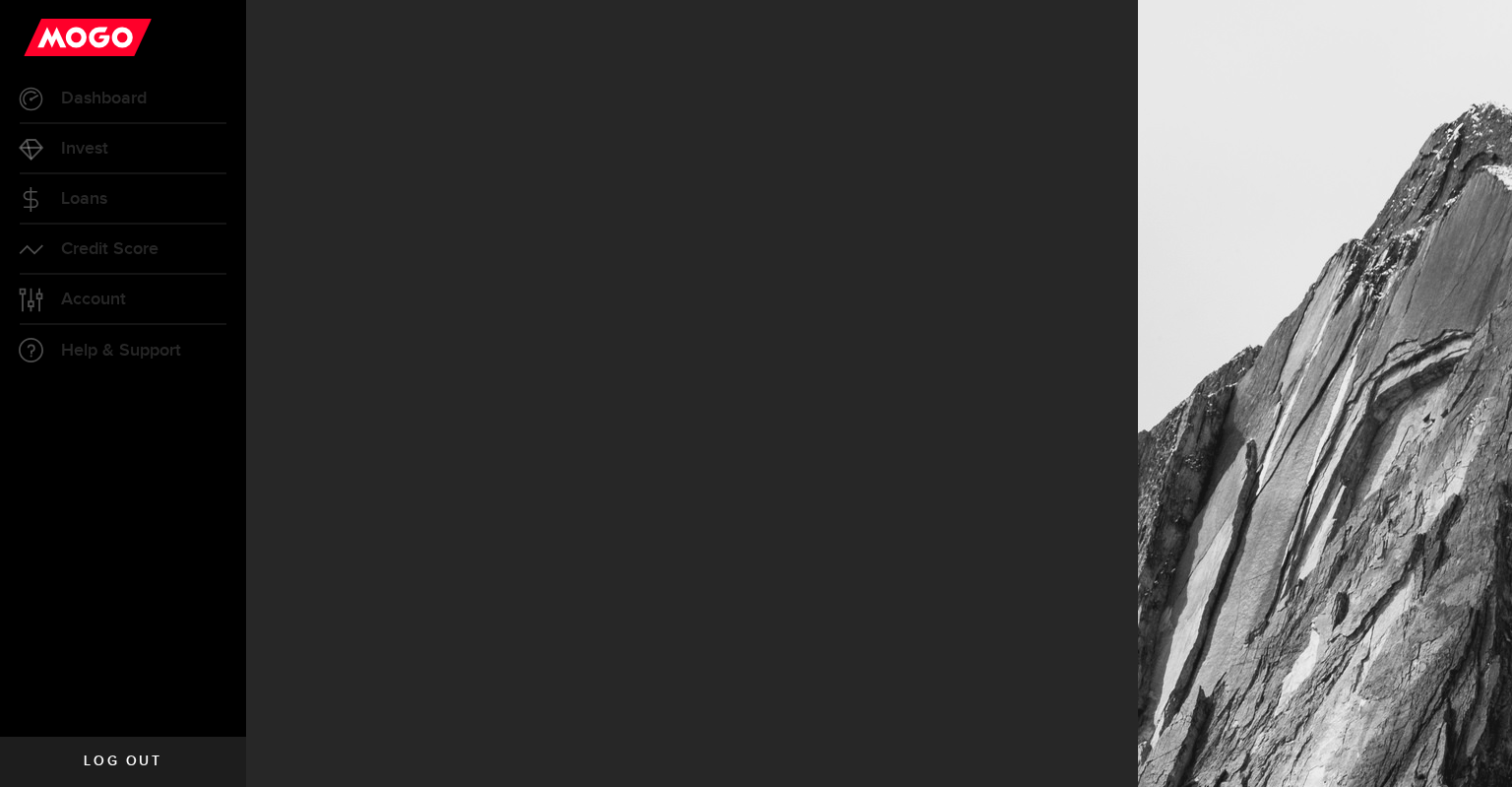 scroll, scrollTop: 0, scrollLeft: 0, axis: both 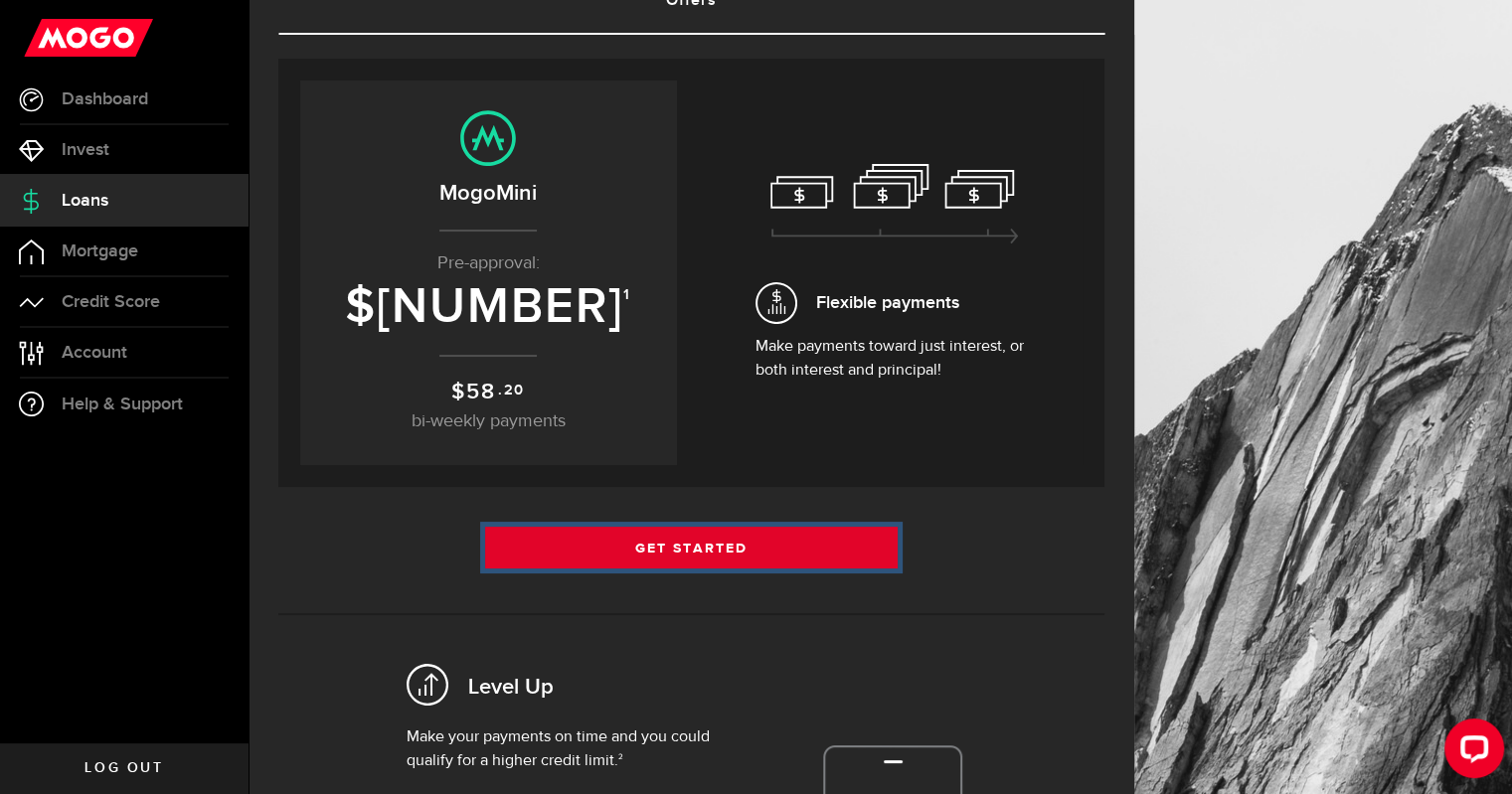 click on "Get Started" at bounding box center [692, 548] 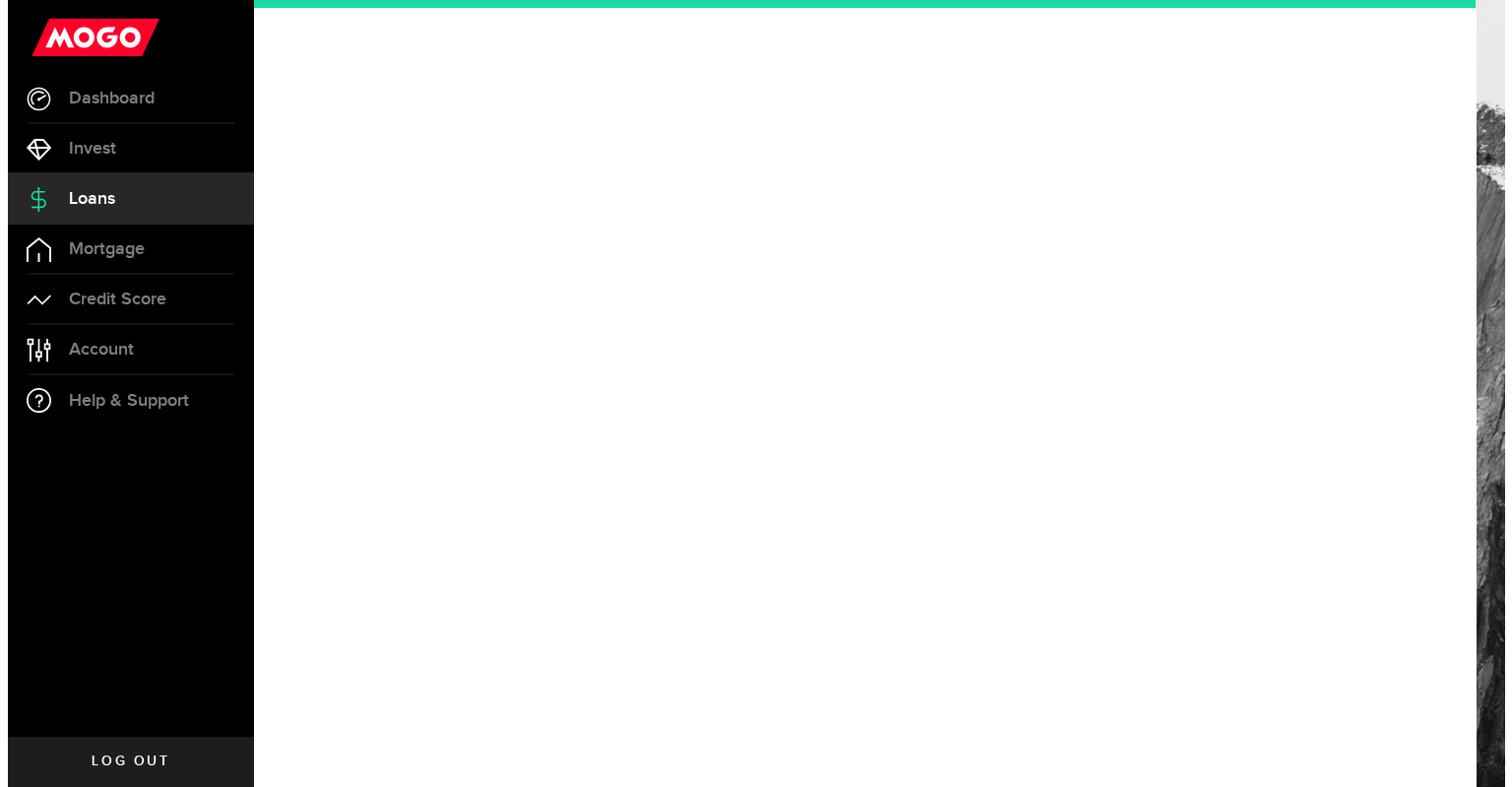 scroll, scrollTop: 0, scrollLeft: 0, axis: both 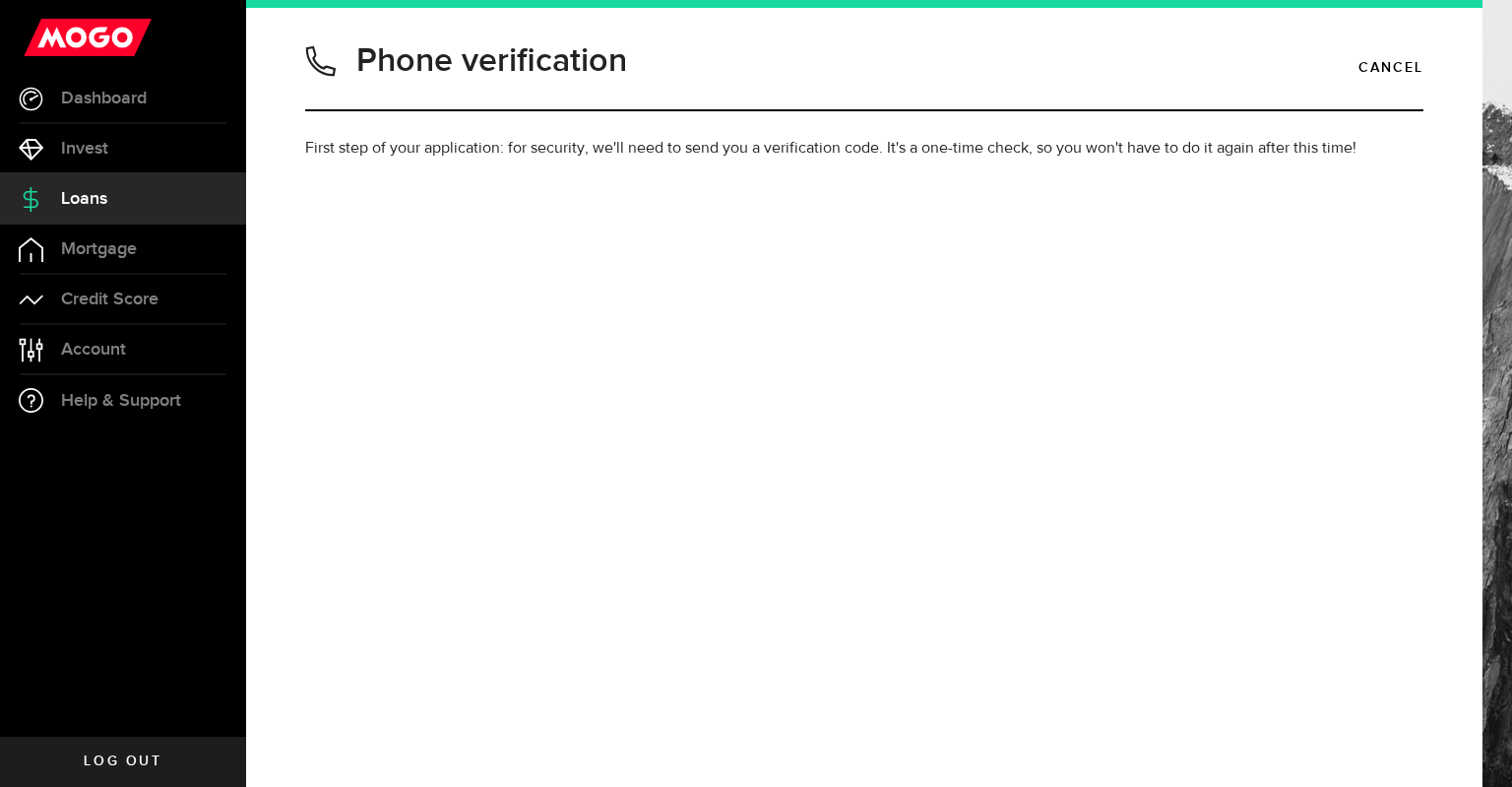 type on "[PHONE]" 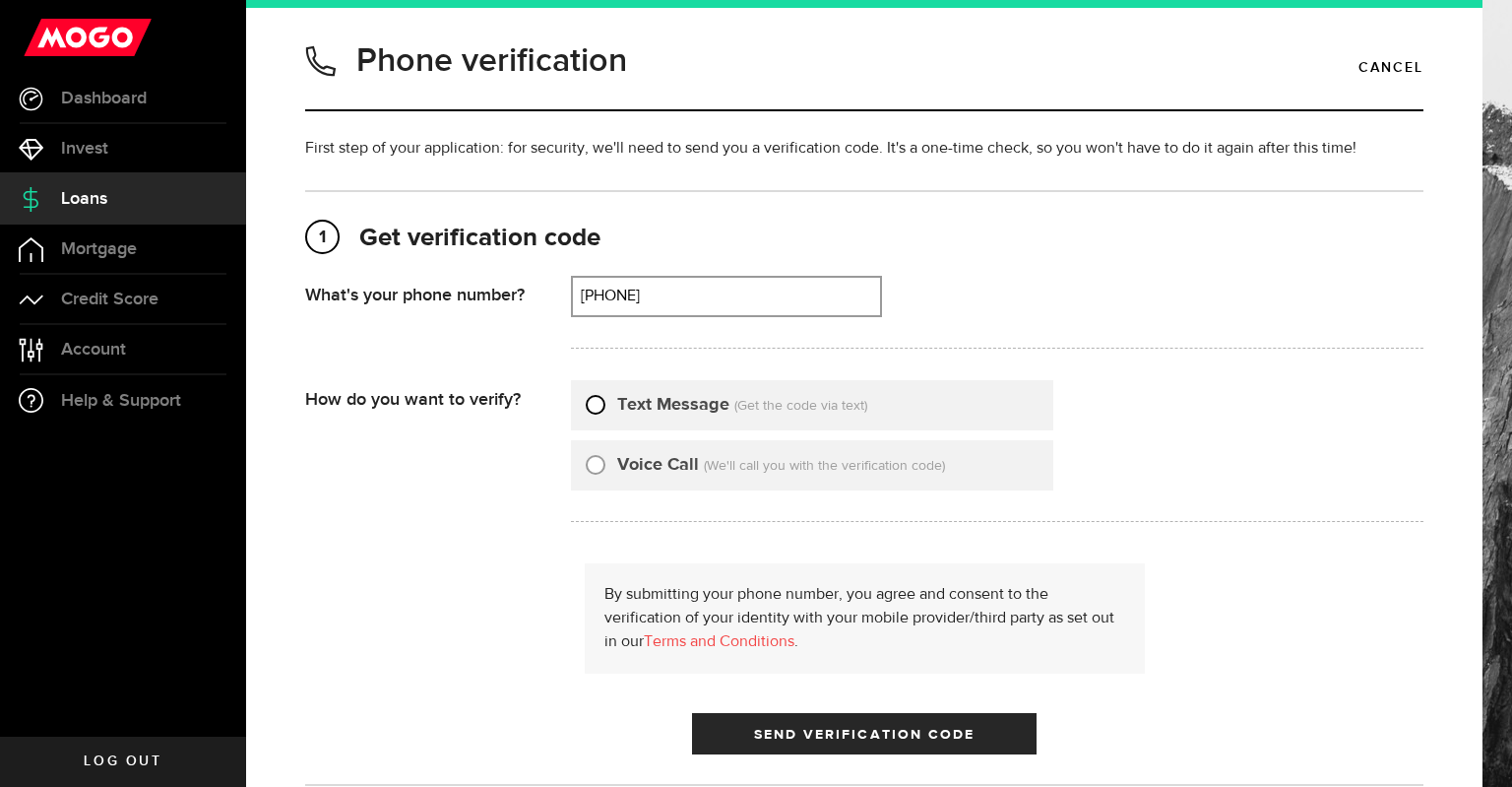 click on "Text Message" at bounding box center [596, 402] 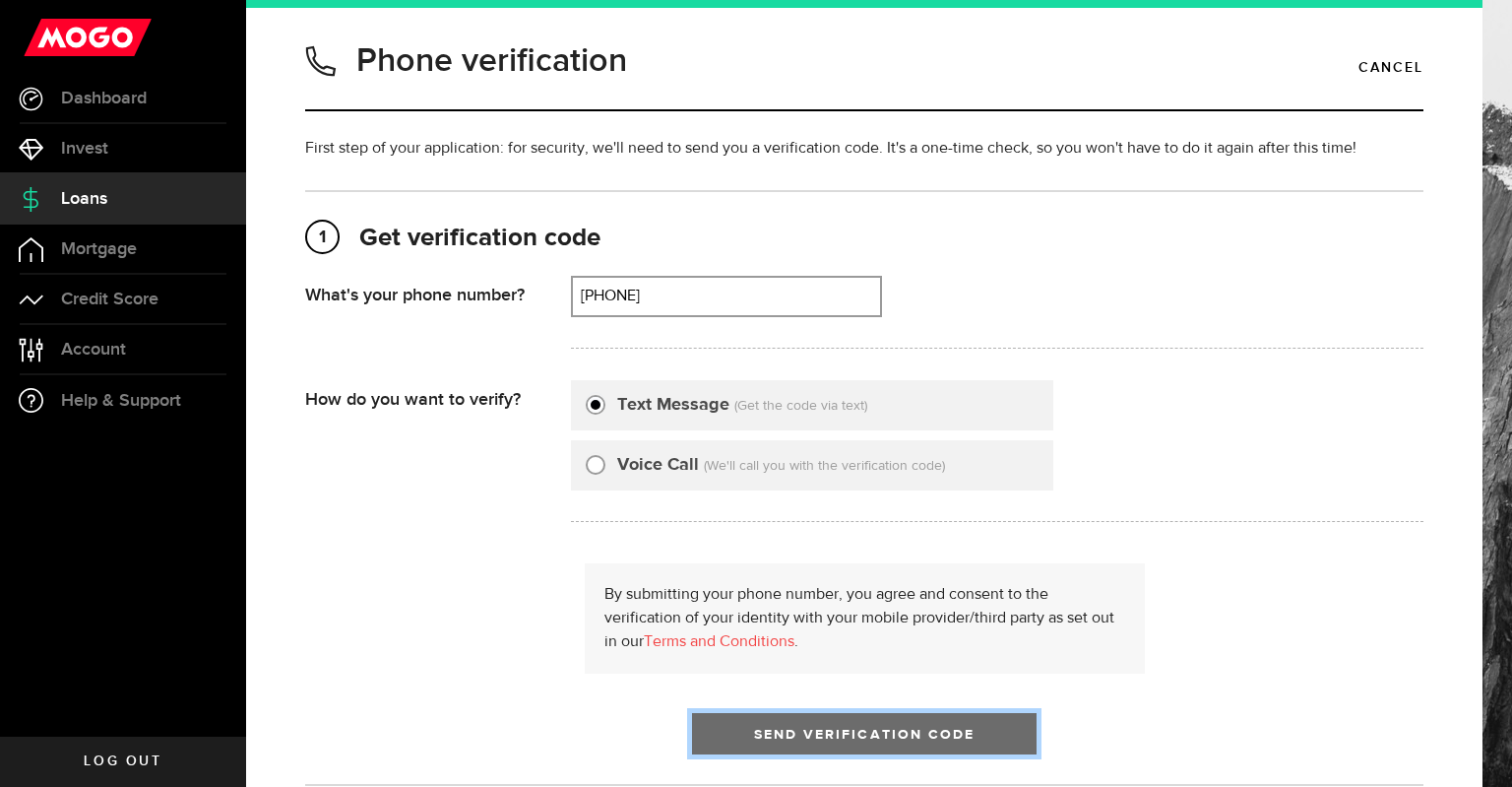 click on "Send Verification Code" at bounding box center (864, 735) 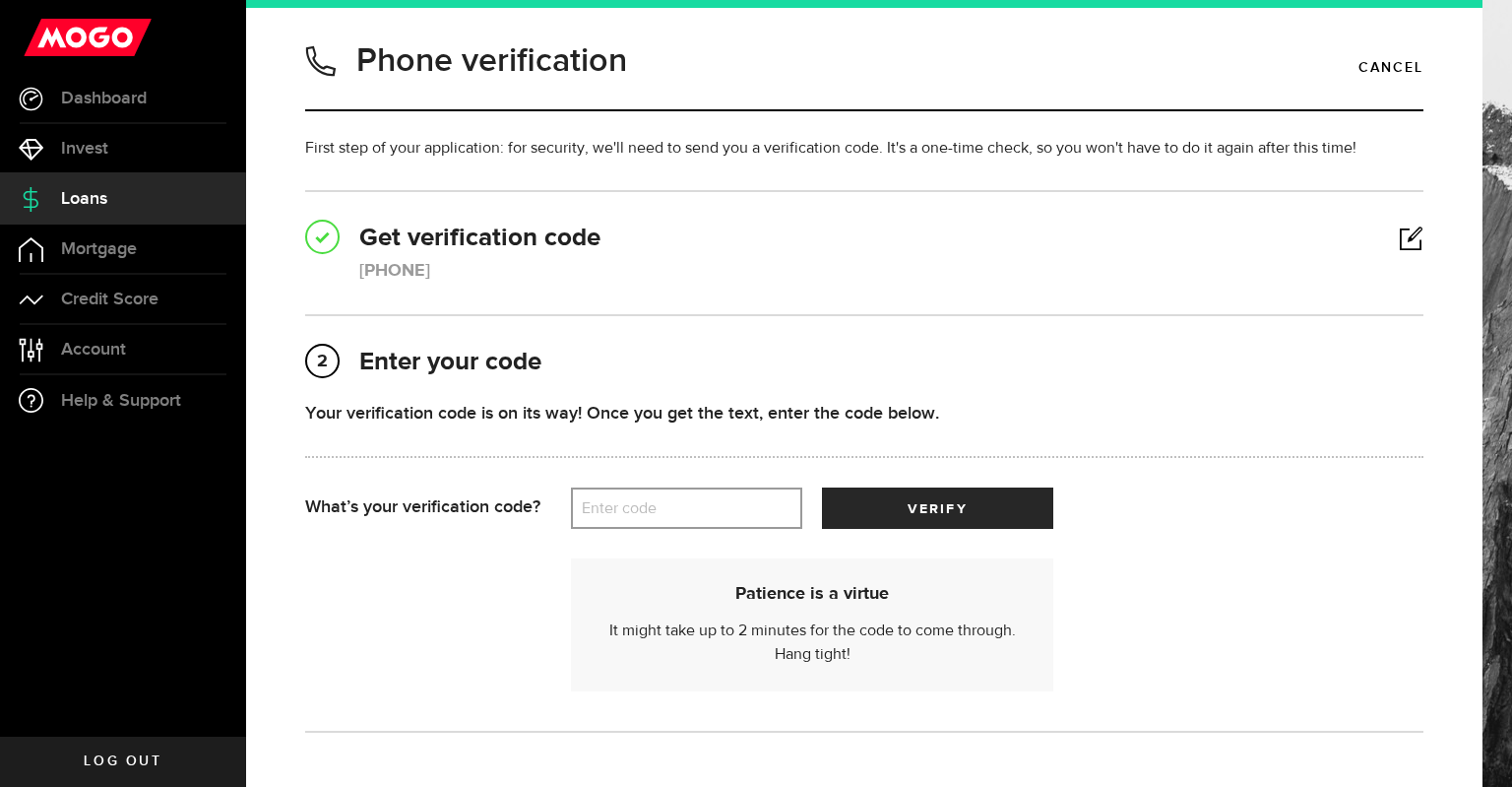 click on "Enter code" at bounding box center [686, 508] 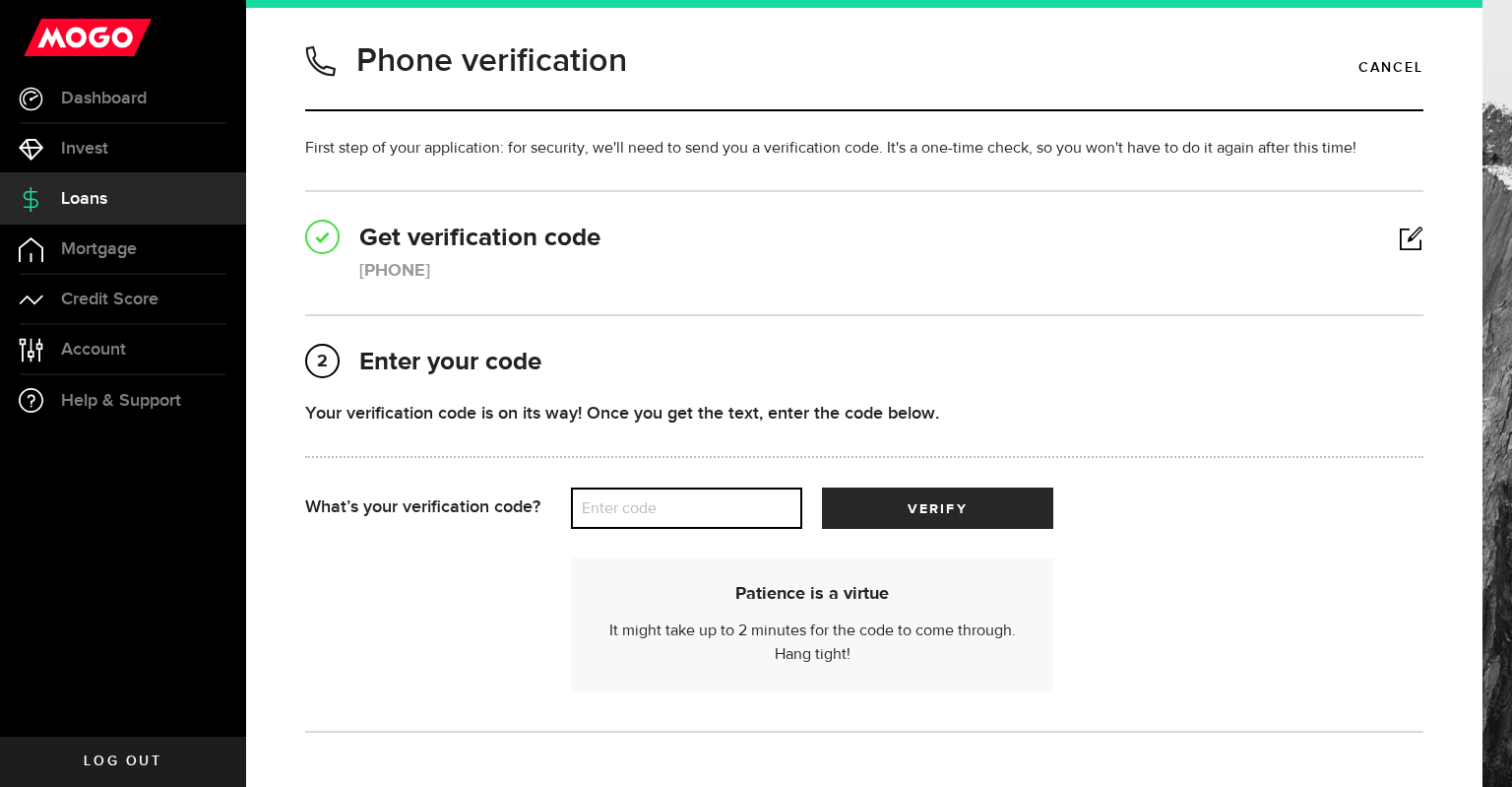 click on "Enter code" at bounding box center (686, 508) 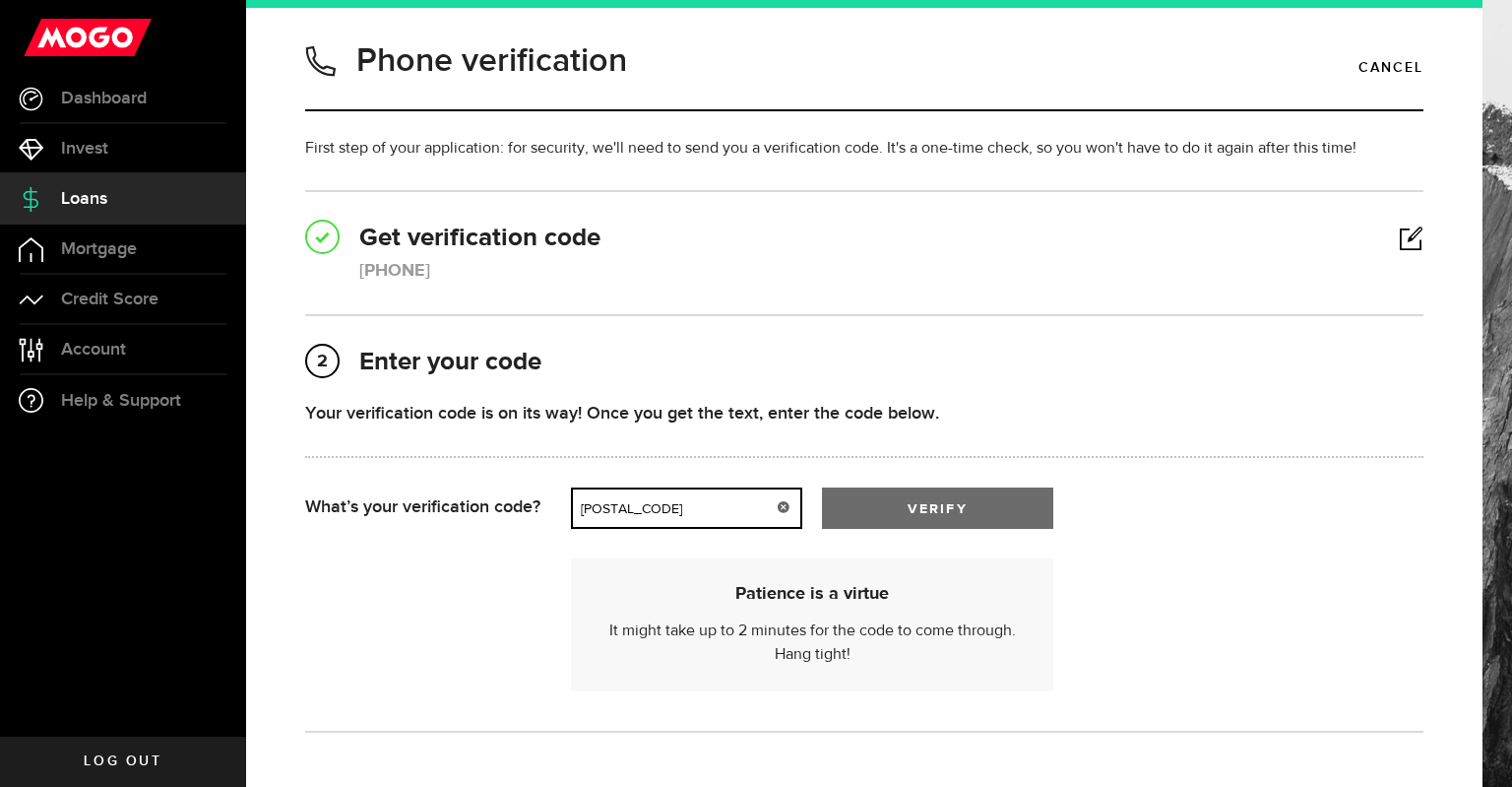 type on "69265" 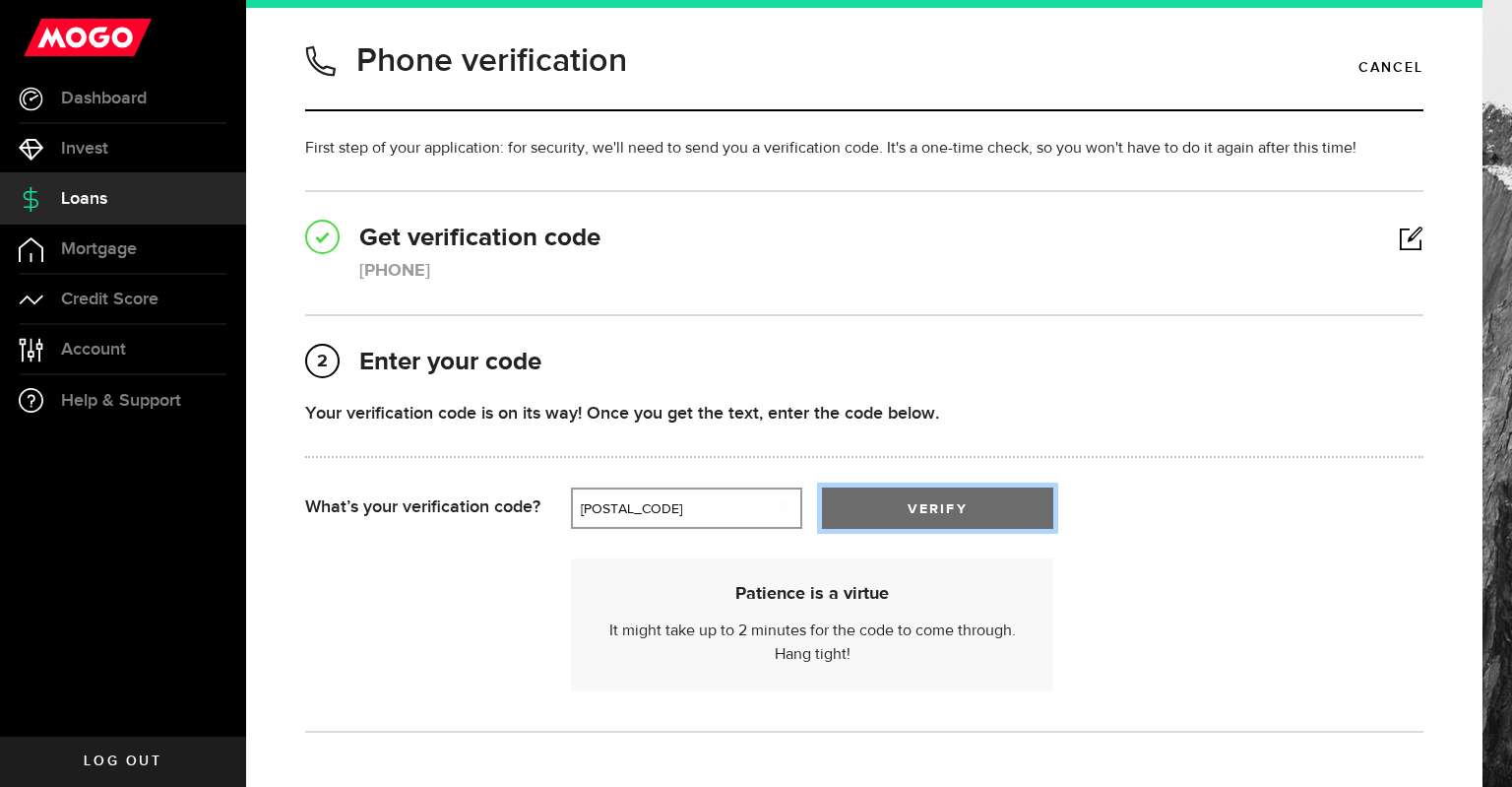 click on "verify" at bounding box center (937, 509) 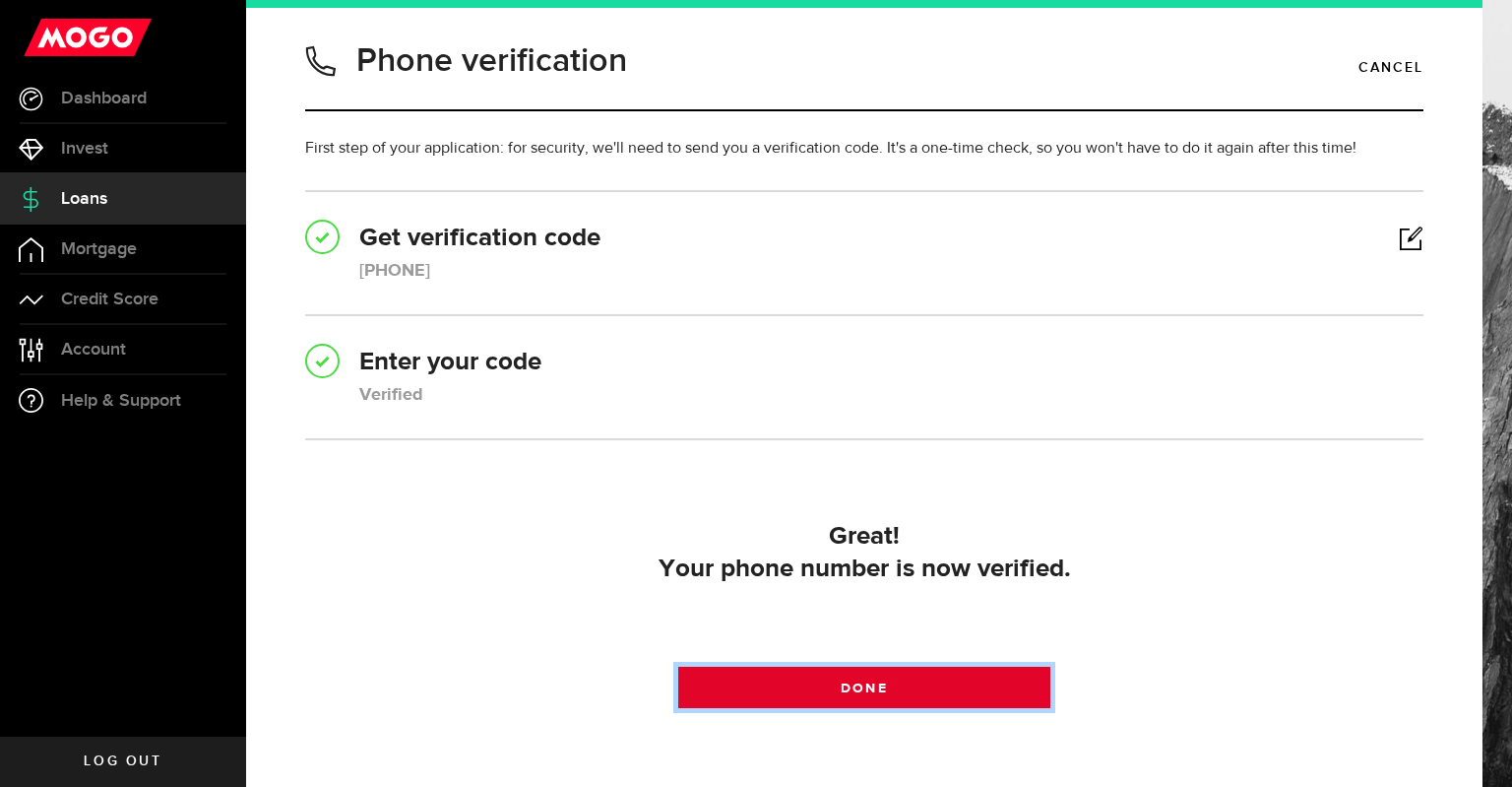 click on "Done" at bounding box center [863, 689] 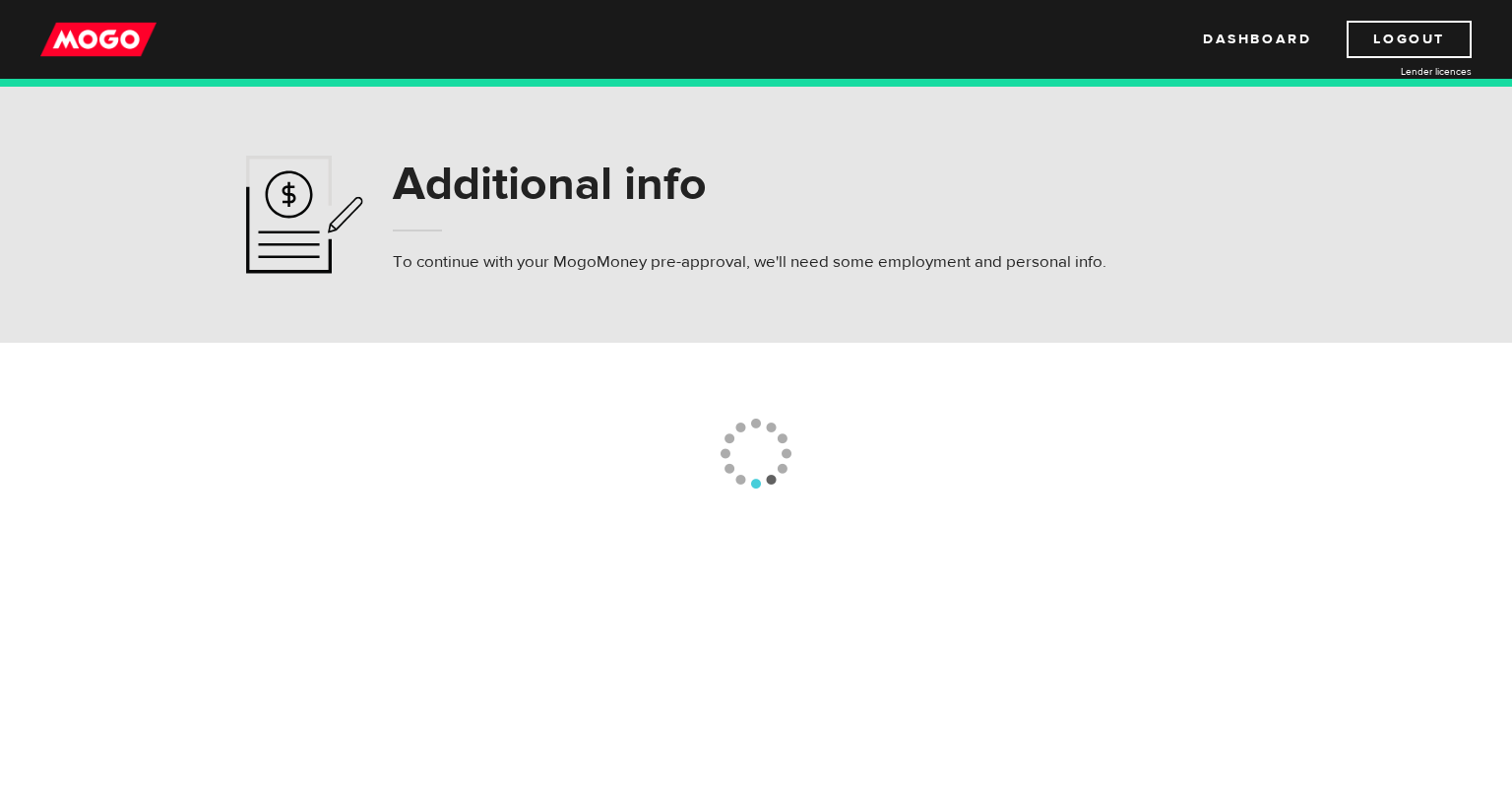 scroll, scrollTop: 0, scrollLeft: 0, axis: both 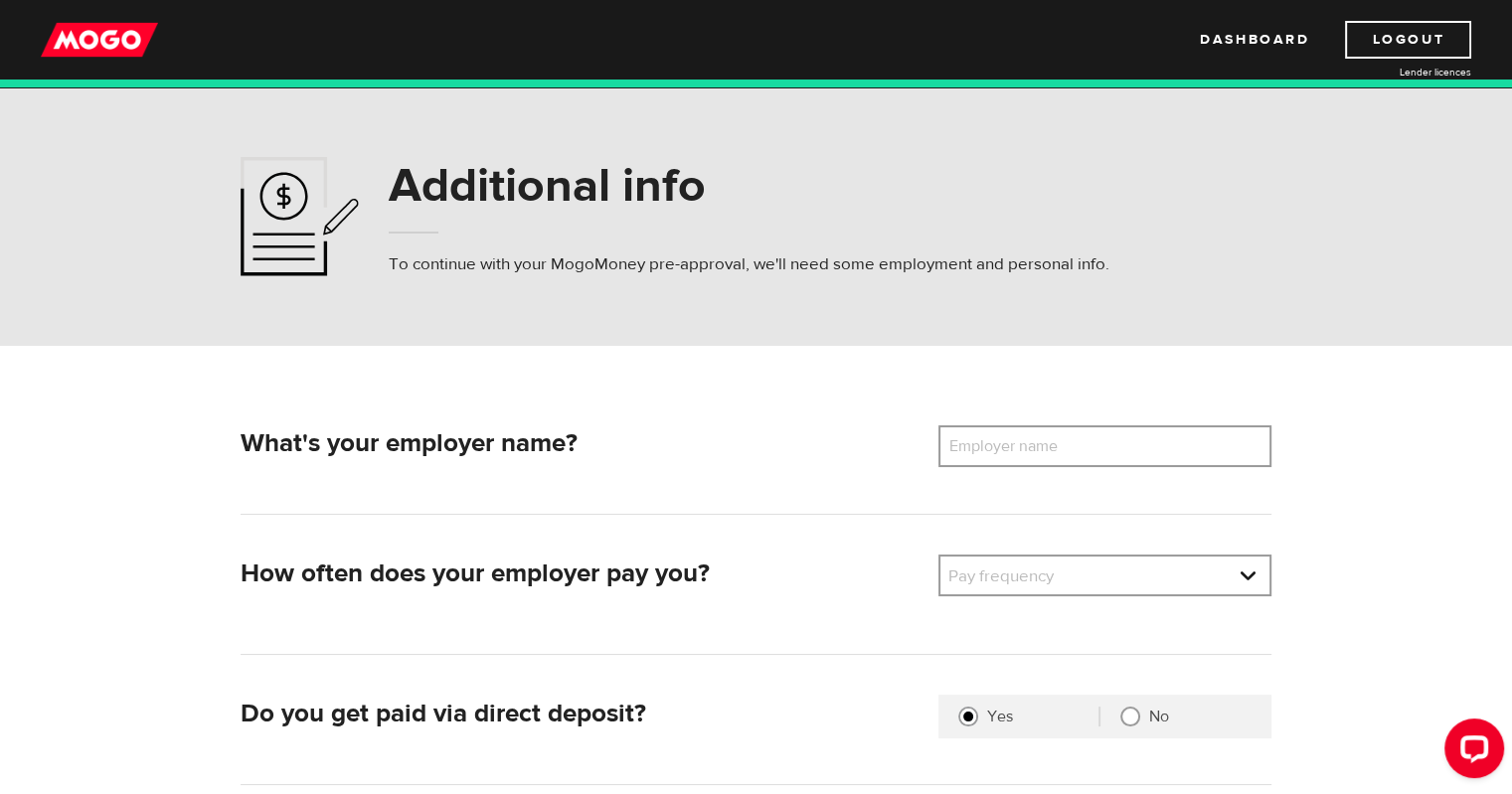 click on "Employer name" at bounding box center (1018, 446) 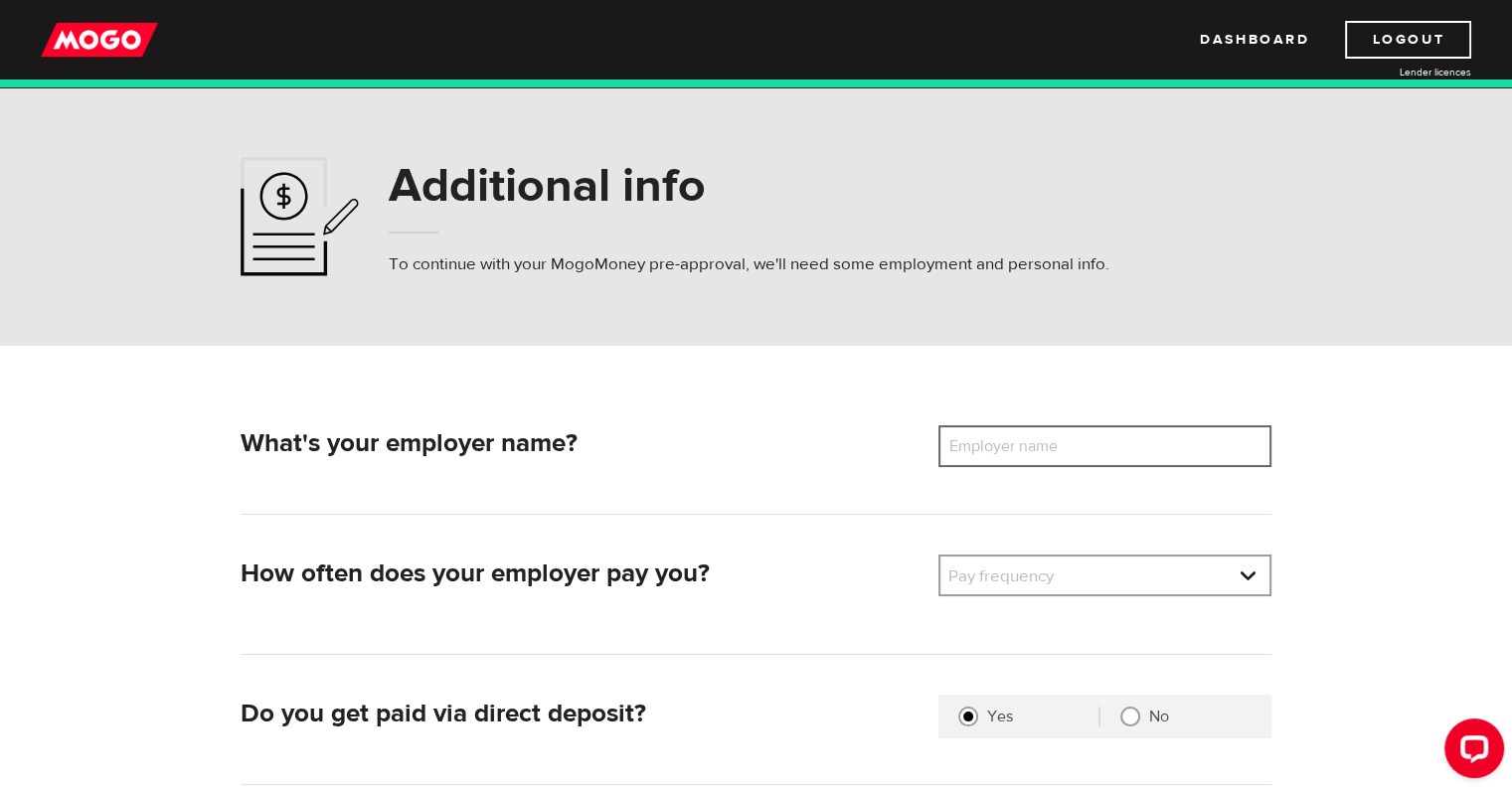 click on "Employer name" at bounding box center (1104, 446) 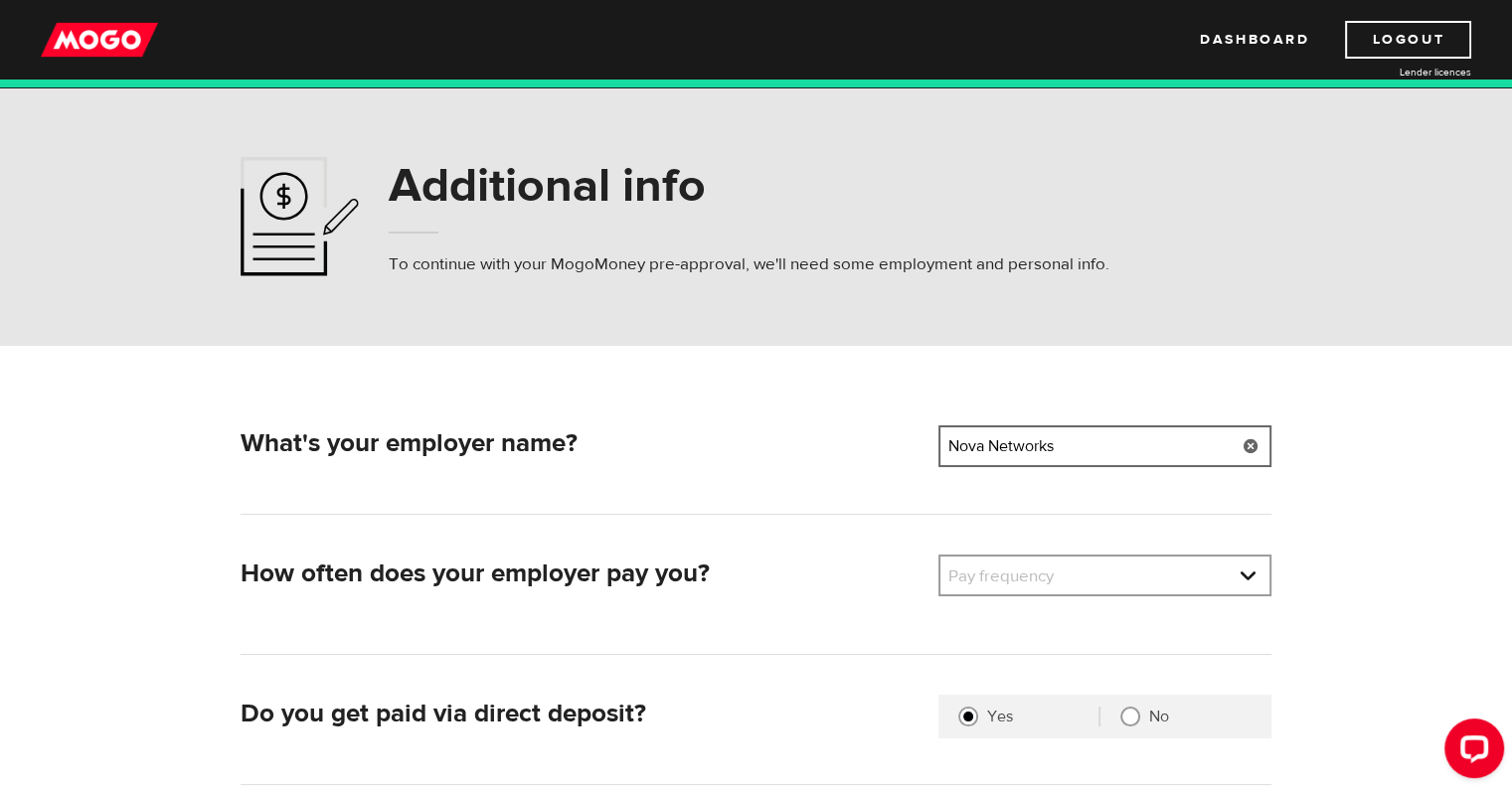 type on "Nova Networks" 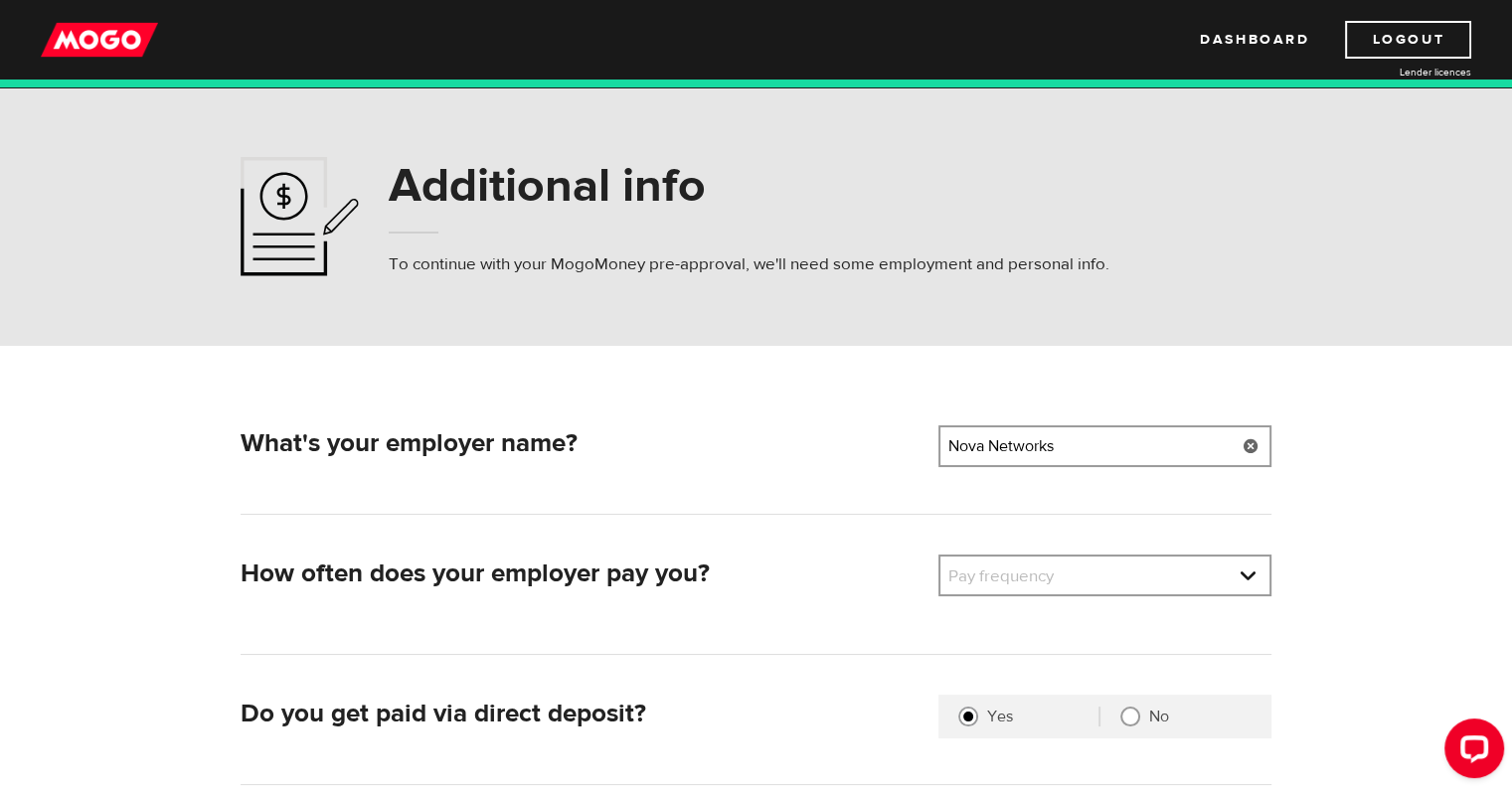 type 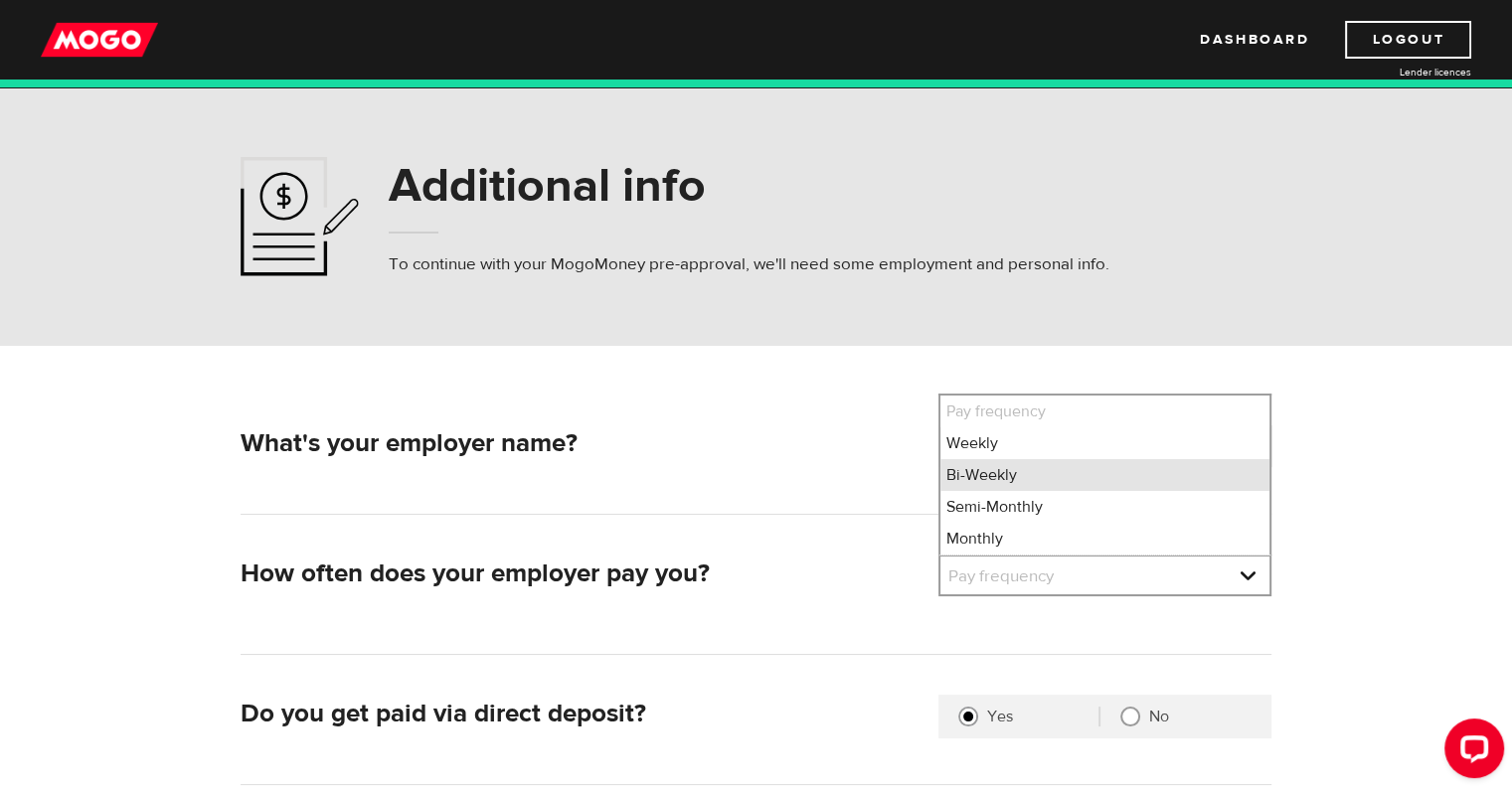 click on "Bi-Weekly" at bounding box center [1104, 475] 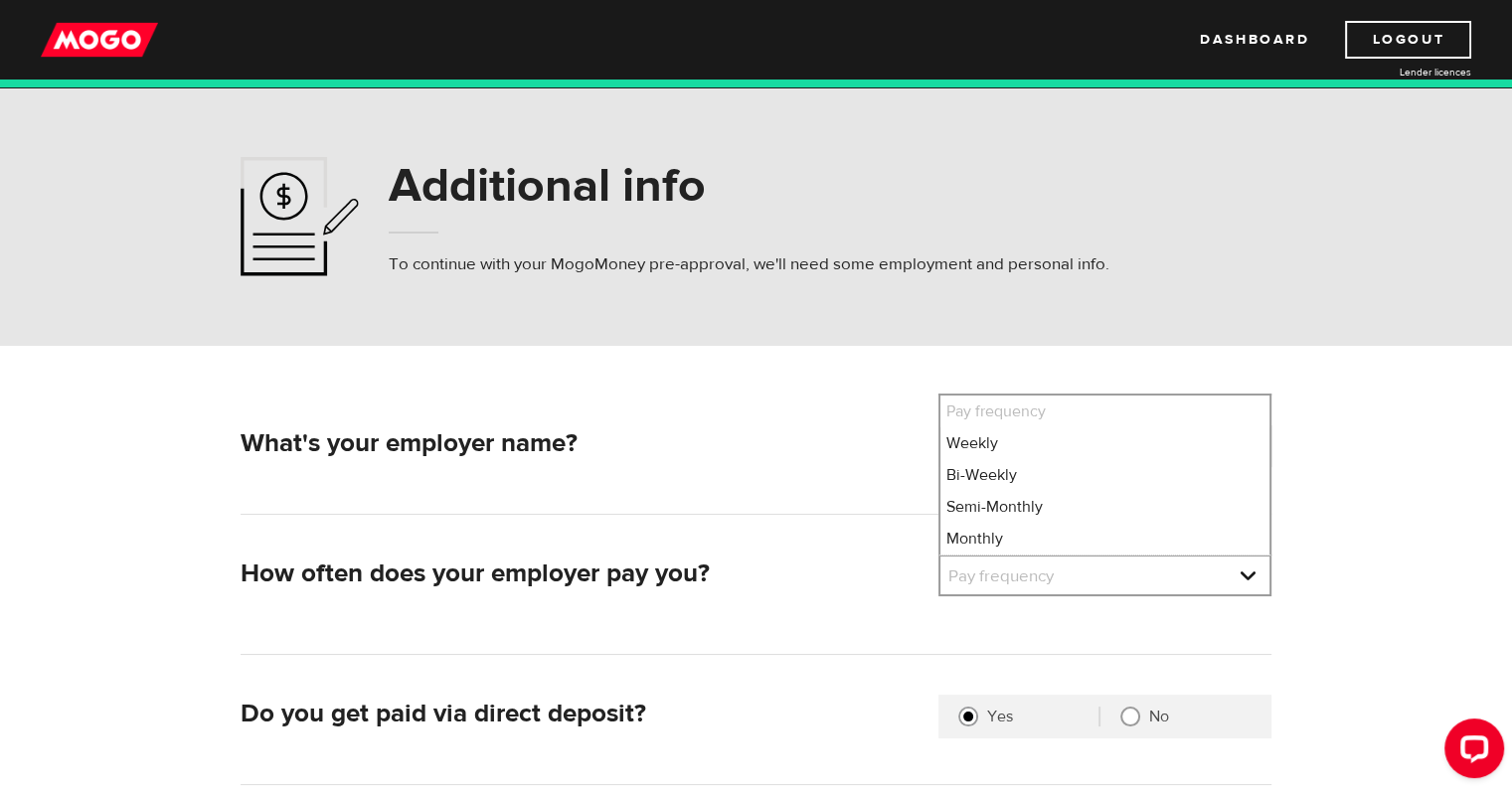 select on "2" 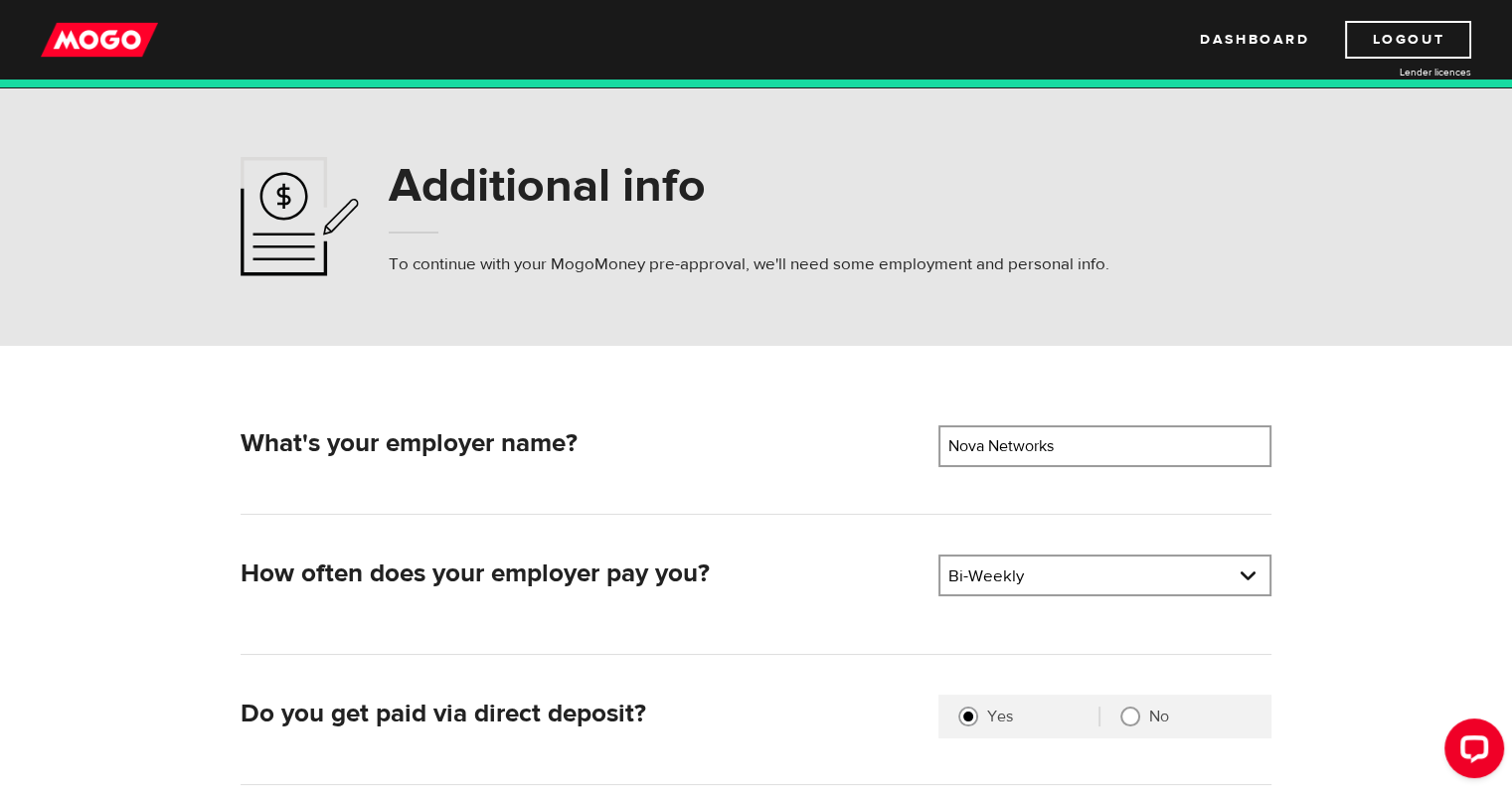 click on "What's your employer name? Employer name Please enter your employer's name Nova Networks How often does your employer pay you? Pay frequency Please select the frequency of payment Bi-Weekly Pay frequency Weekly
Bi-Weekly
Semi-Monthly
Monthly Pay frequency Weekly Bi-Weekly Semi-Monthly Monthly Do you get paid via direct deposit? Are you paid by direct deposit? Selection required Yes No Where does your employment pay go? Bank Please select your bank Bank Bank BMO / Bank of Montreal
CIBC / Canadian Imperial Bank of Commerce
CWB / Canadian Western Bank
HSBC Bank Canada
LBC / Banque Laurentienne Du Canada
NBC / National Bank of Canada
RBC / Royal Bank of Canada
Scotiabank / Bank of Nova Scotia
TD / TD Canada Trust
1st Choice Savings & Credit Union
Other
Abn Amro Bank Nv
Acadian Credit Union
Accelerate Financial
Accent Credit Union
Access Credit Union
Achieva Financial
Adjala Credit Union
Advance Savings Credit Union
Advantage Credit Union
AGF Trust Company" at bounding box center [756, 686] 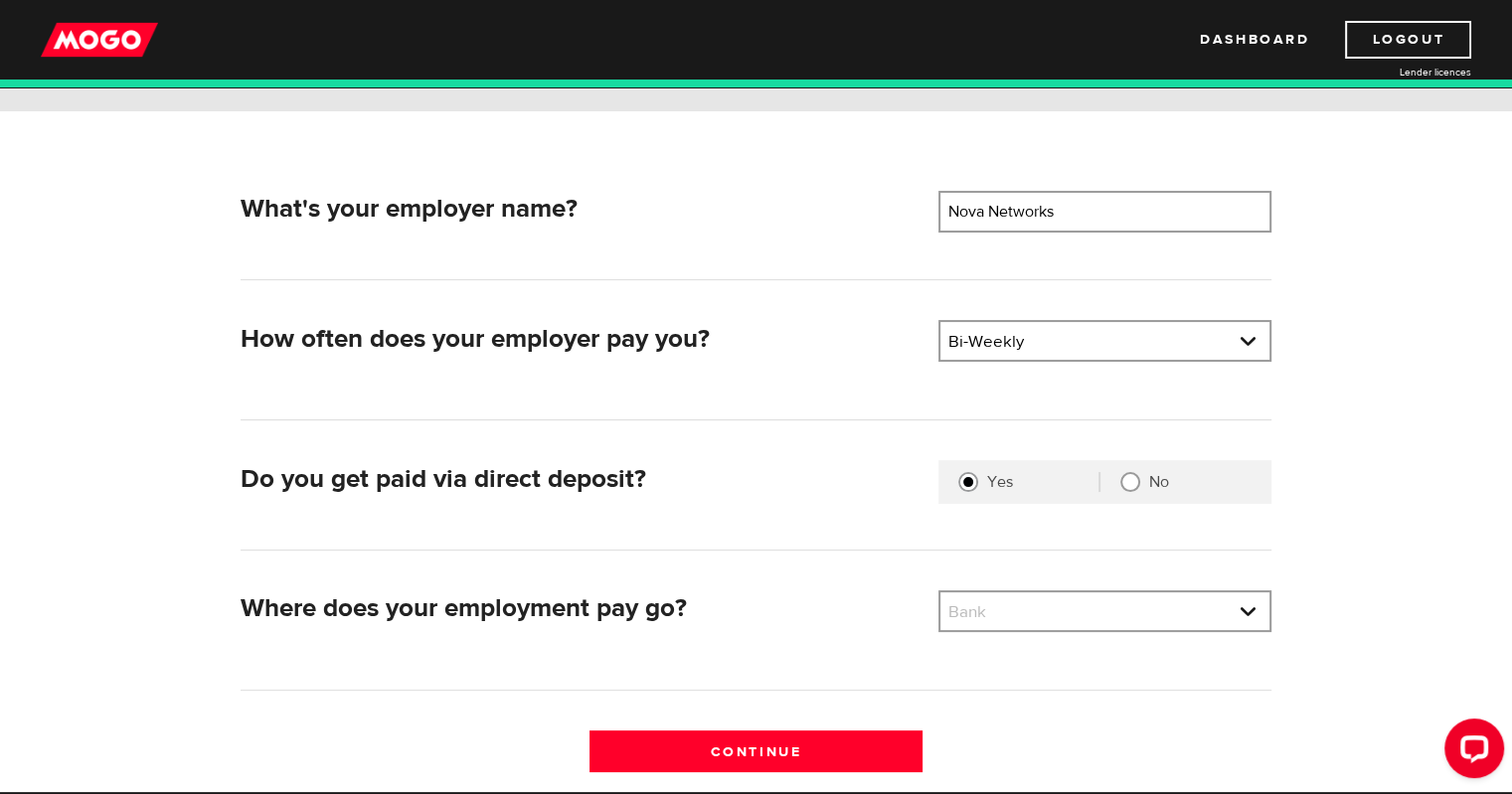 scroll, scrollTop: 278, scrollLeft: 0, axis: vertical 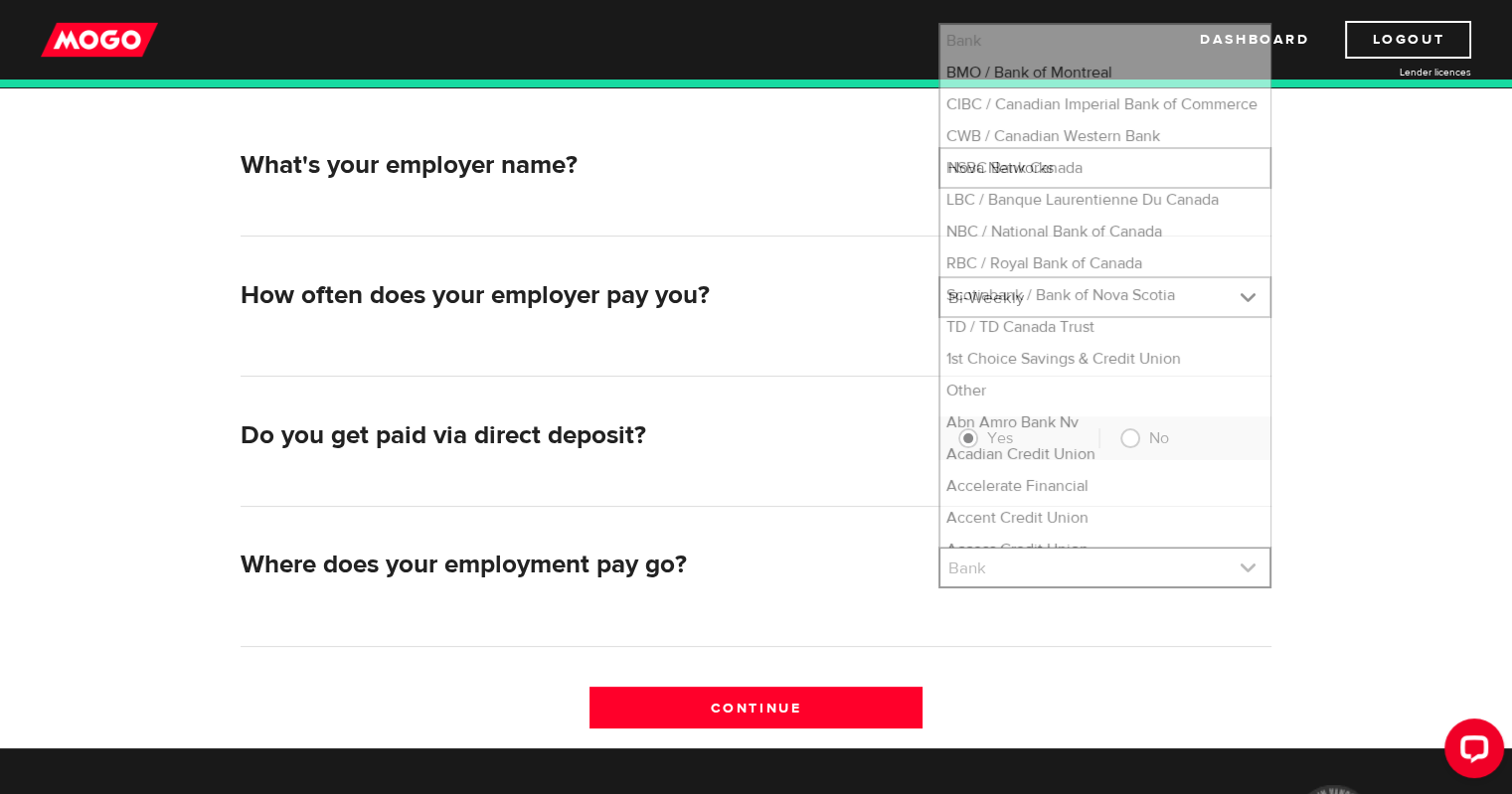 click at bounding box center (1104, 567) 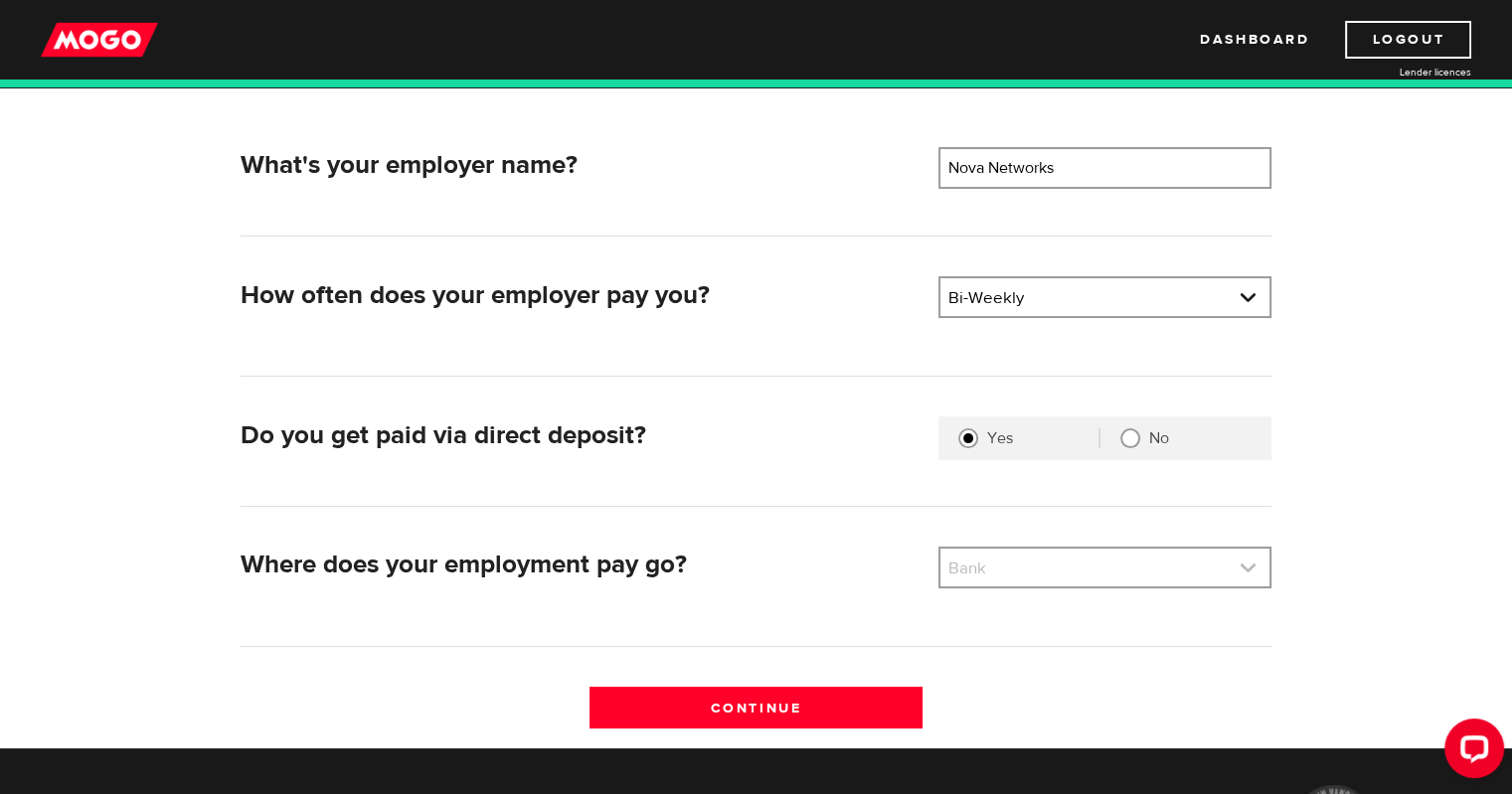 click at bounding box center [1104, 567] 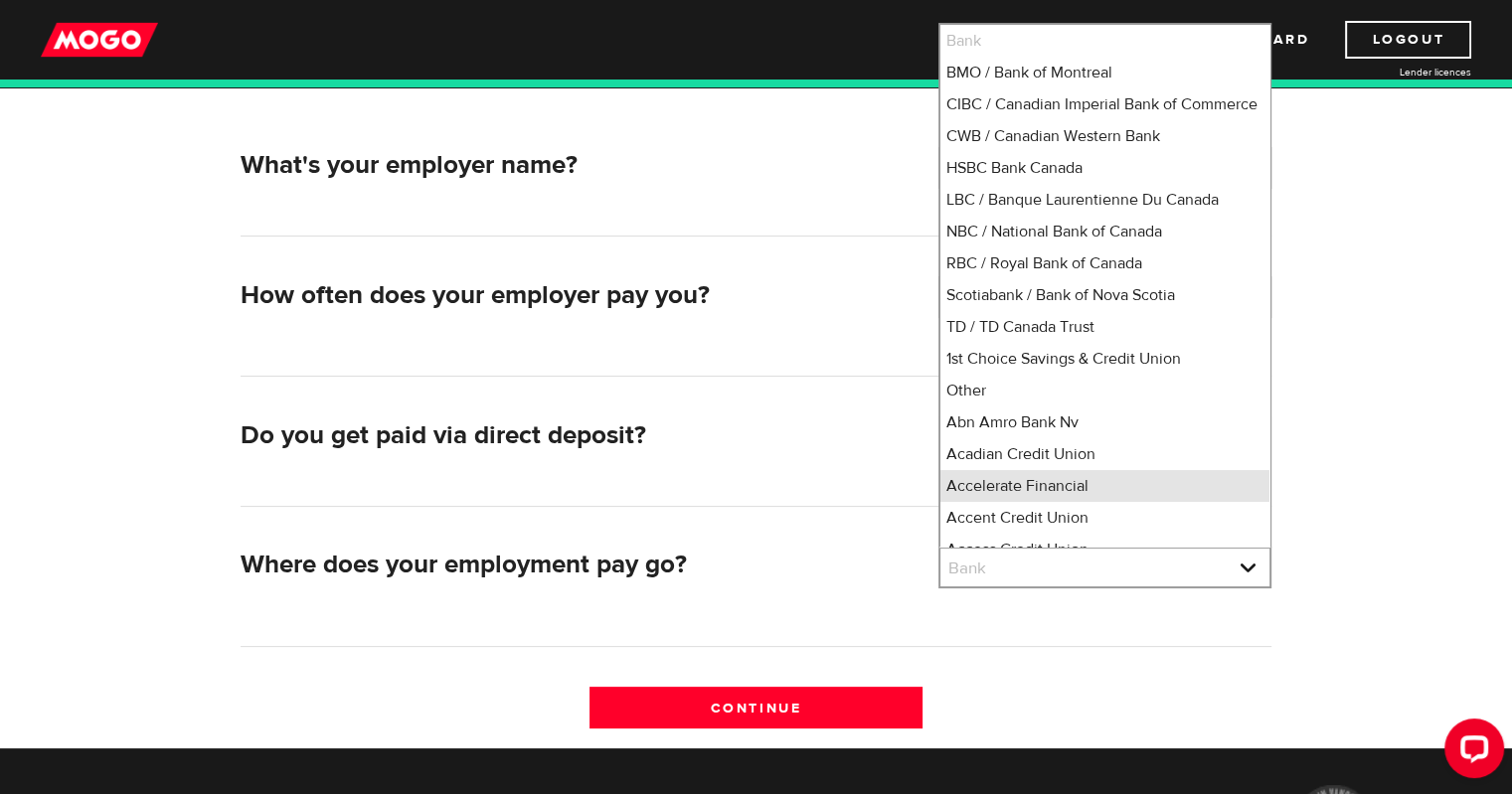 scroll, scrollTop: 10, scrollLeft: 0, axis: vertical 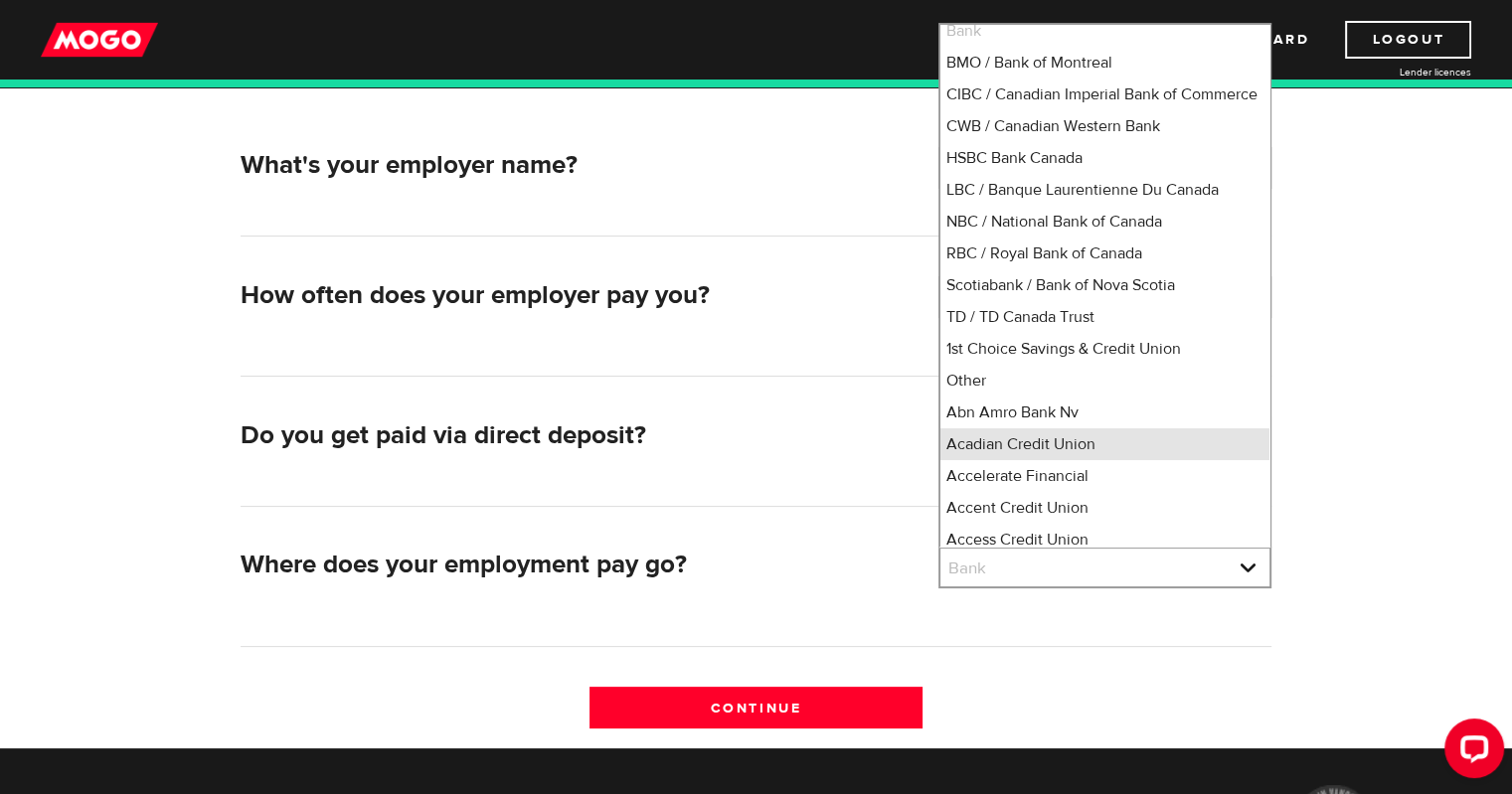 type 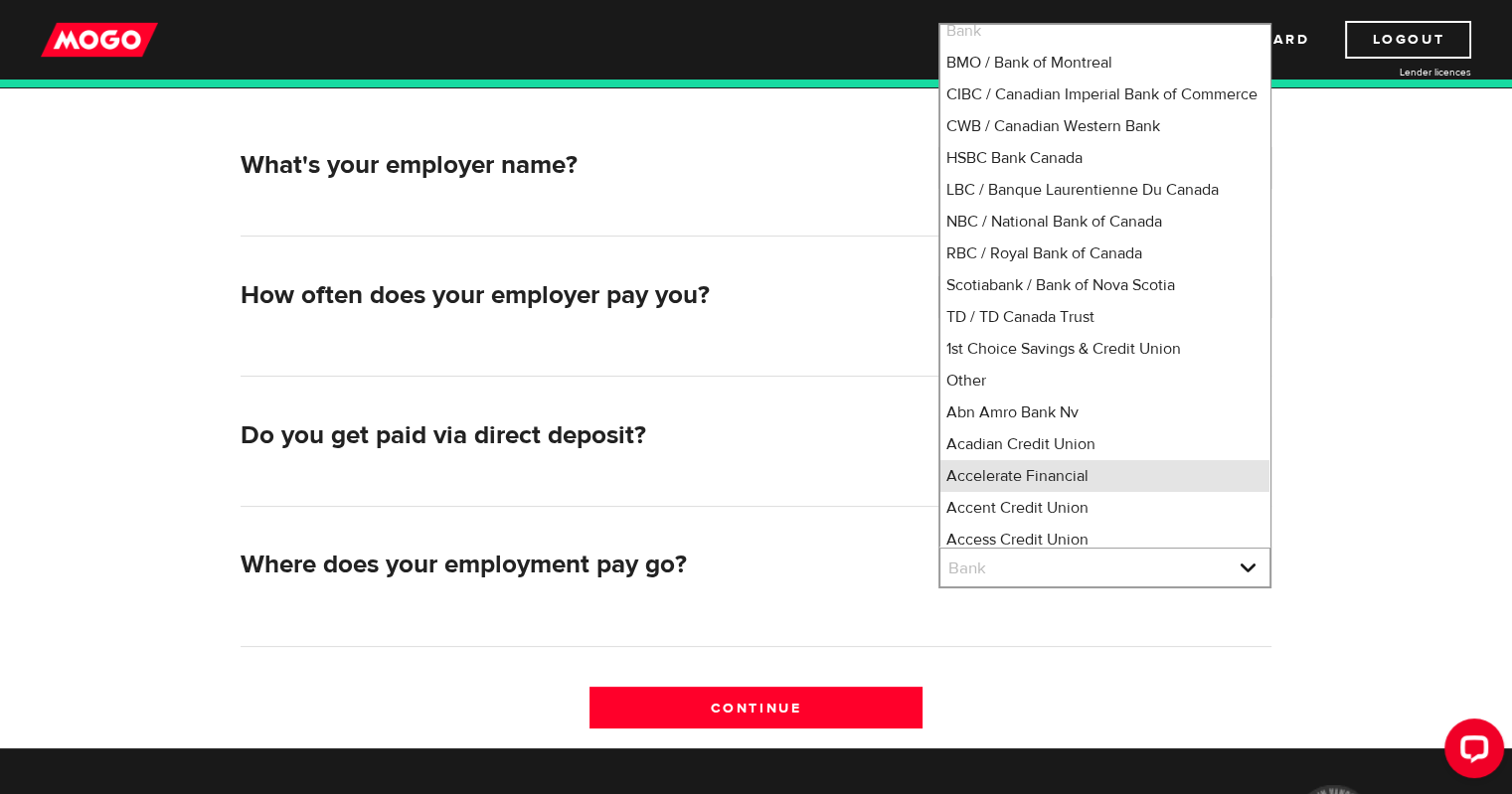 type 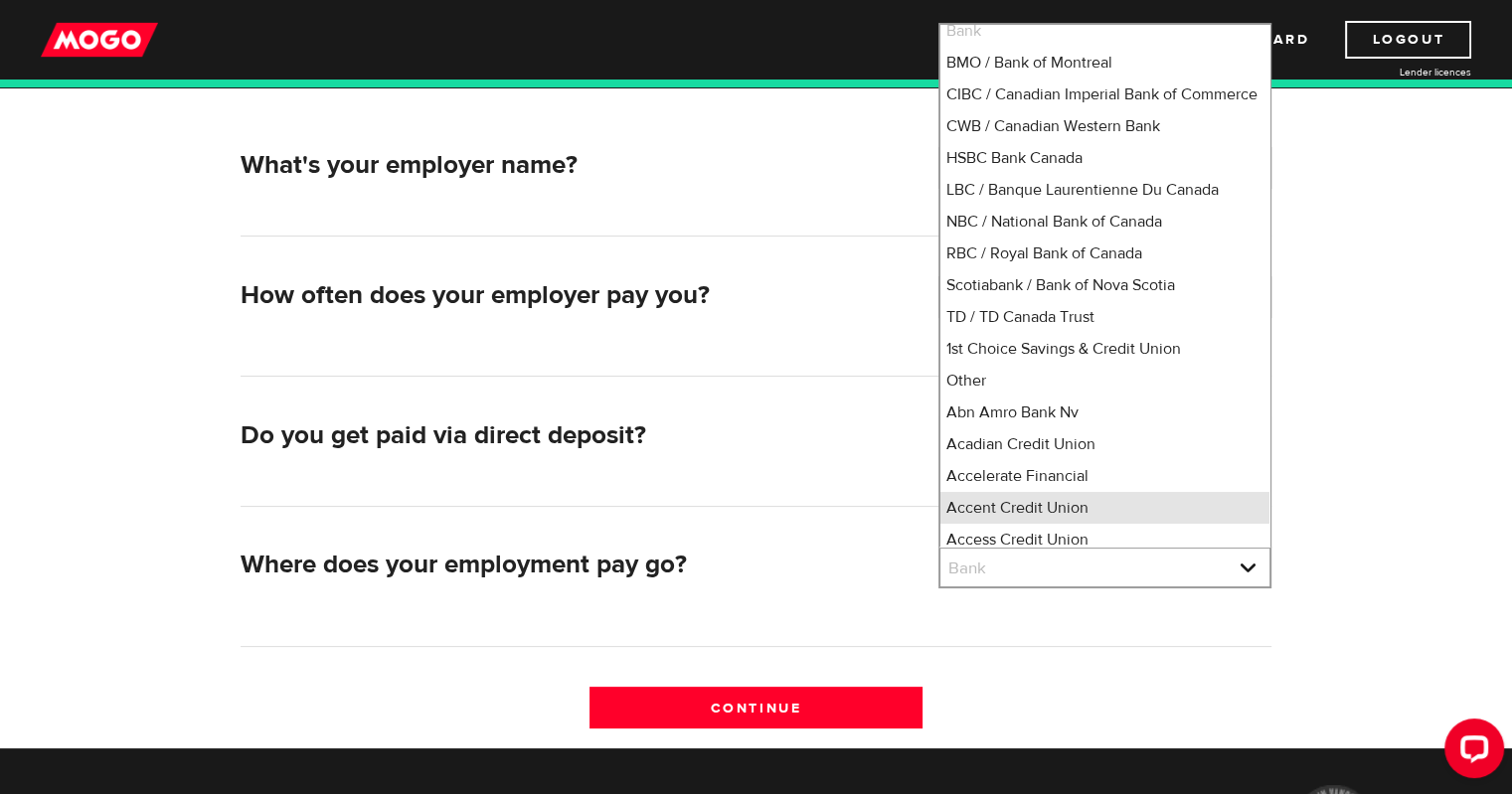 type 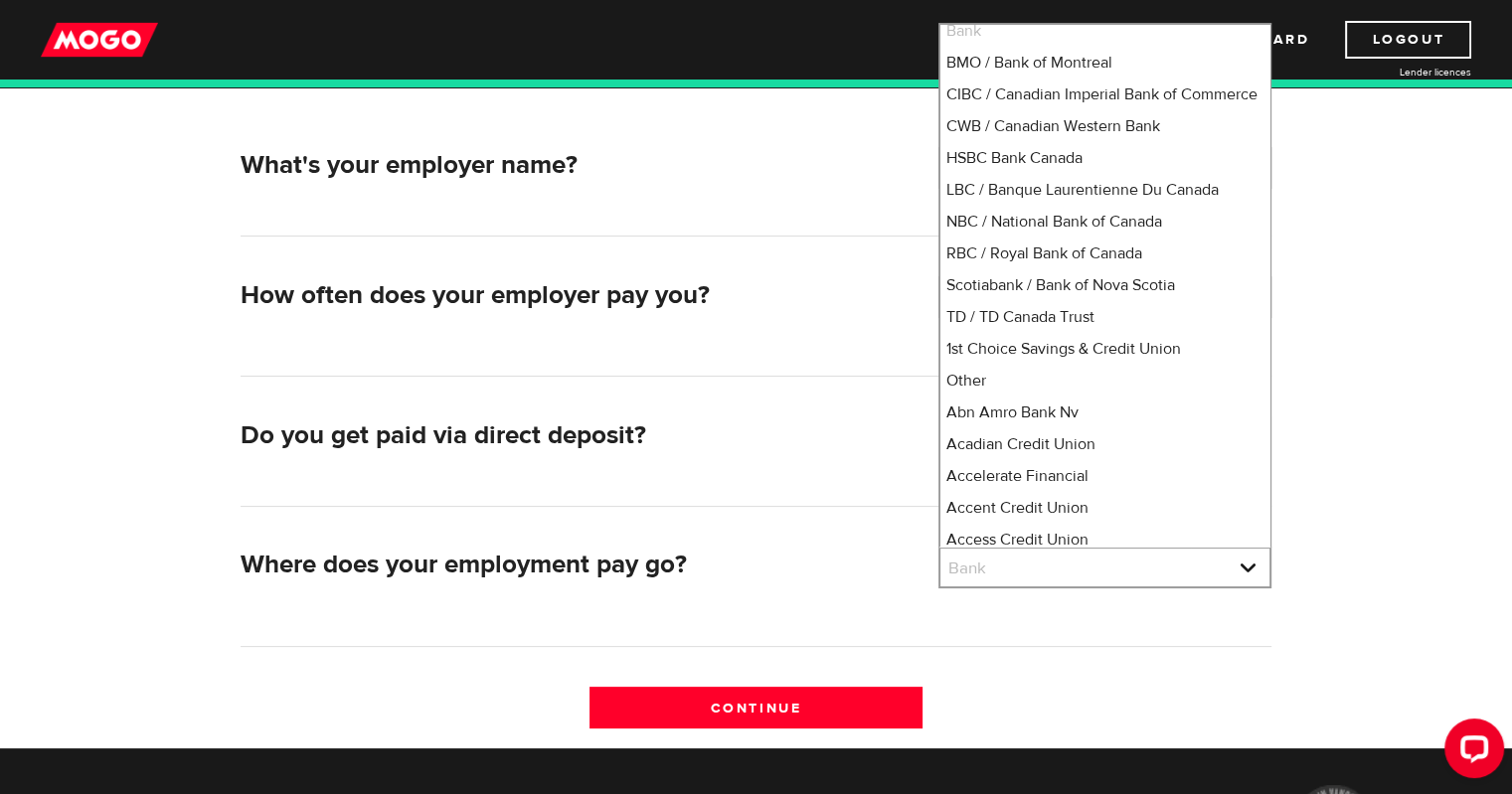 type 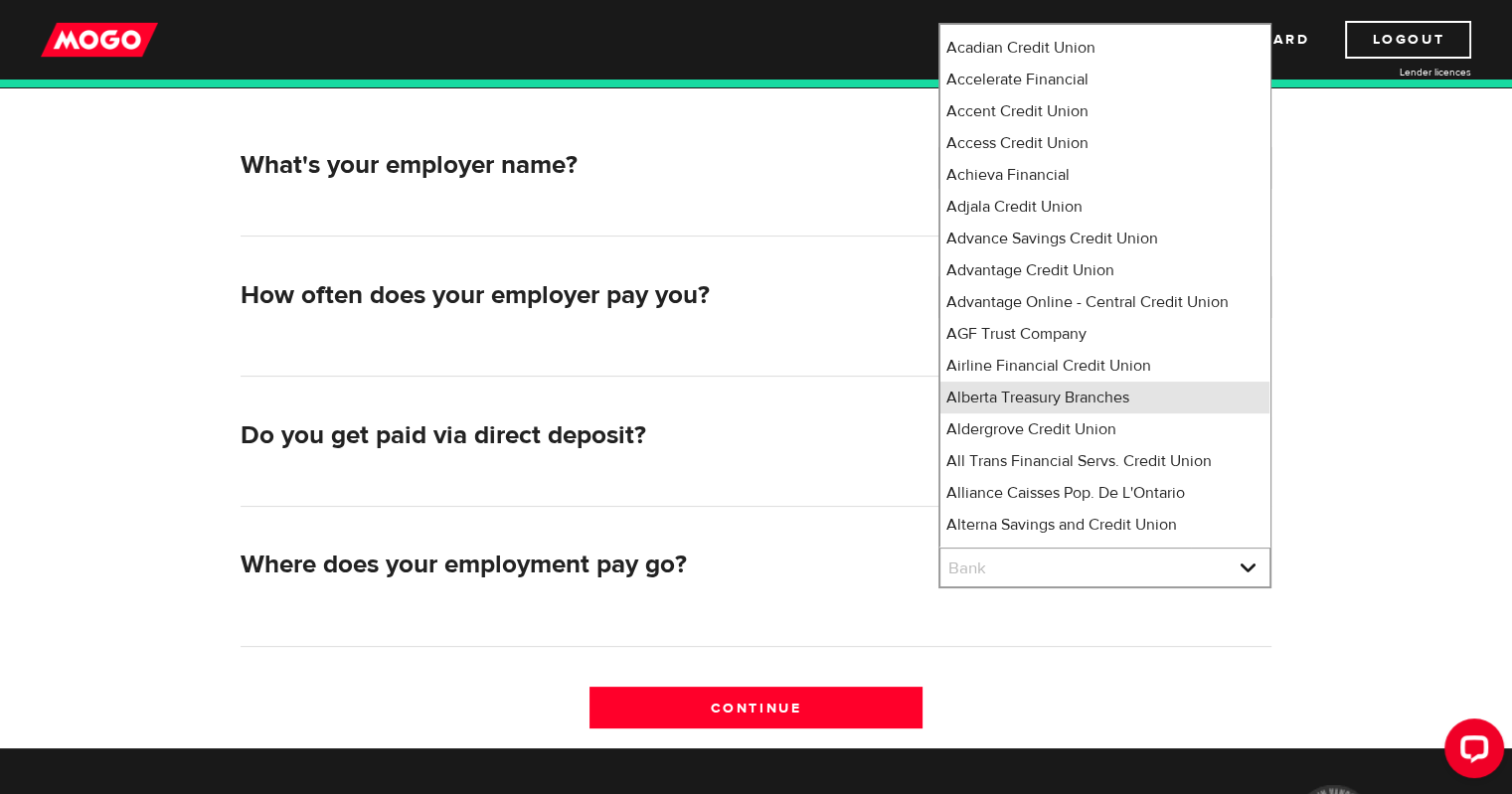 type 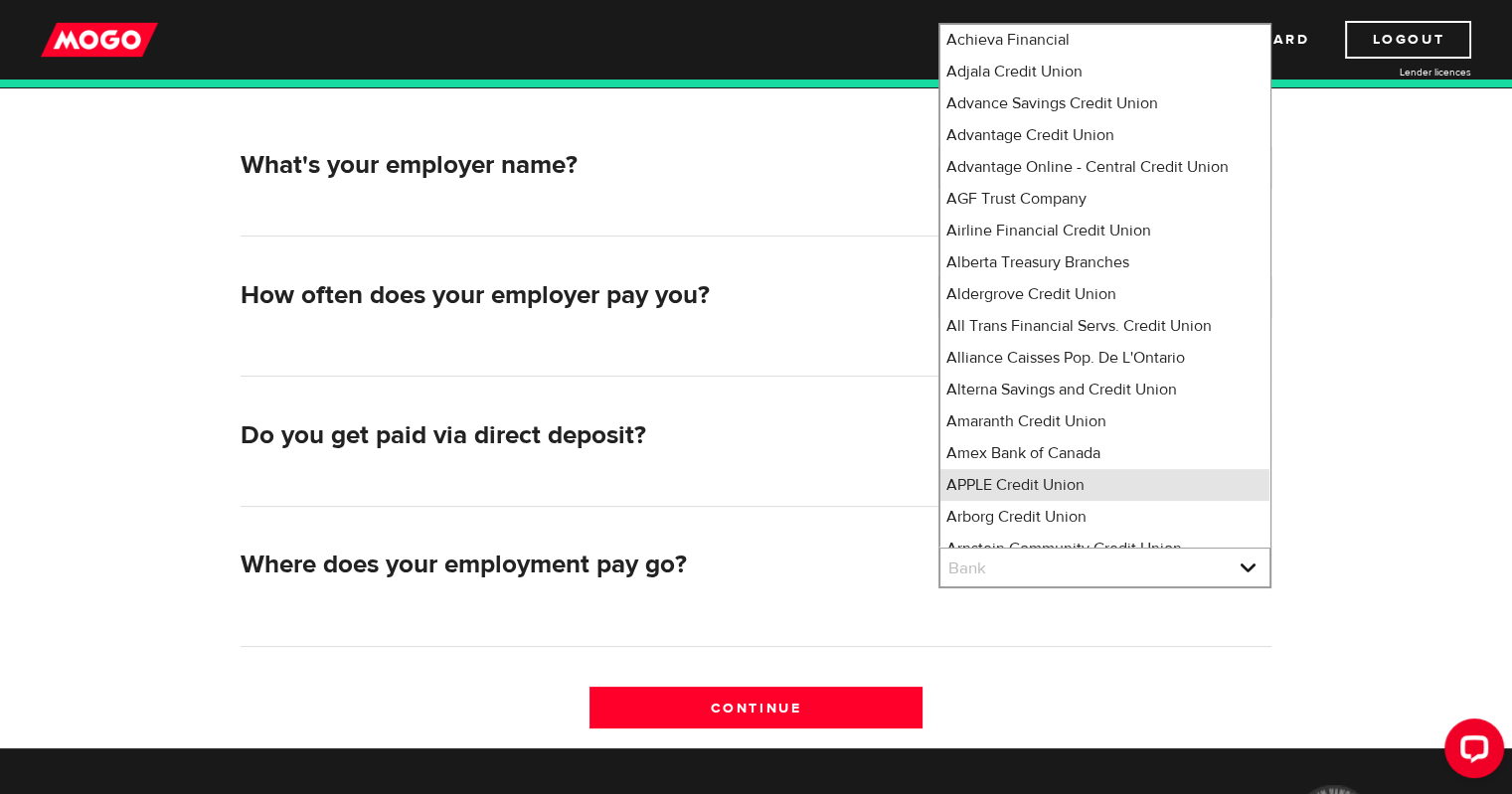 type 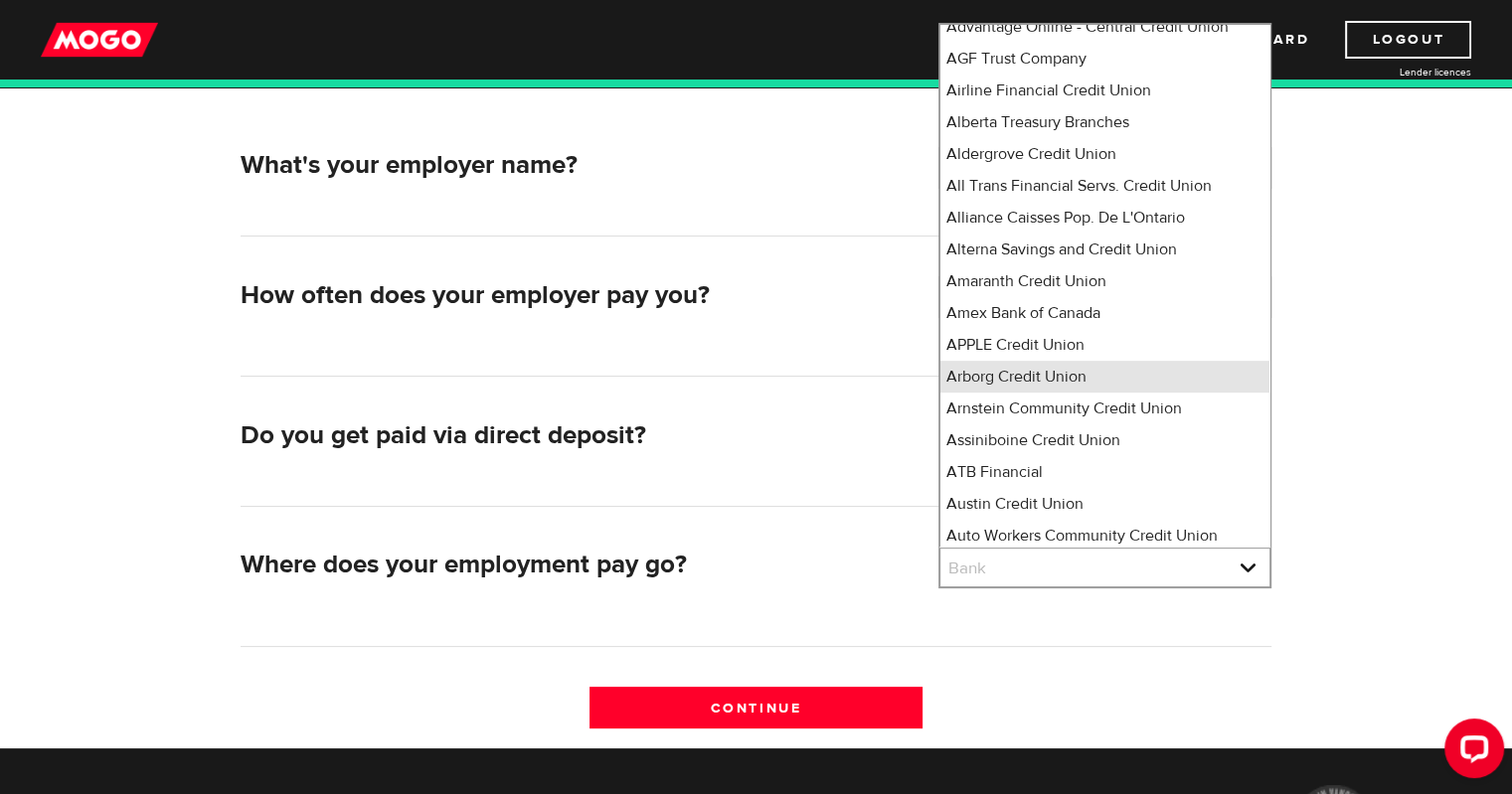type 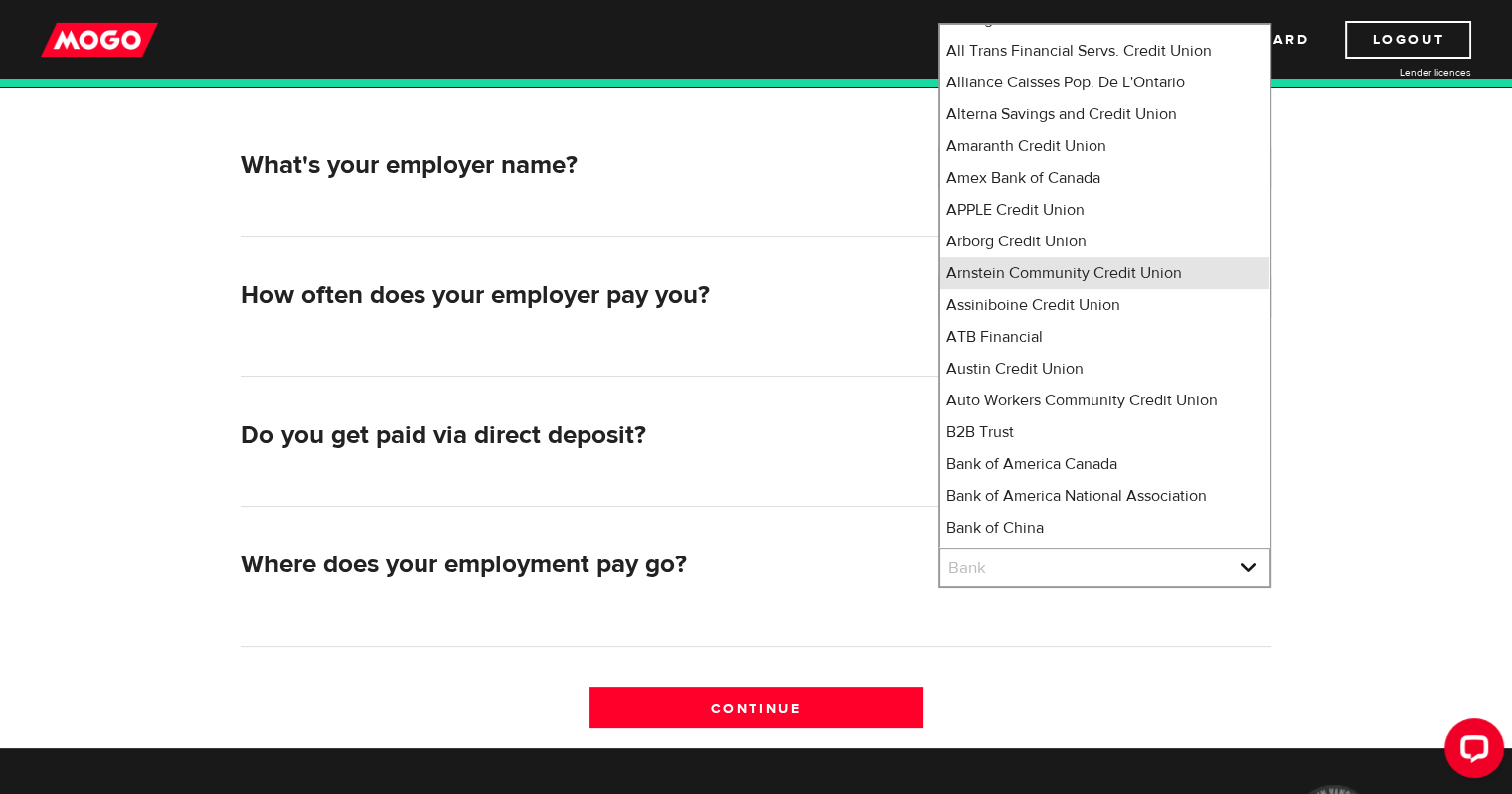type 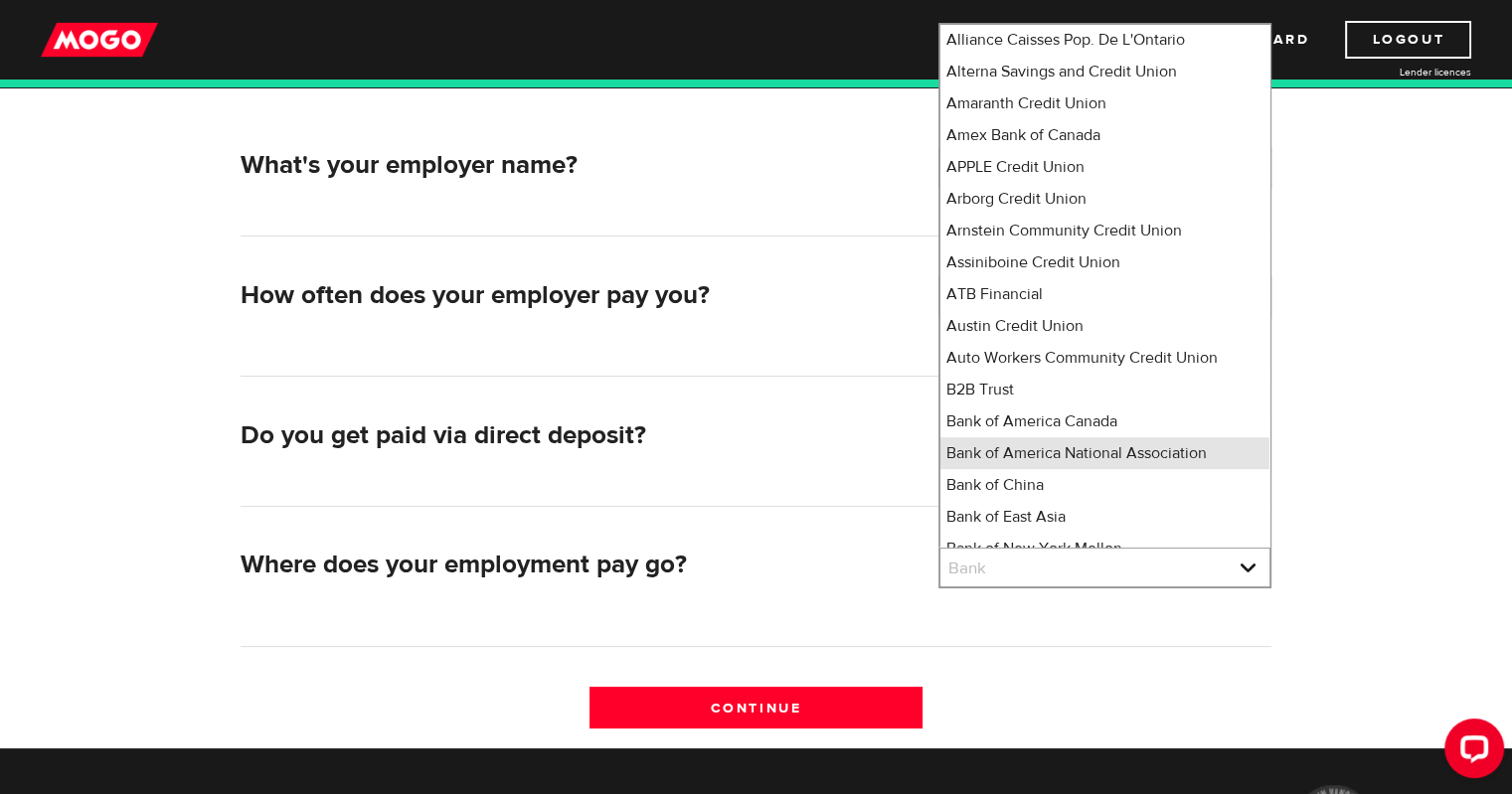 type 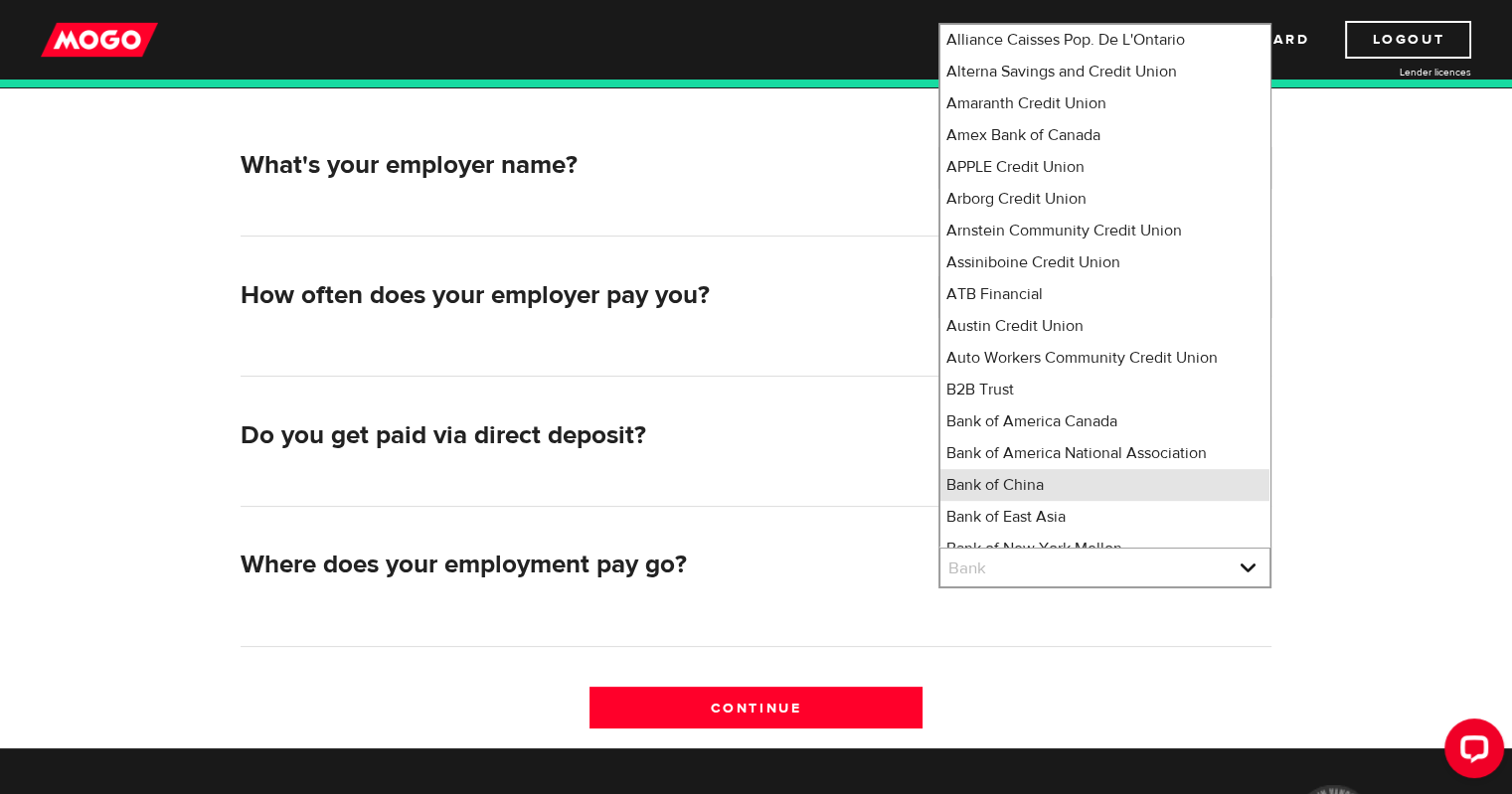 type 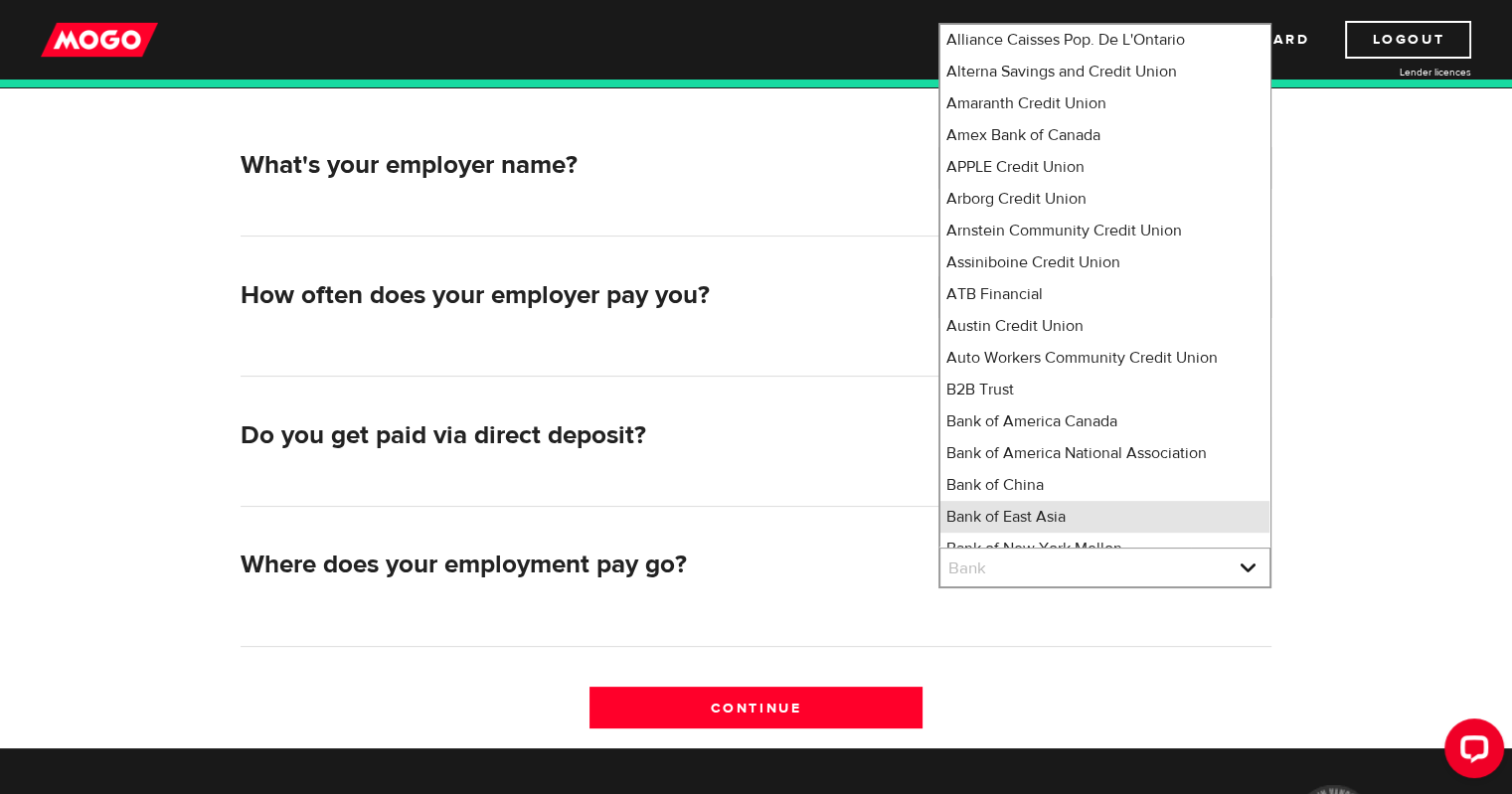 type 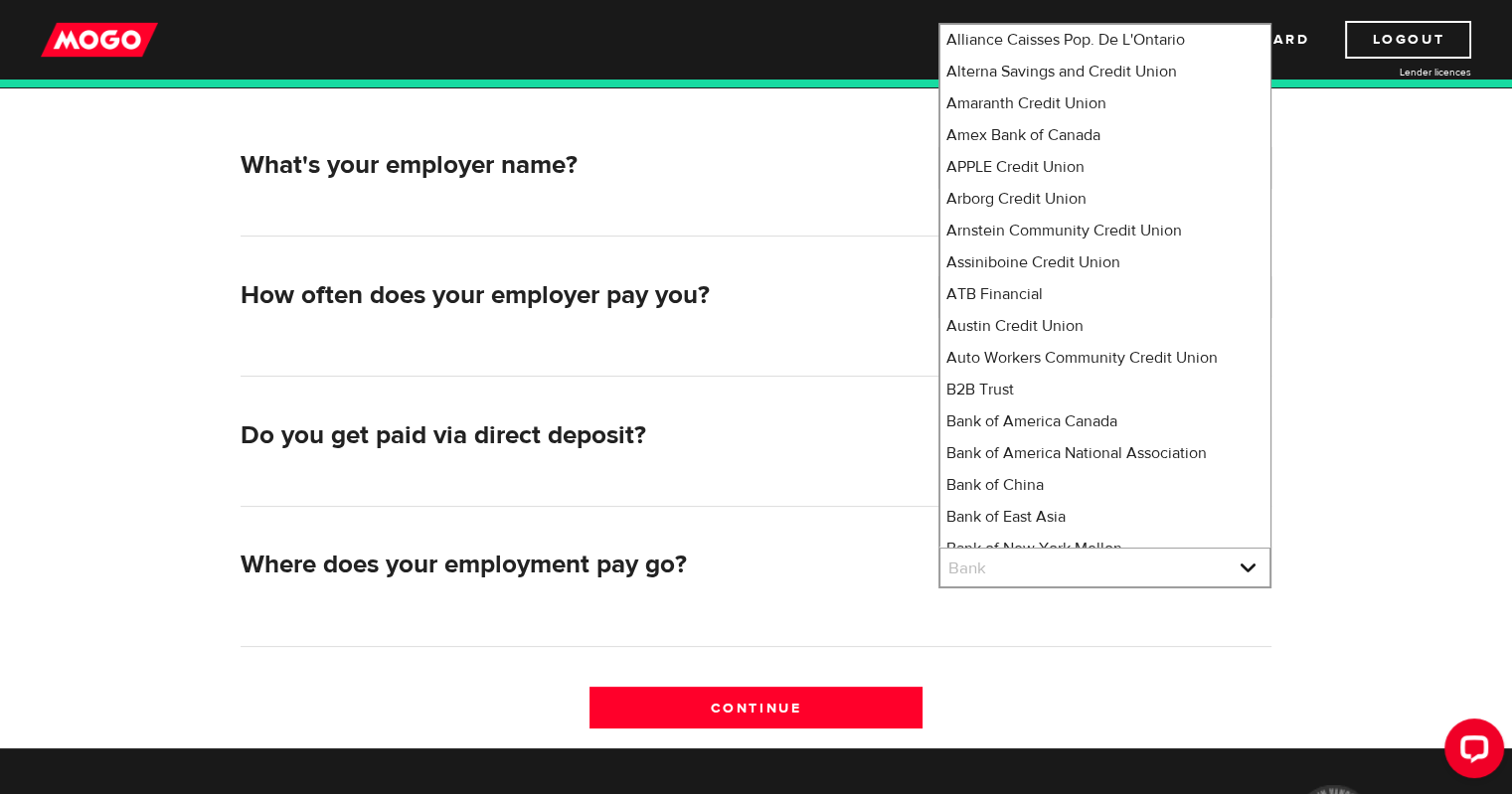 type 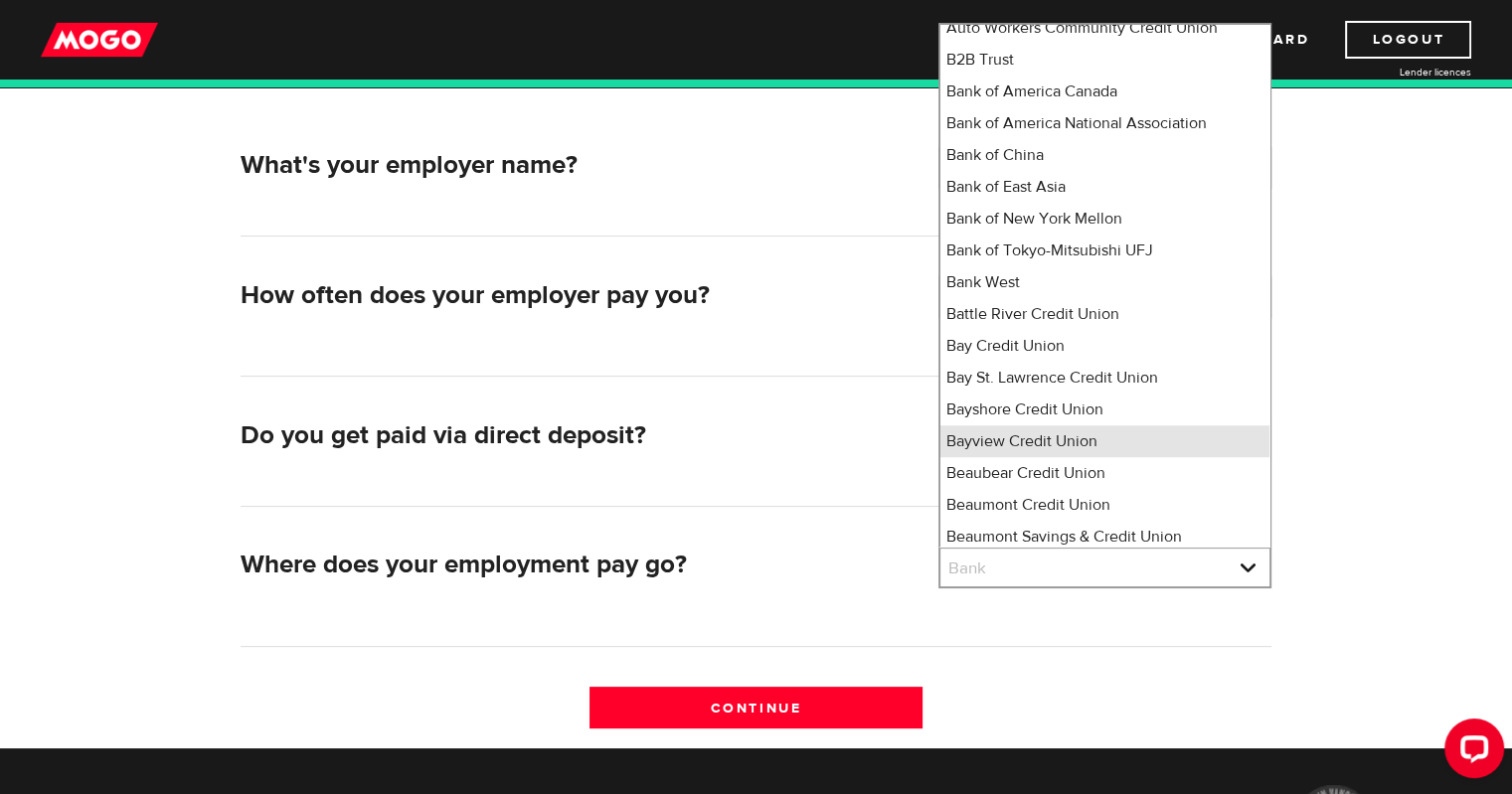 type 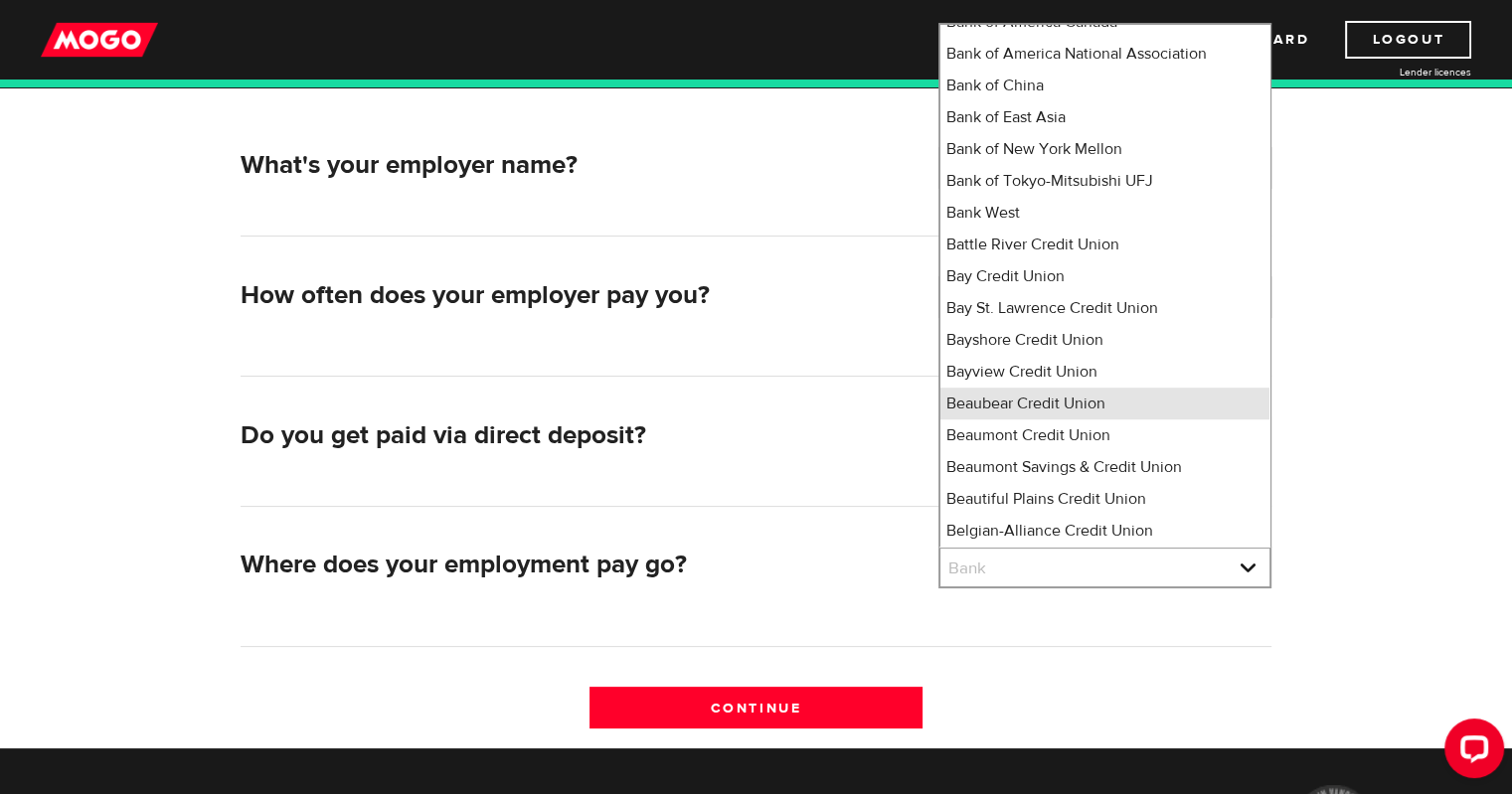 type 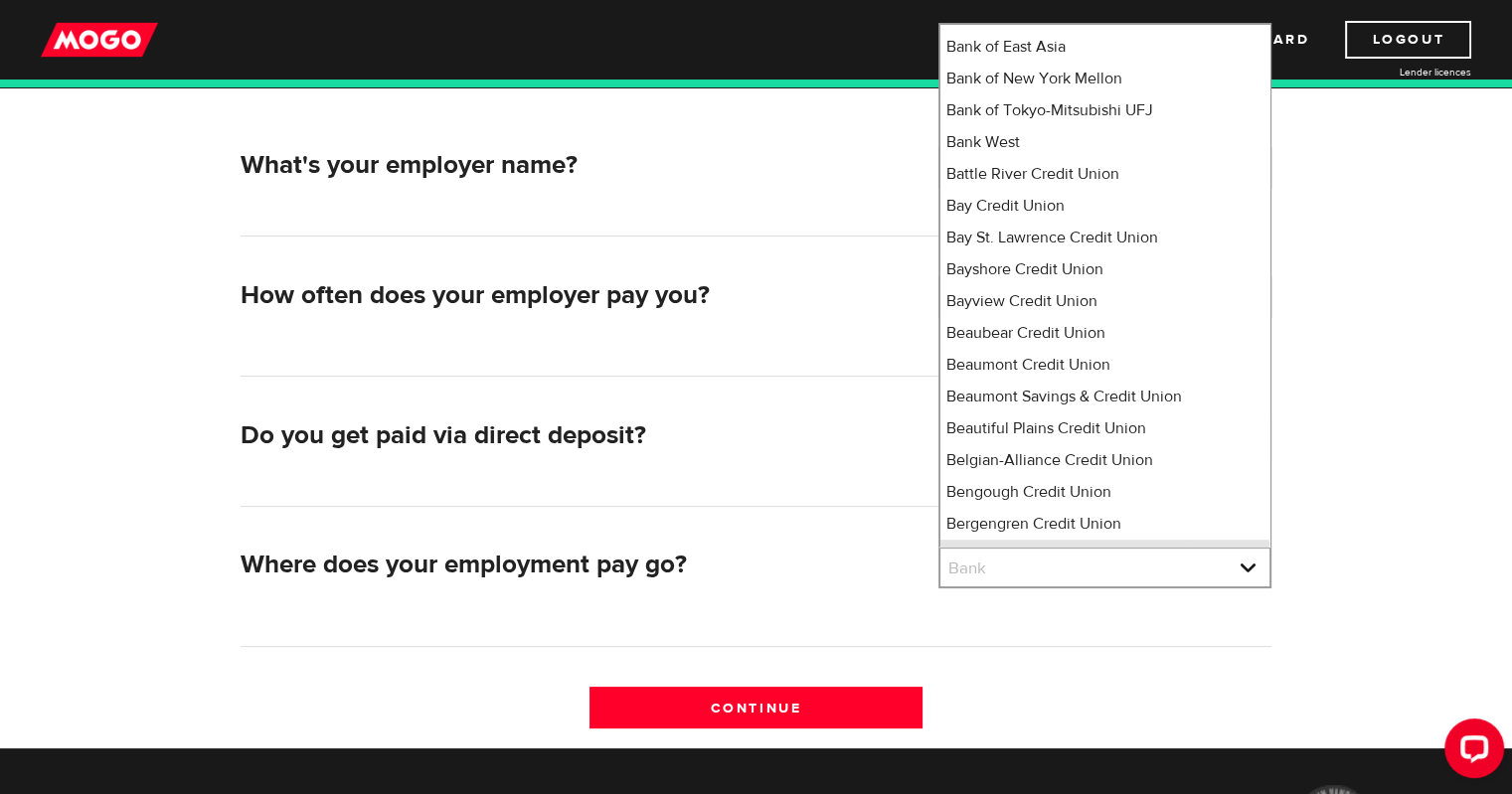 type 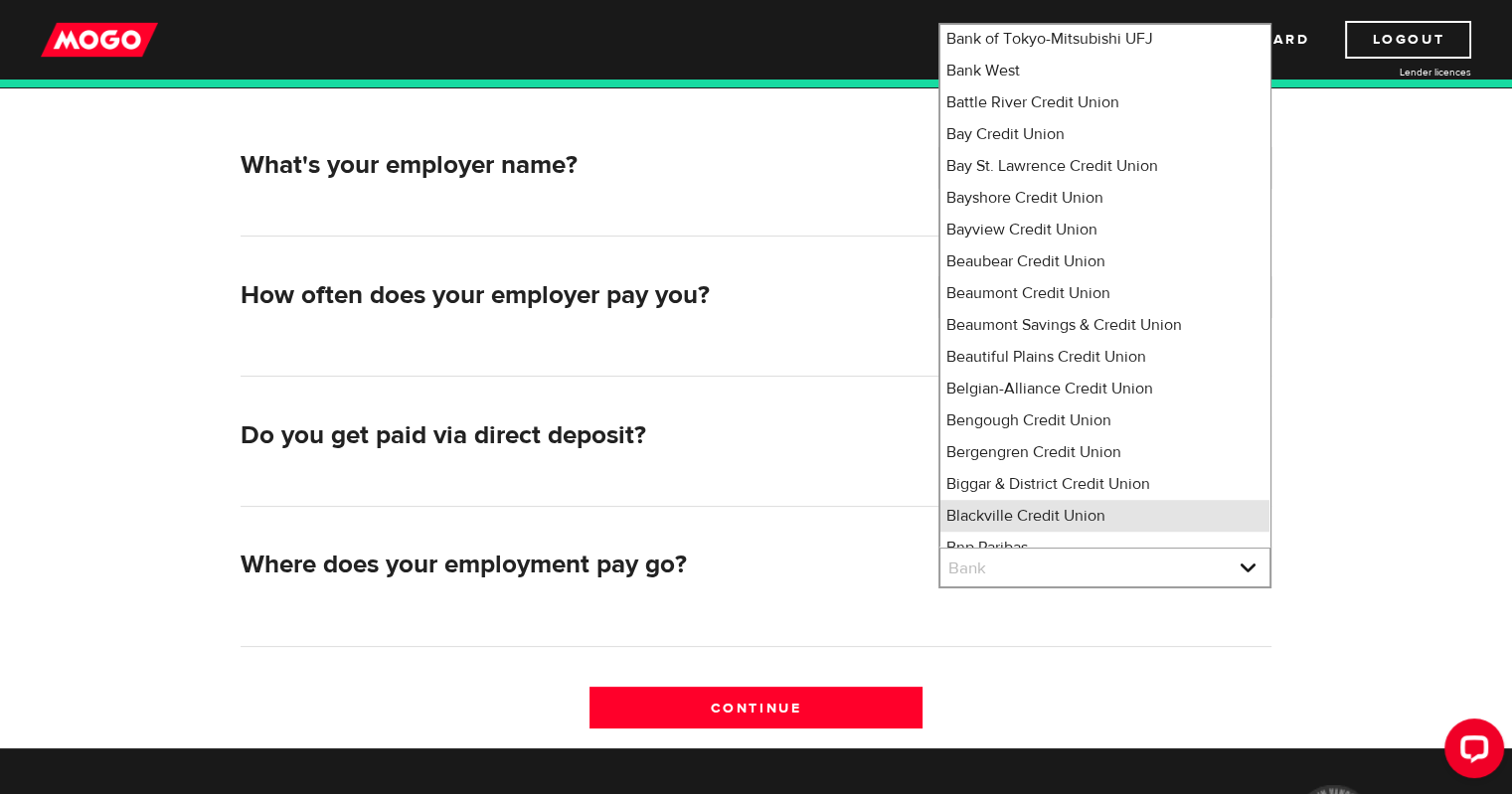 type 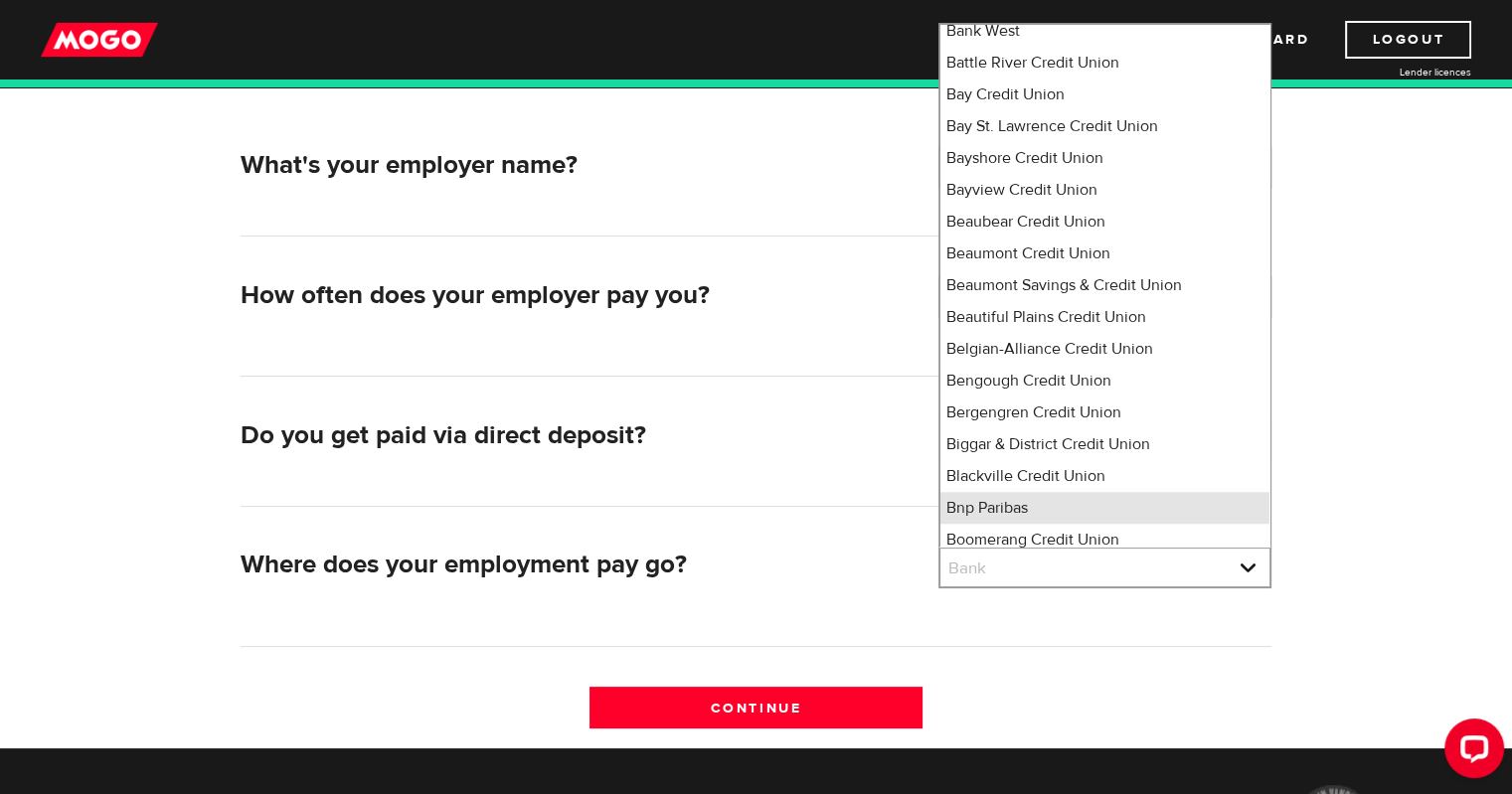 type 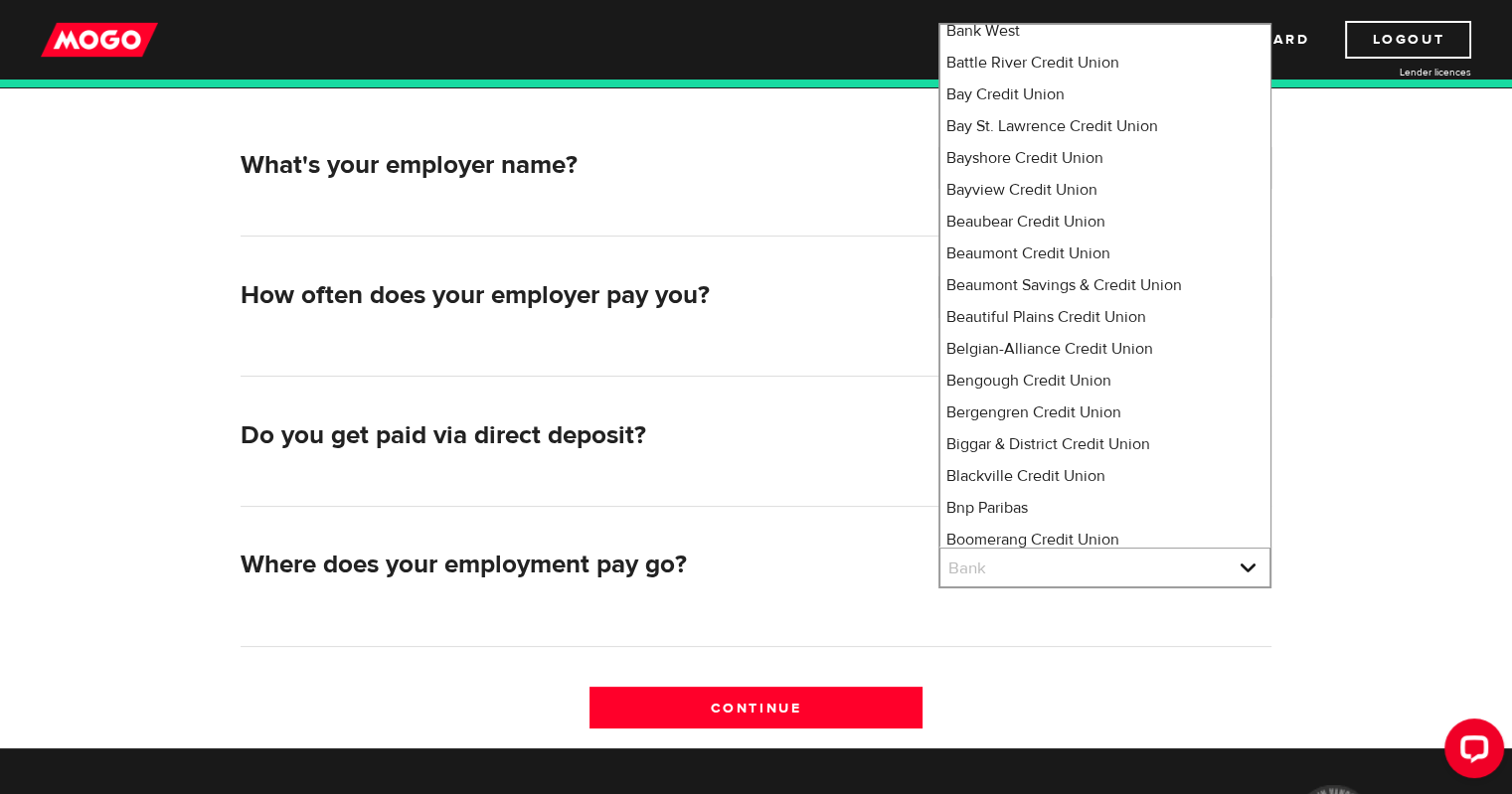 type 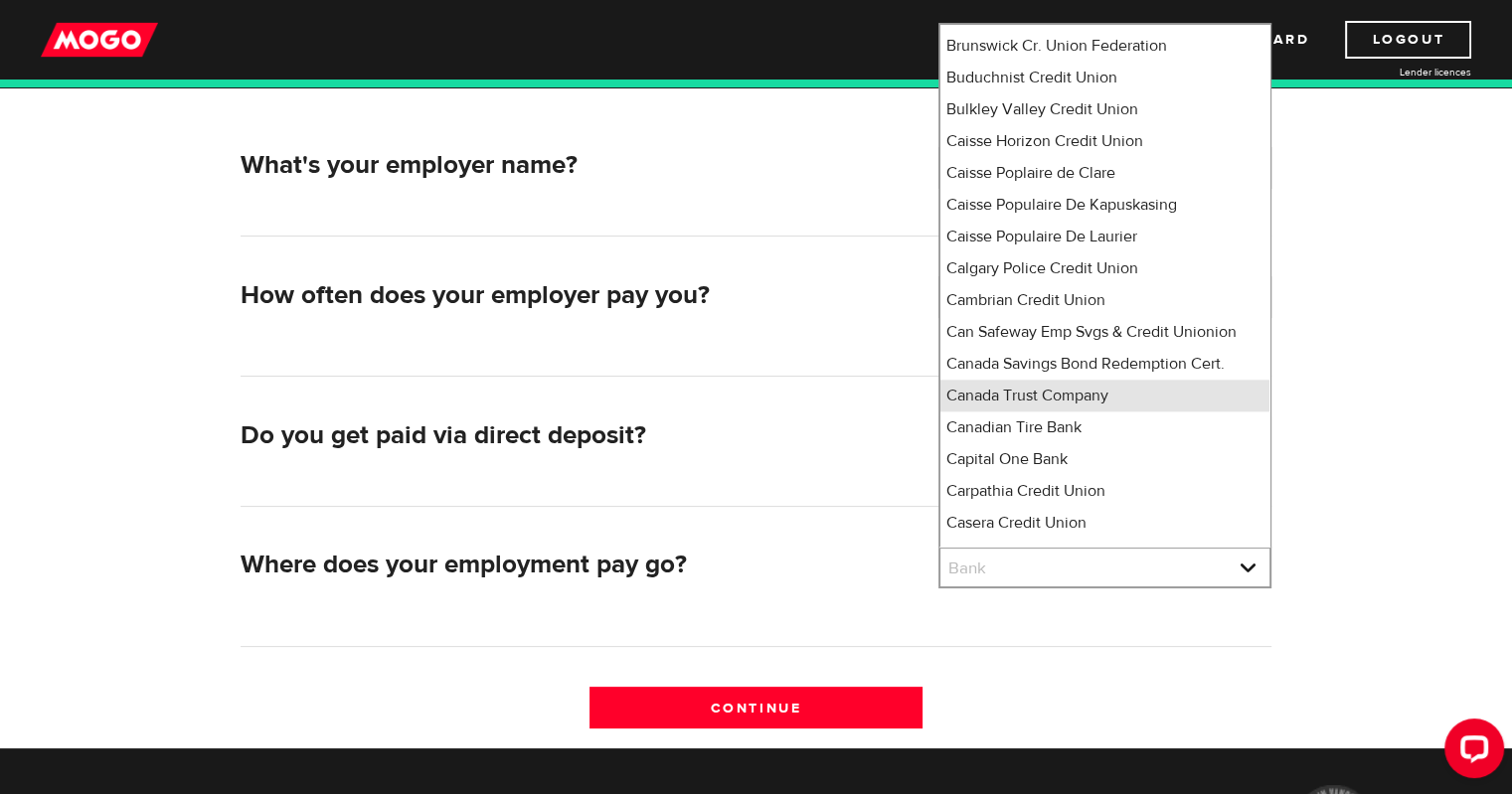 type 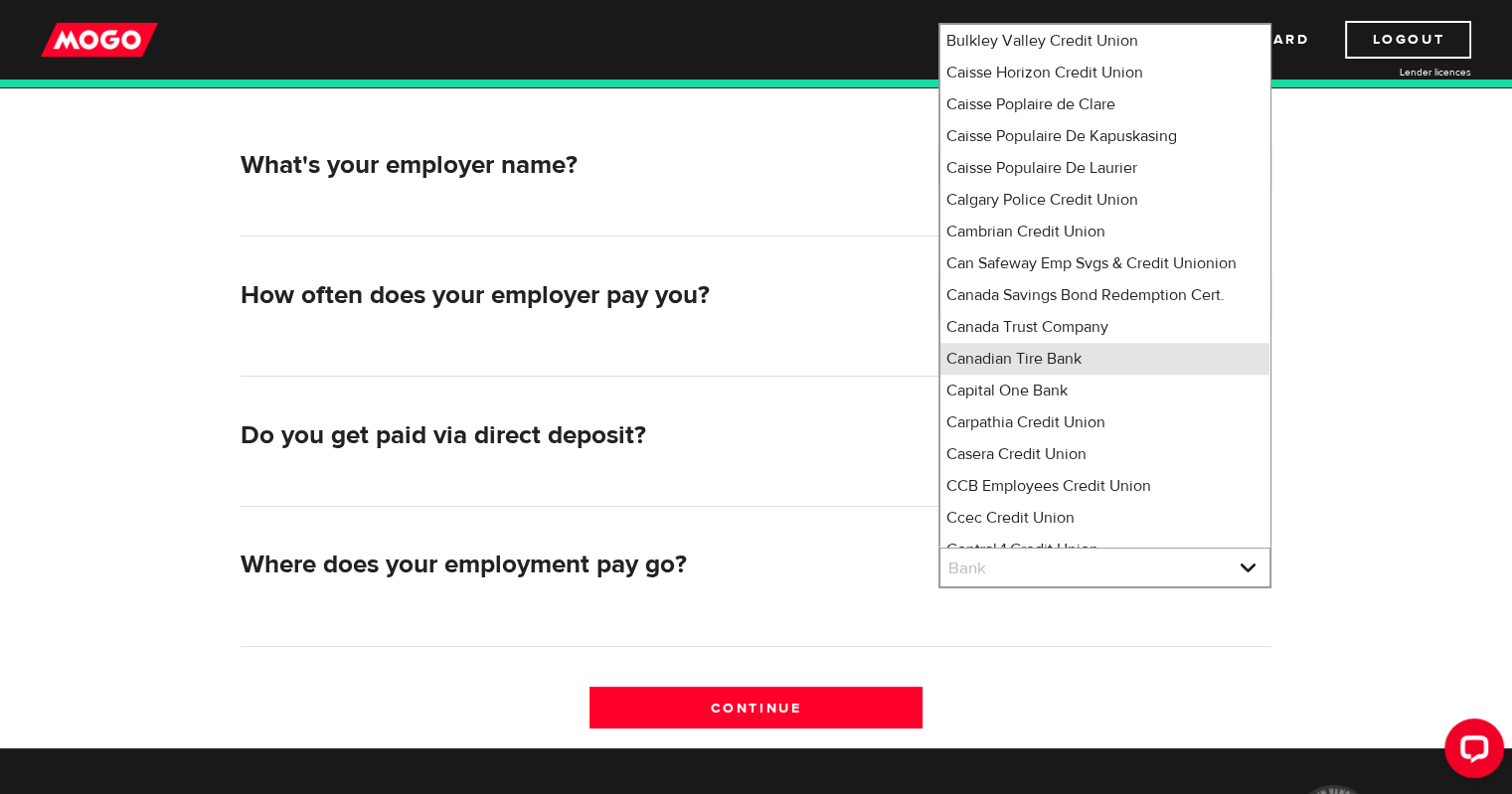 type 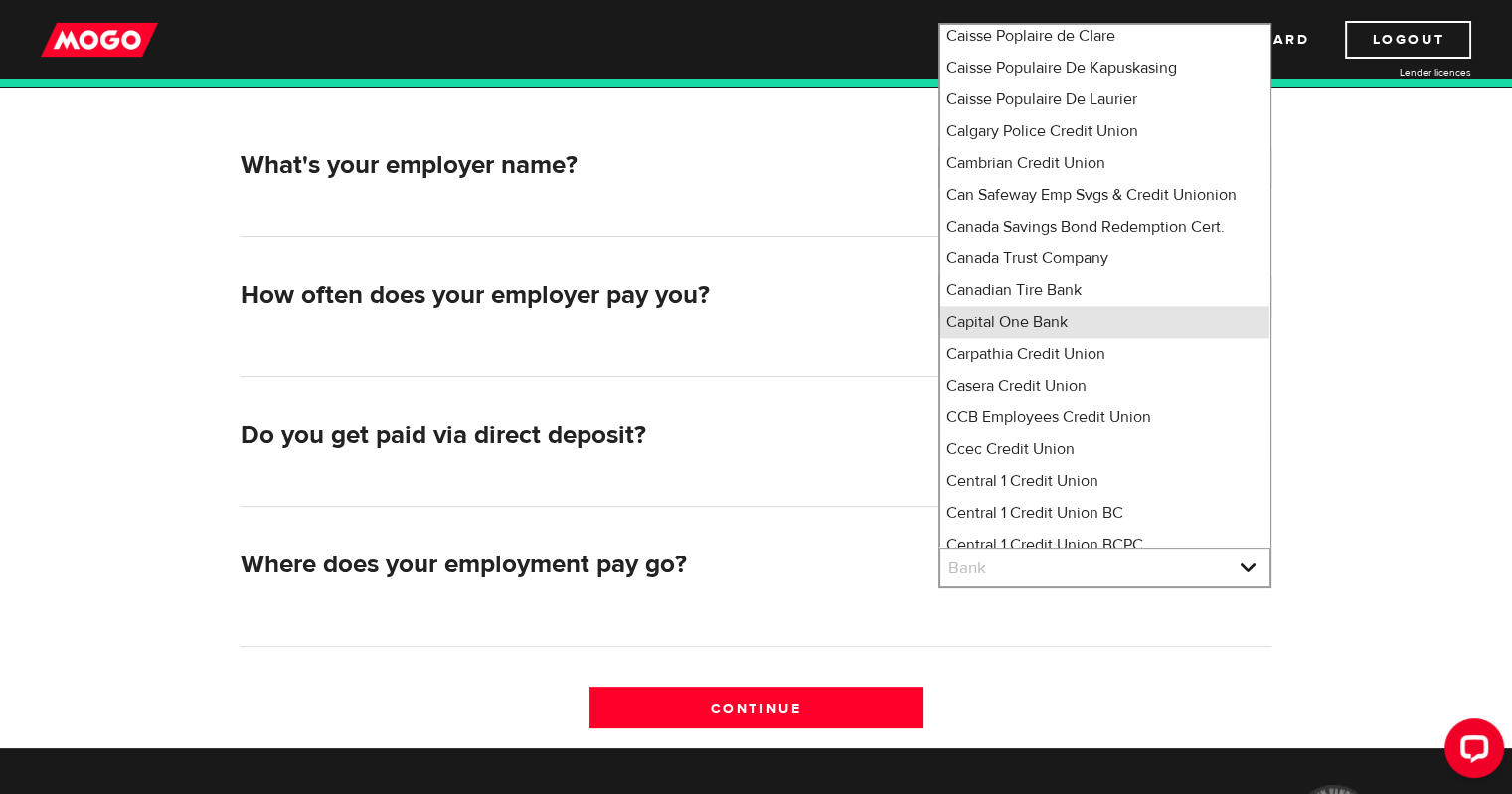type 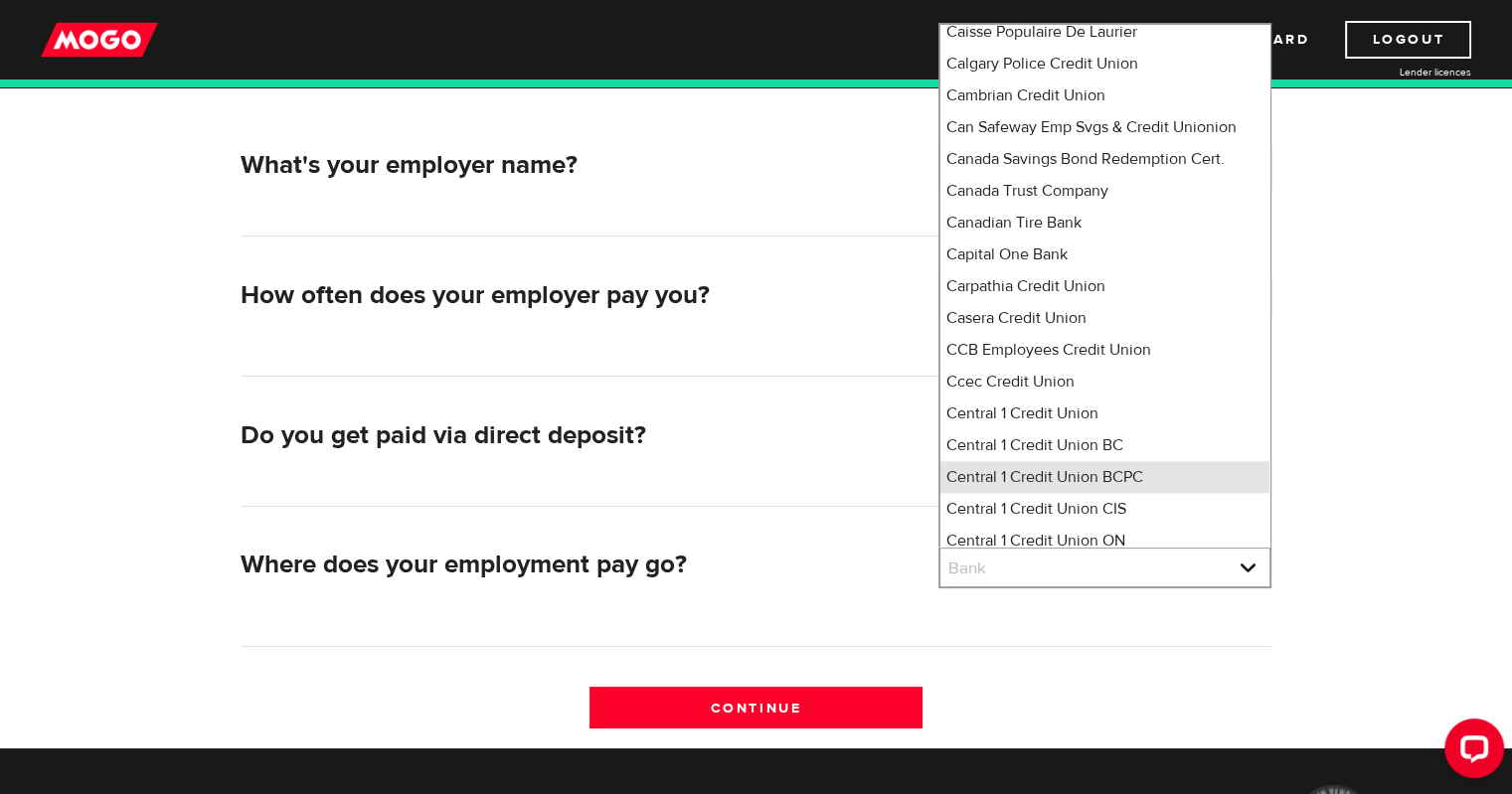 type 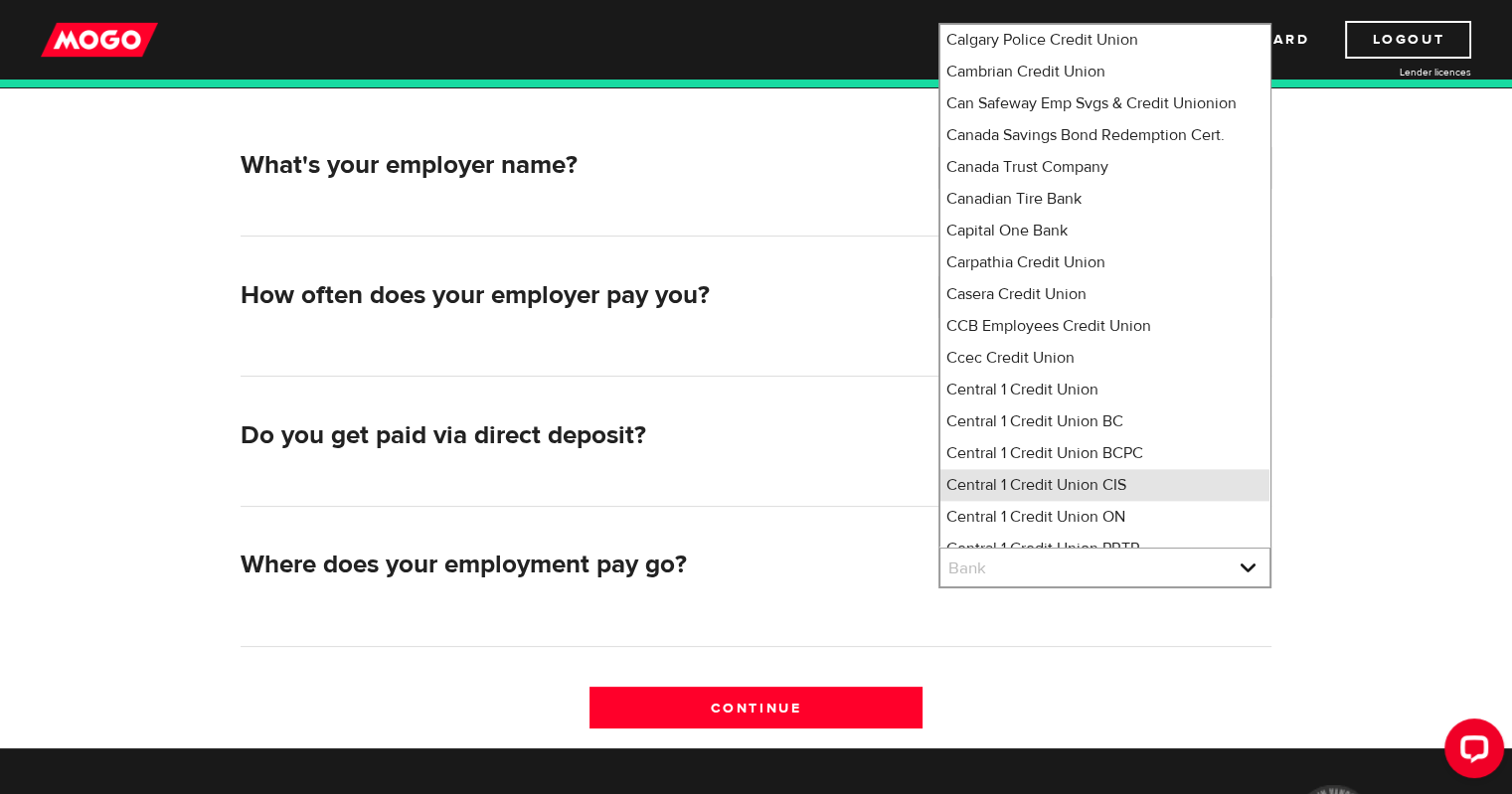 type 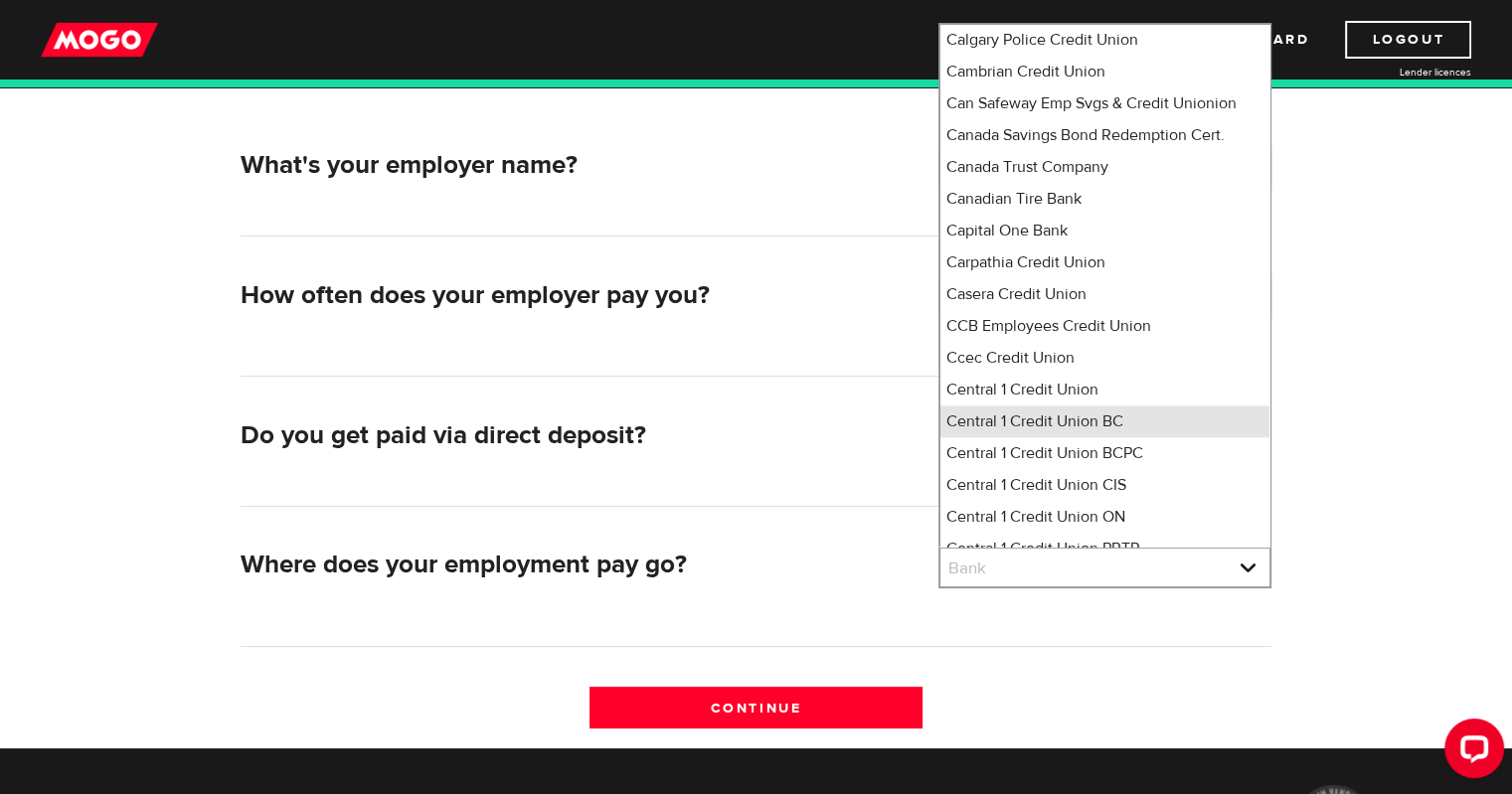type 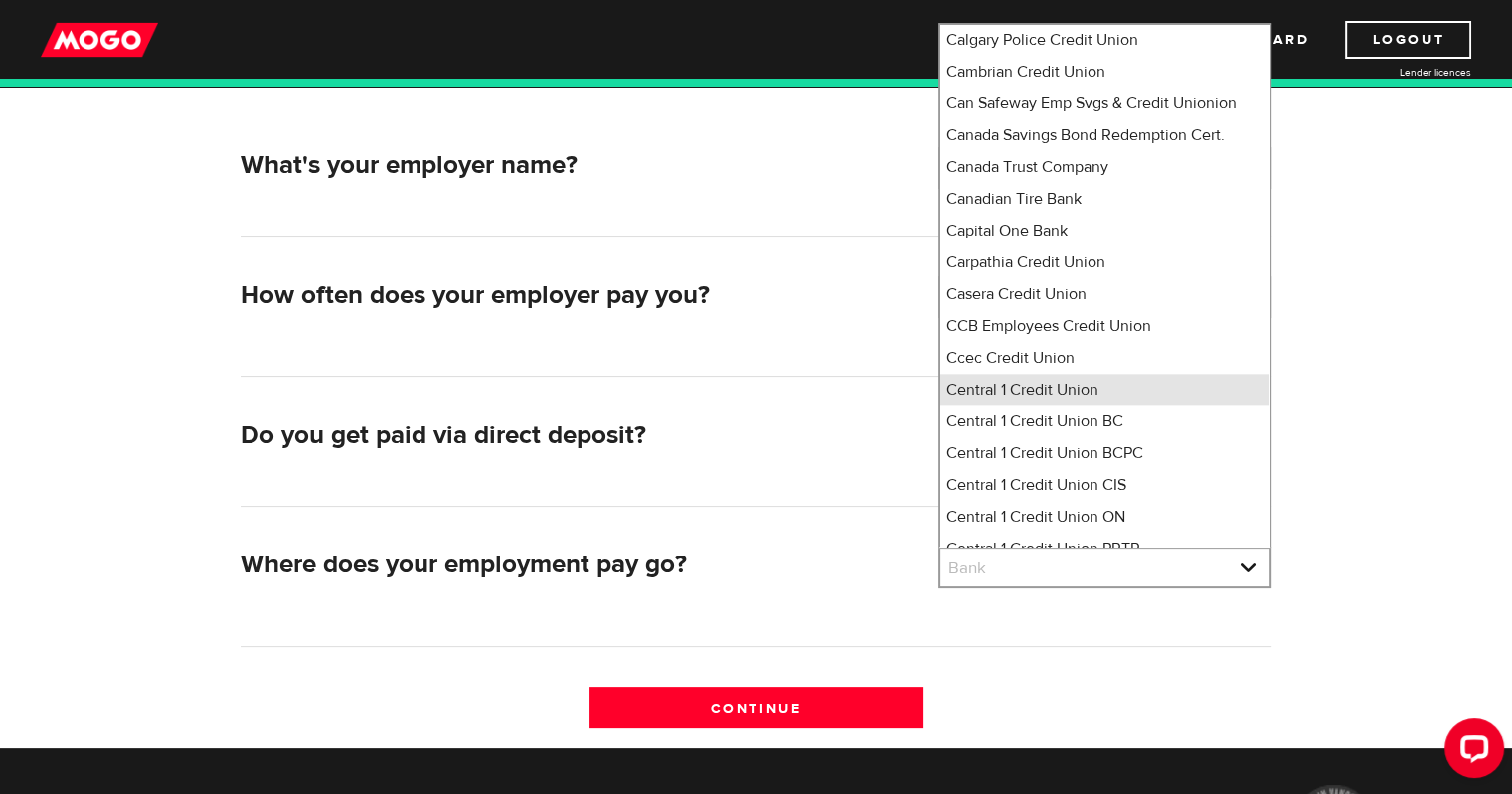 type 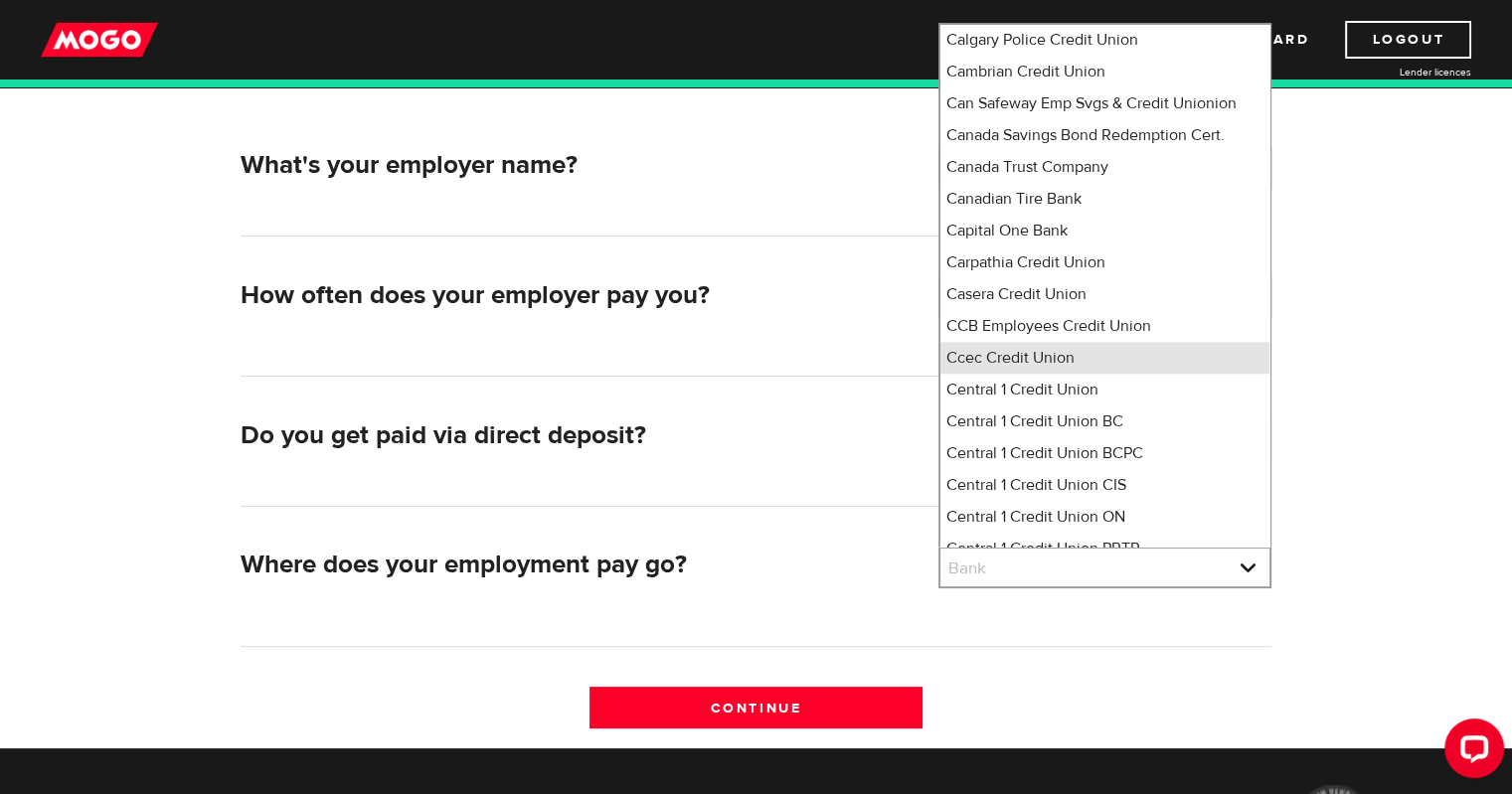 type 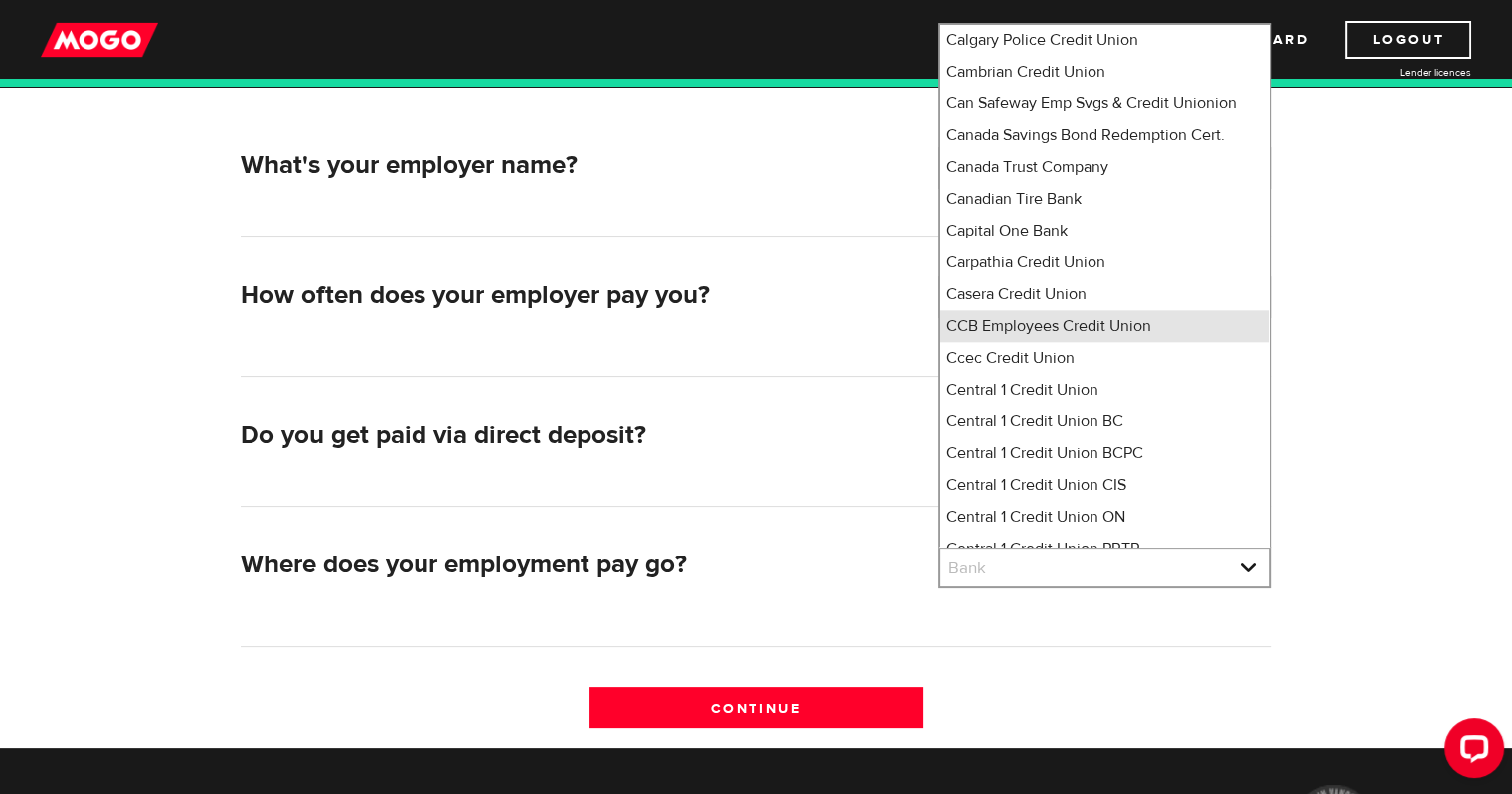 type 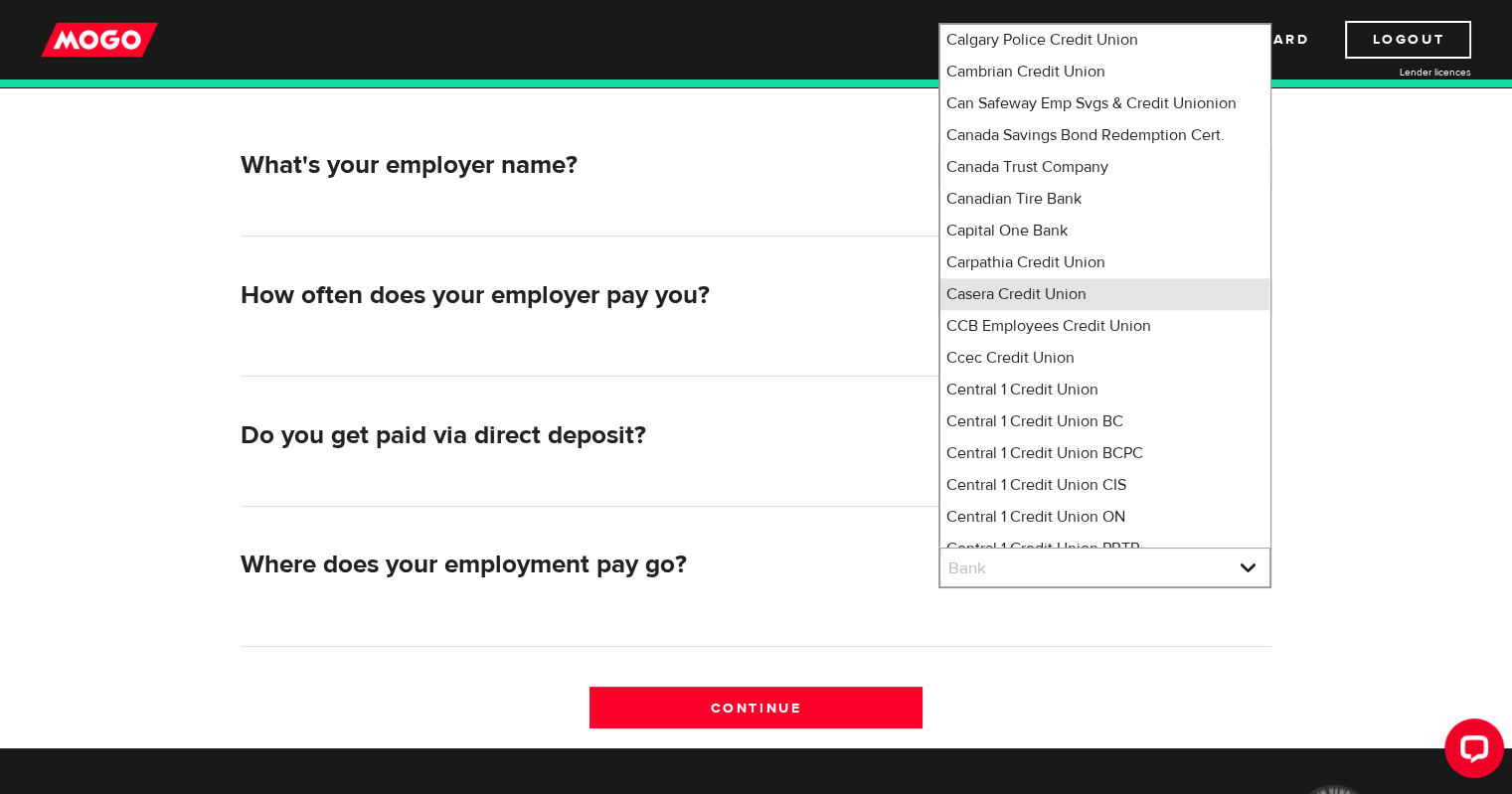 type 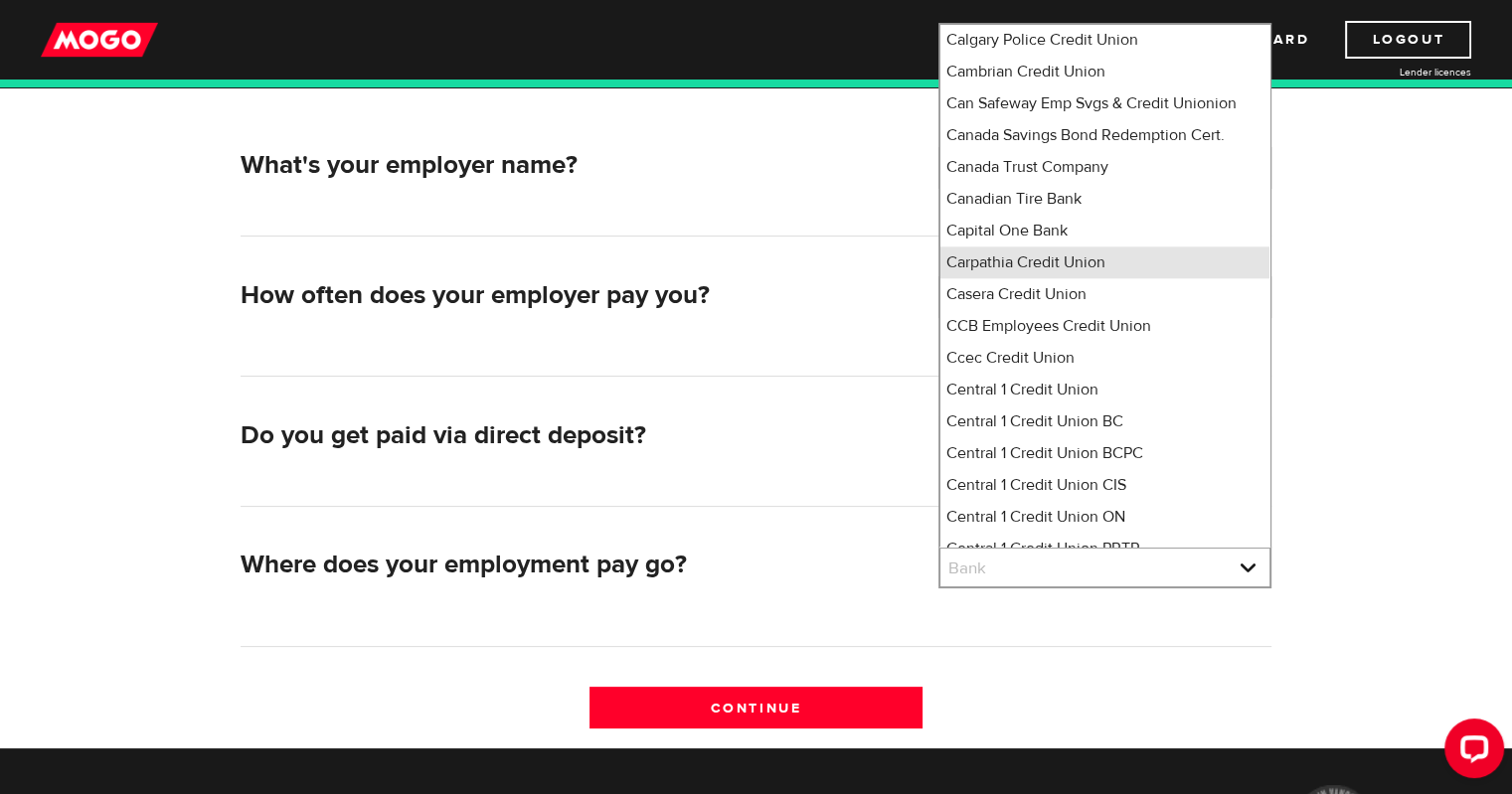 type 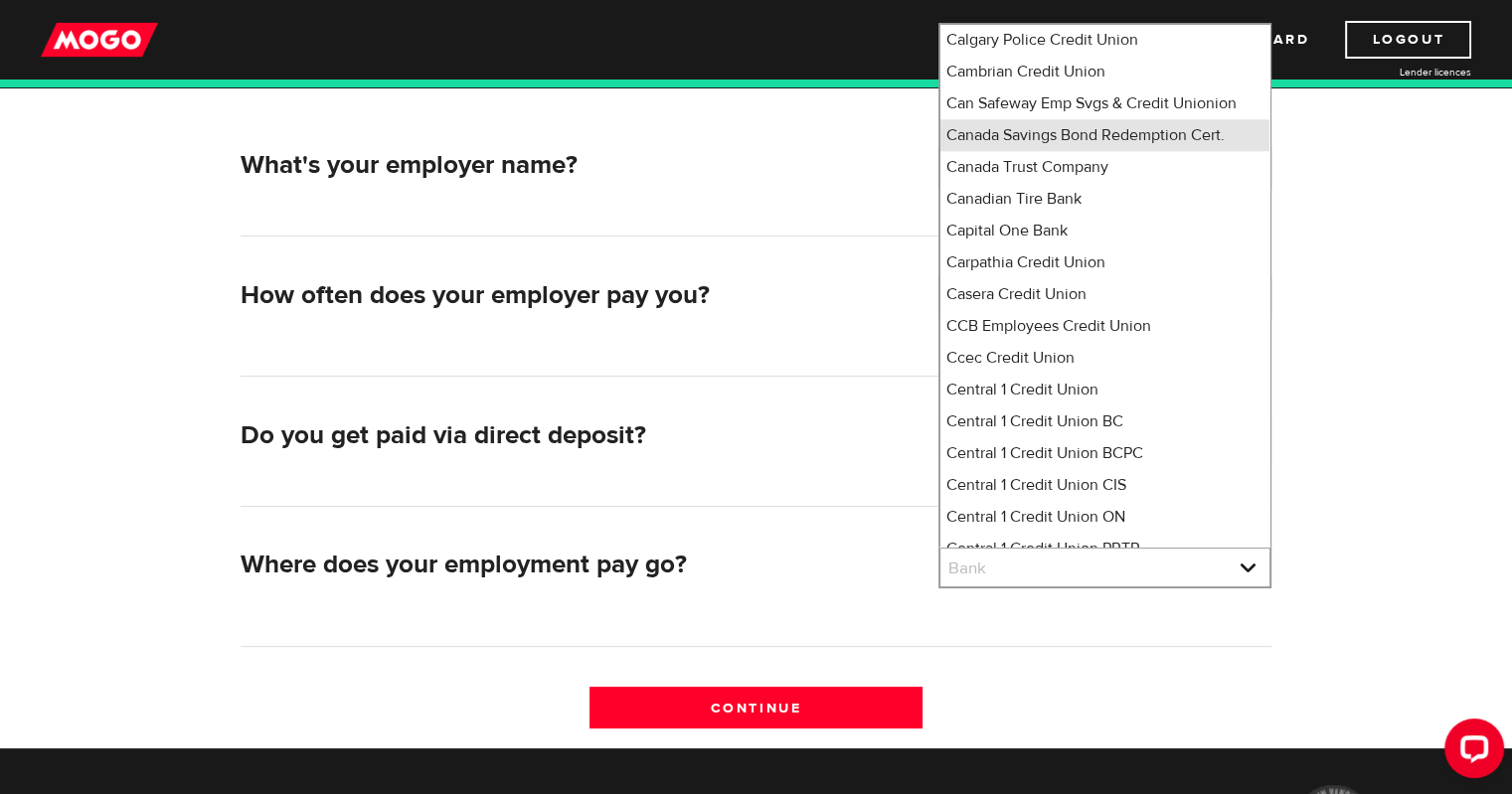 type 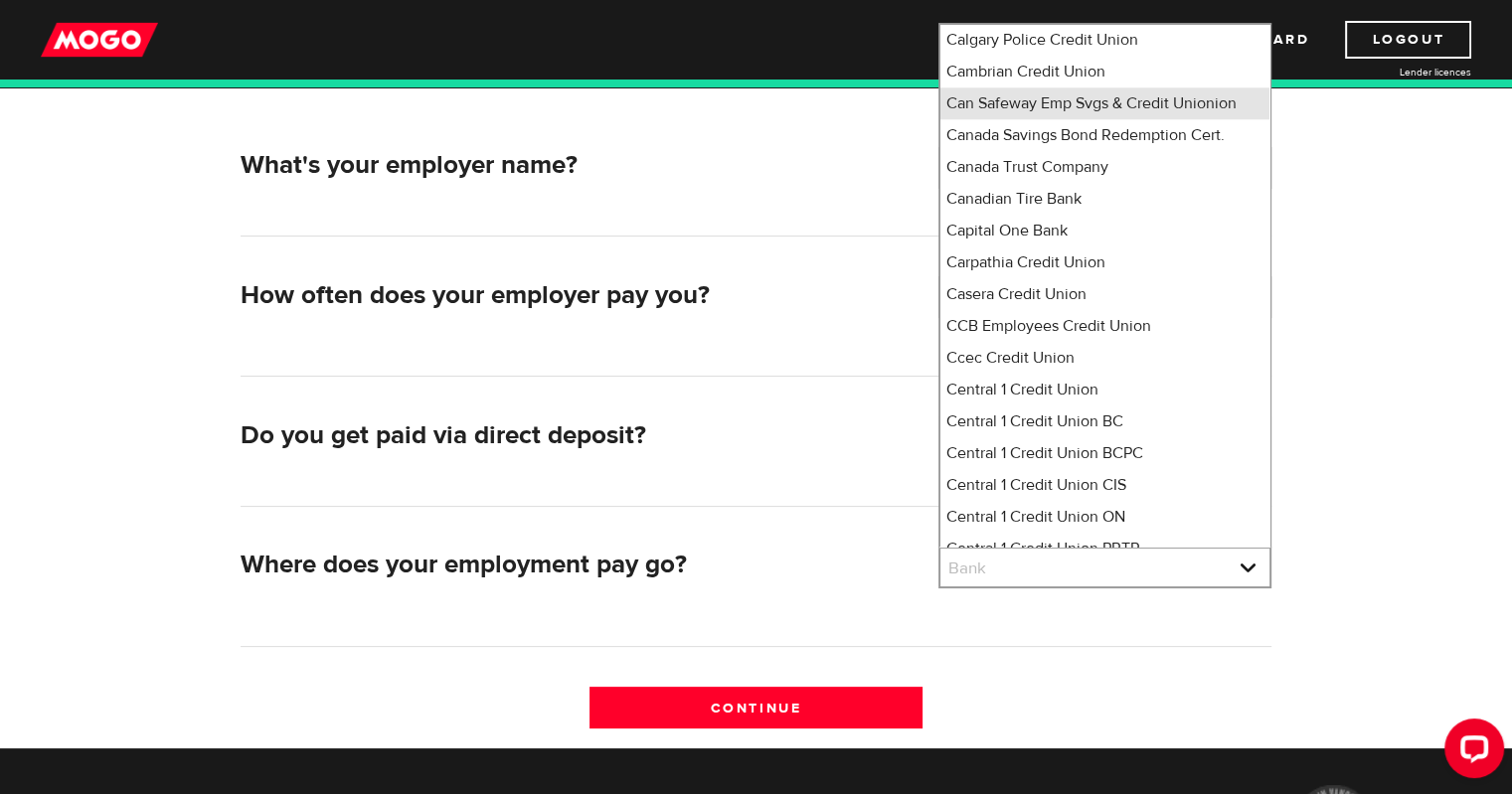type 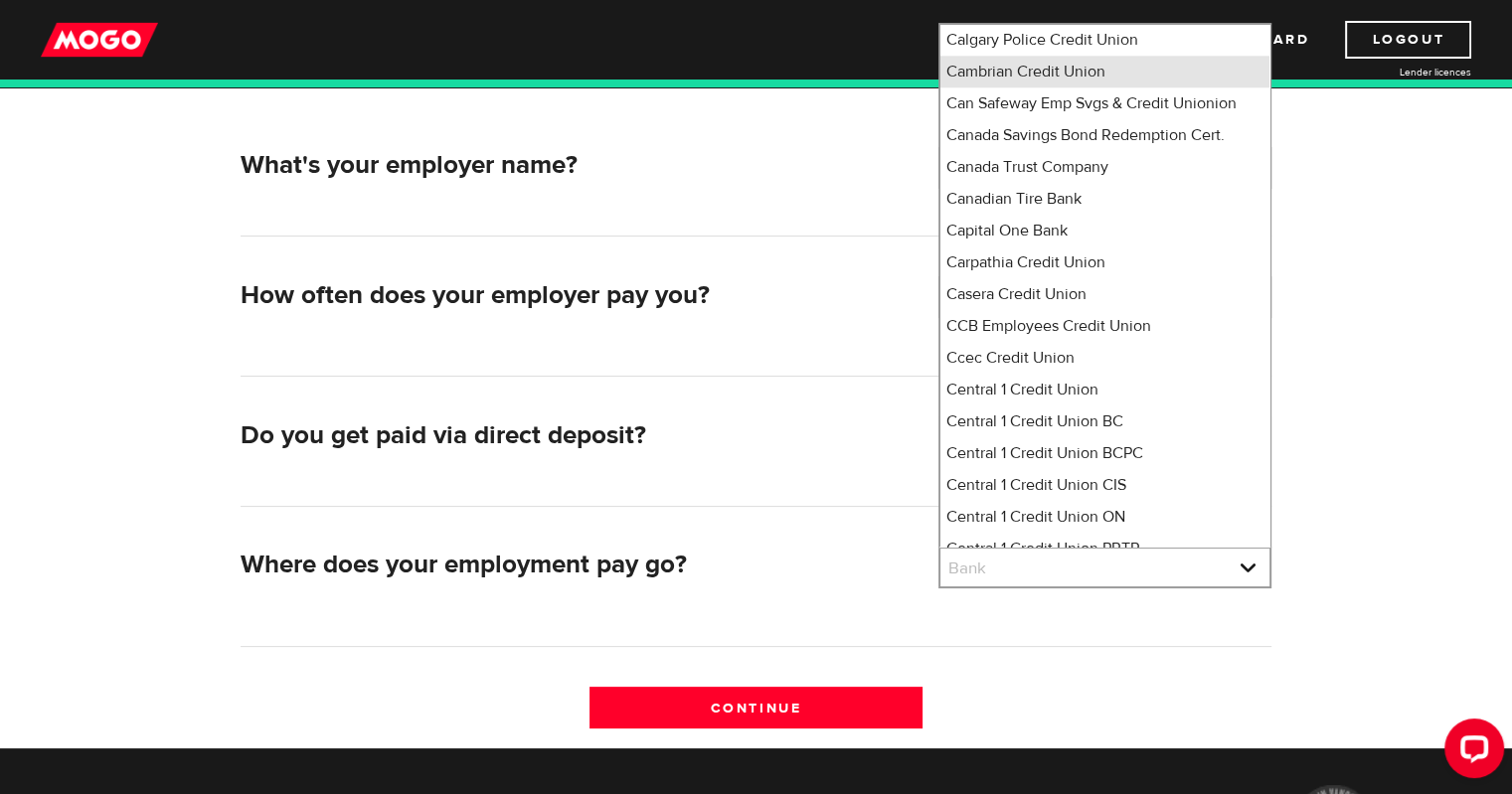 type 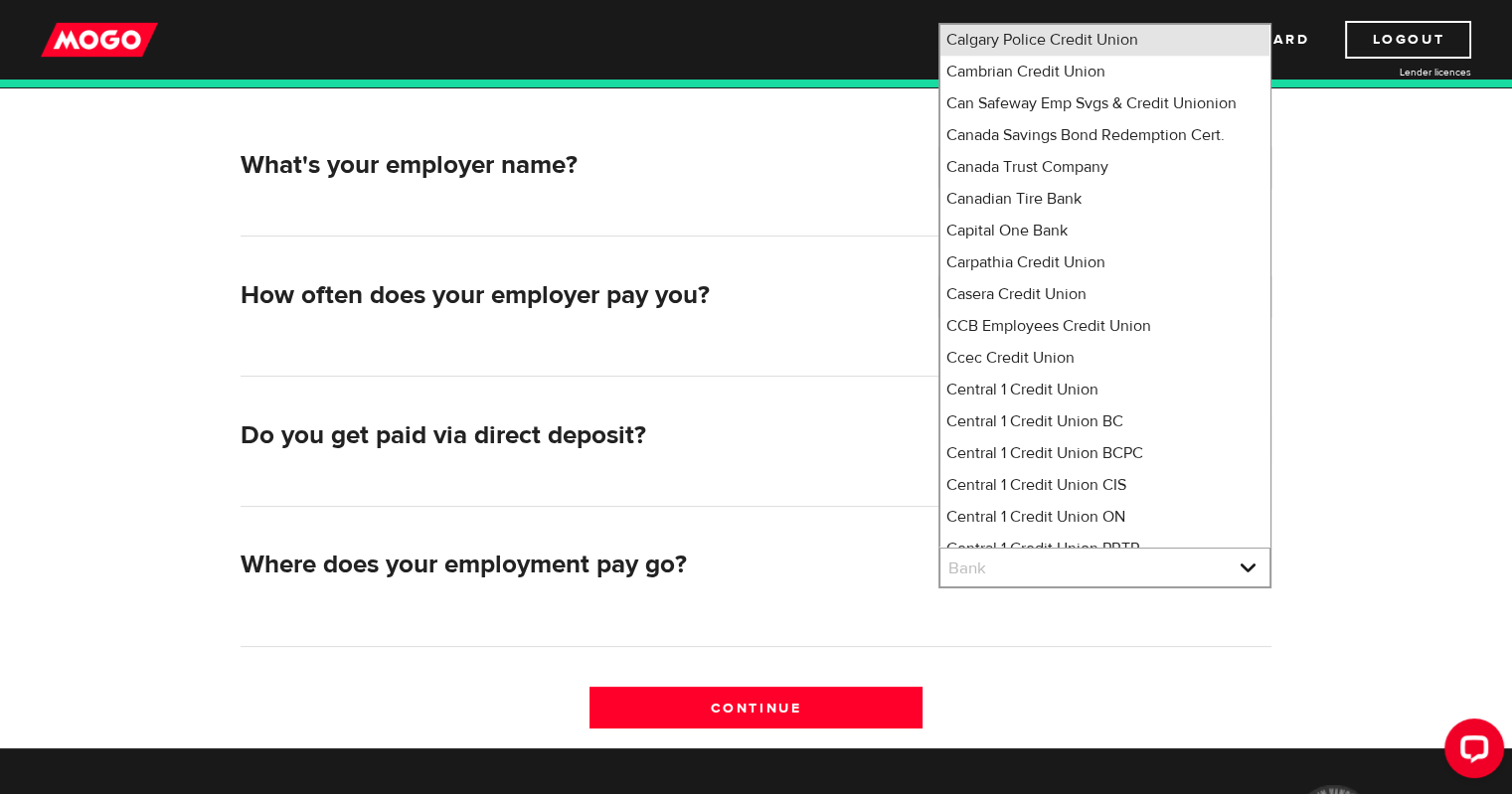 type 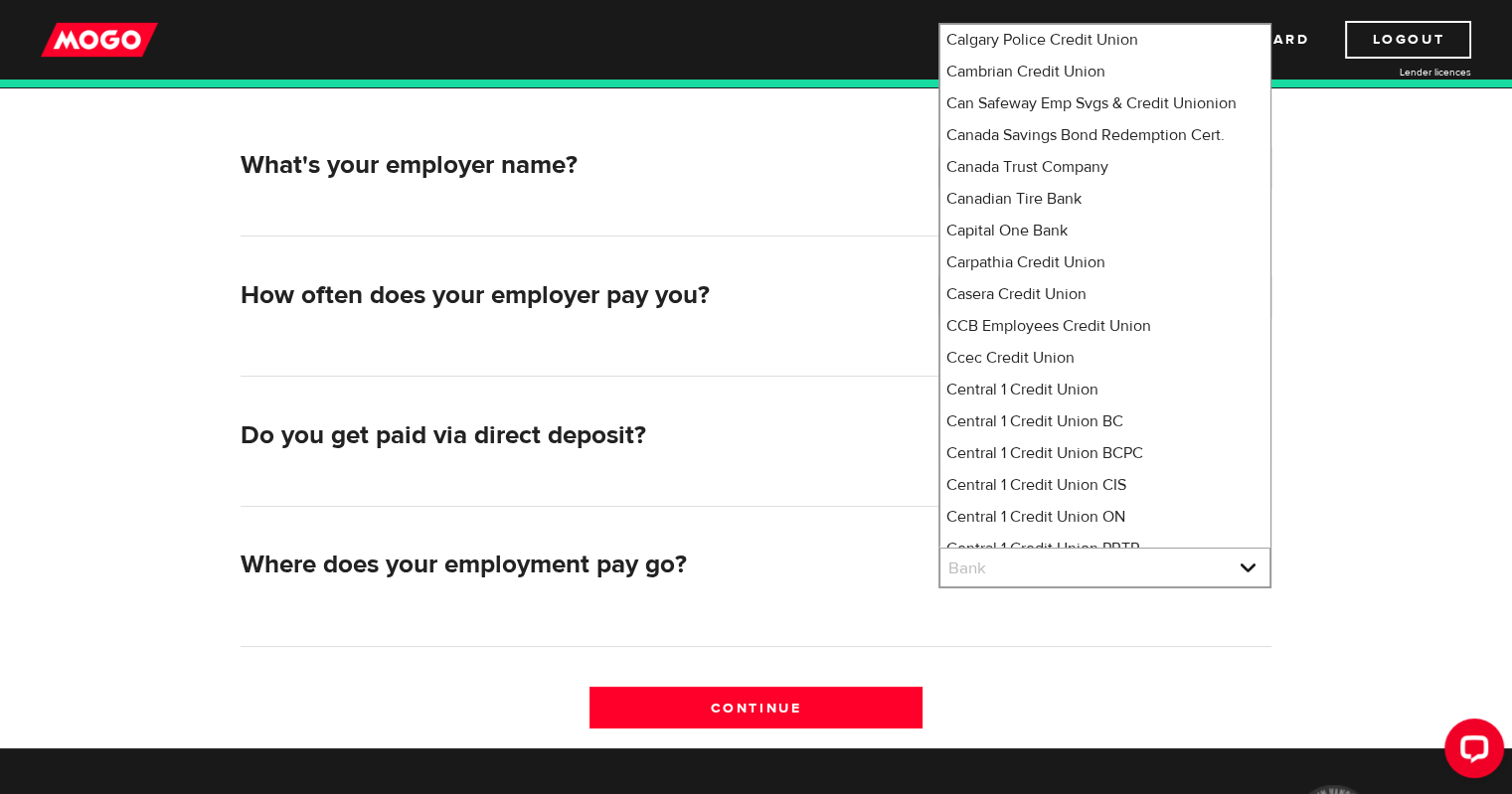 type 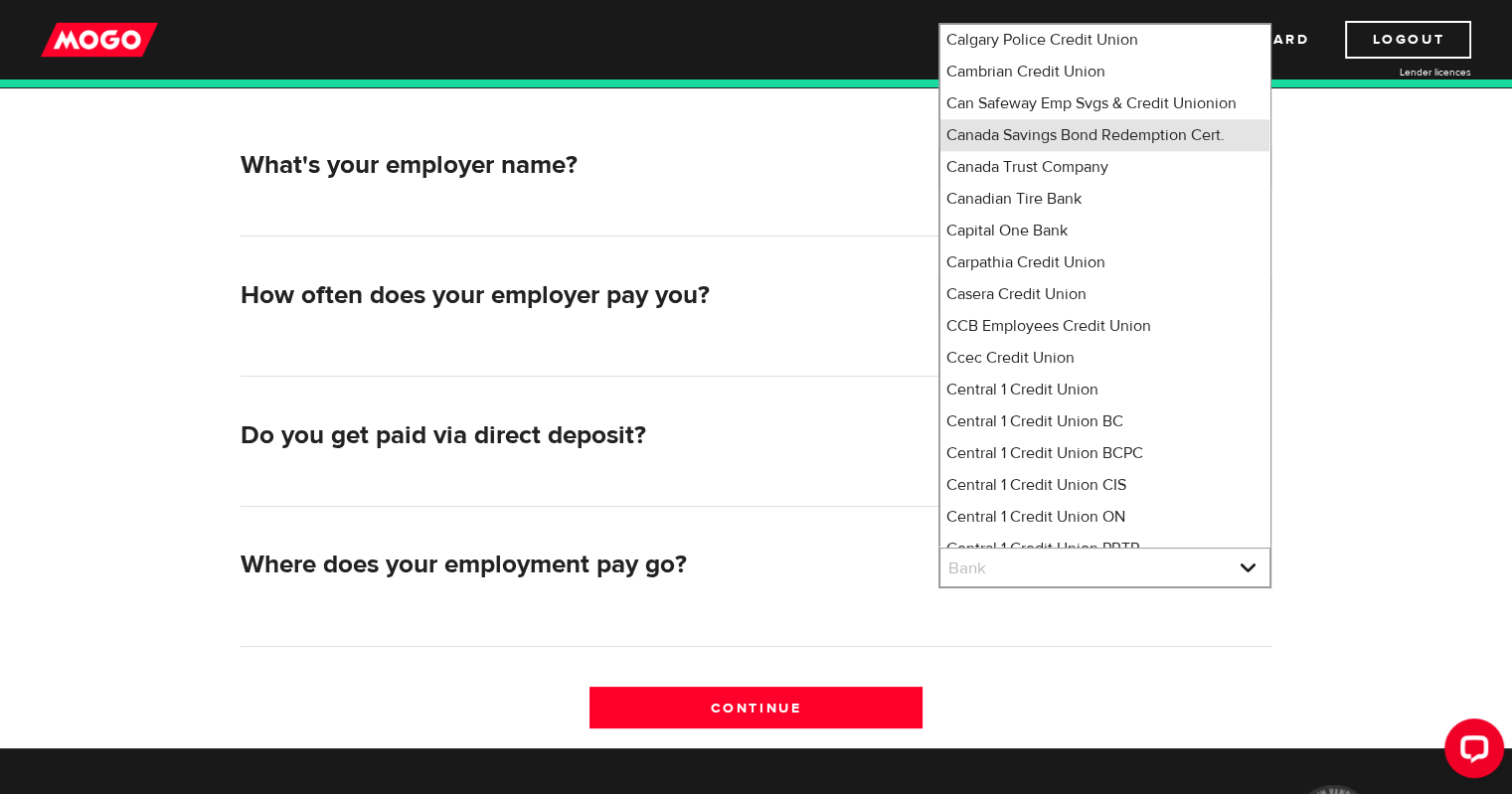 scroll, scrollTop: 2004, scrollLeft: 0, axis: vertical 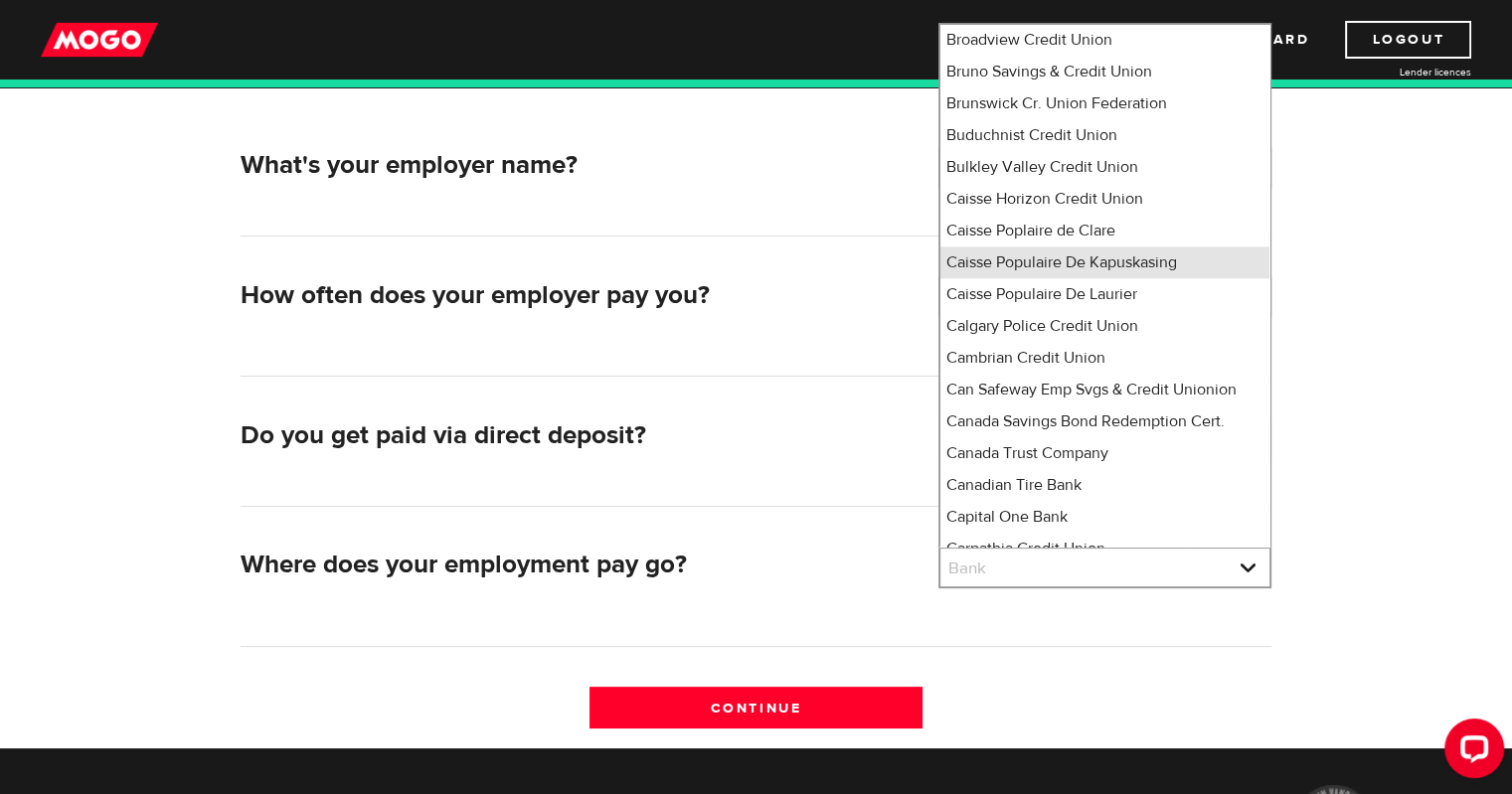 type 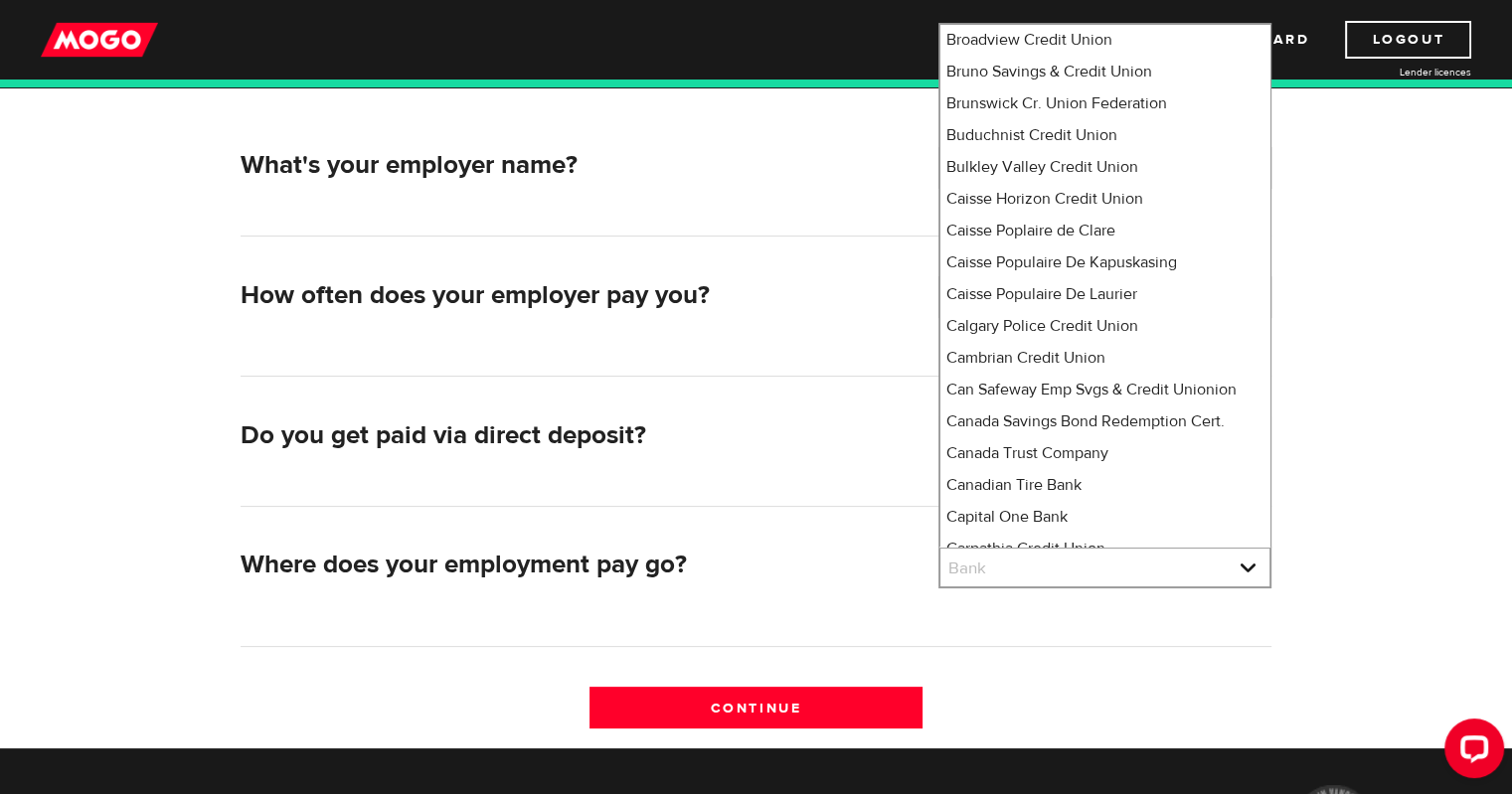 scroll, scrollTop: 10074, scrollLeft: 0, axis: vertical 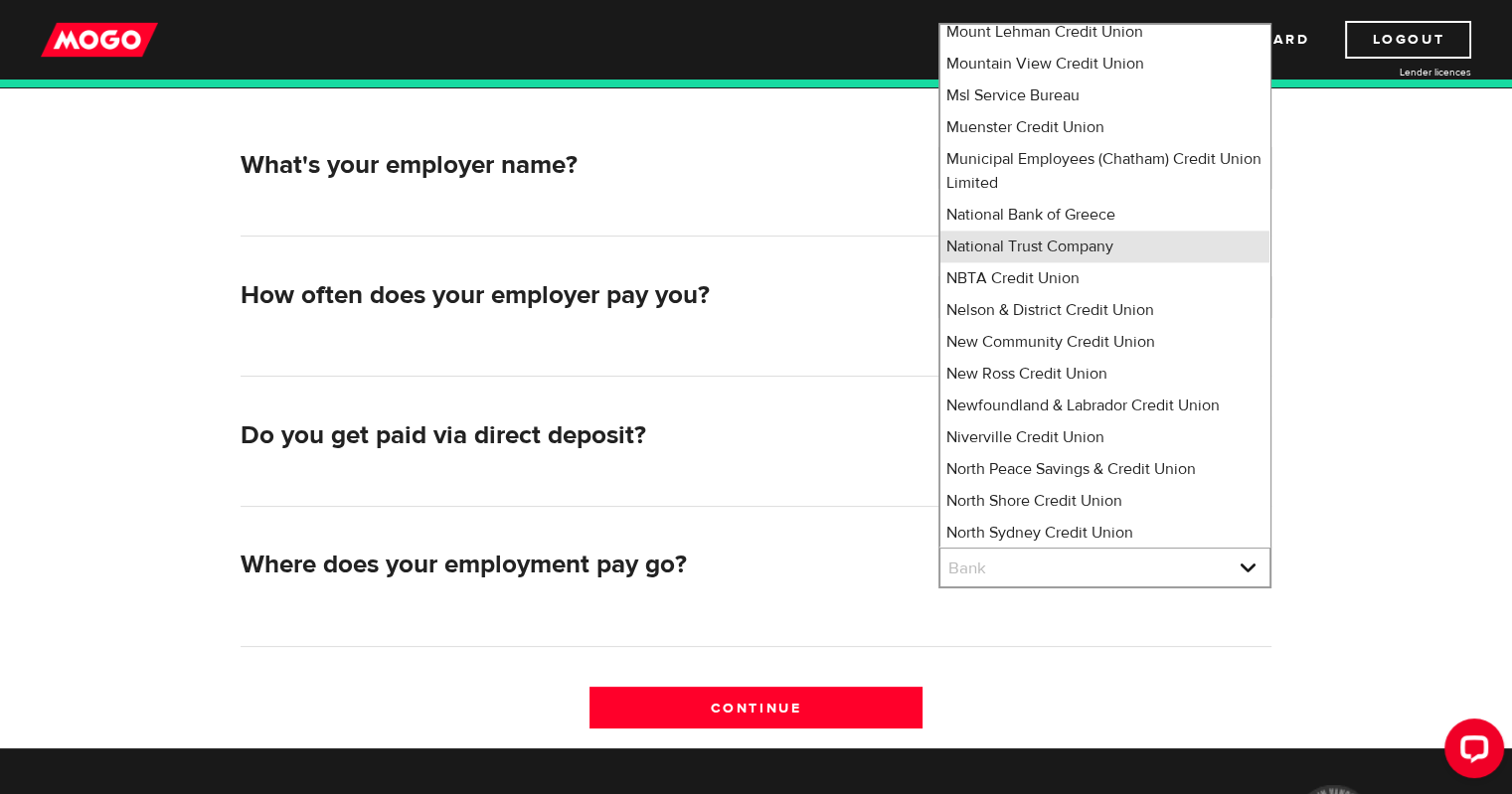 type 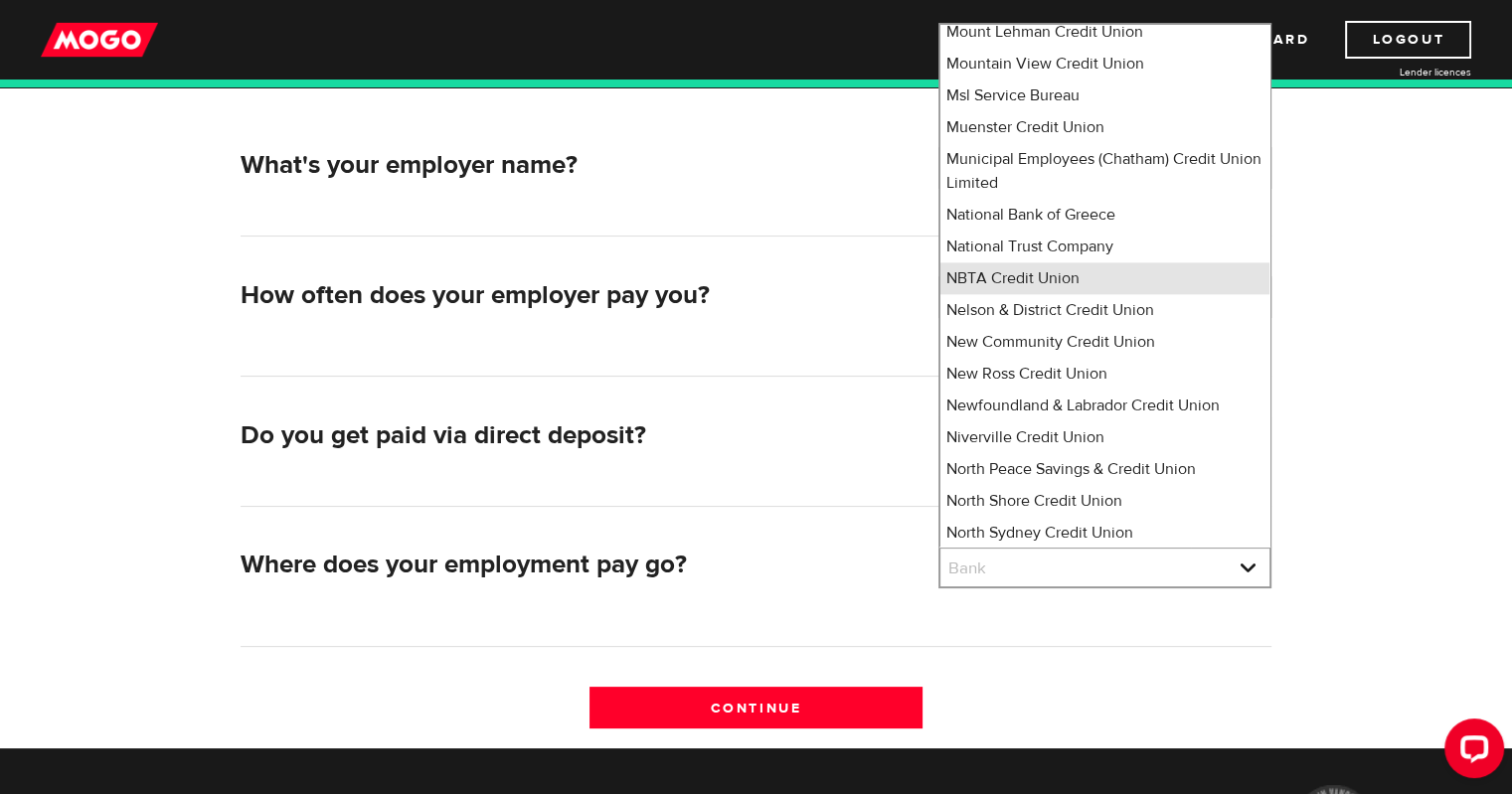type 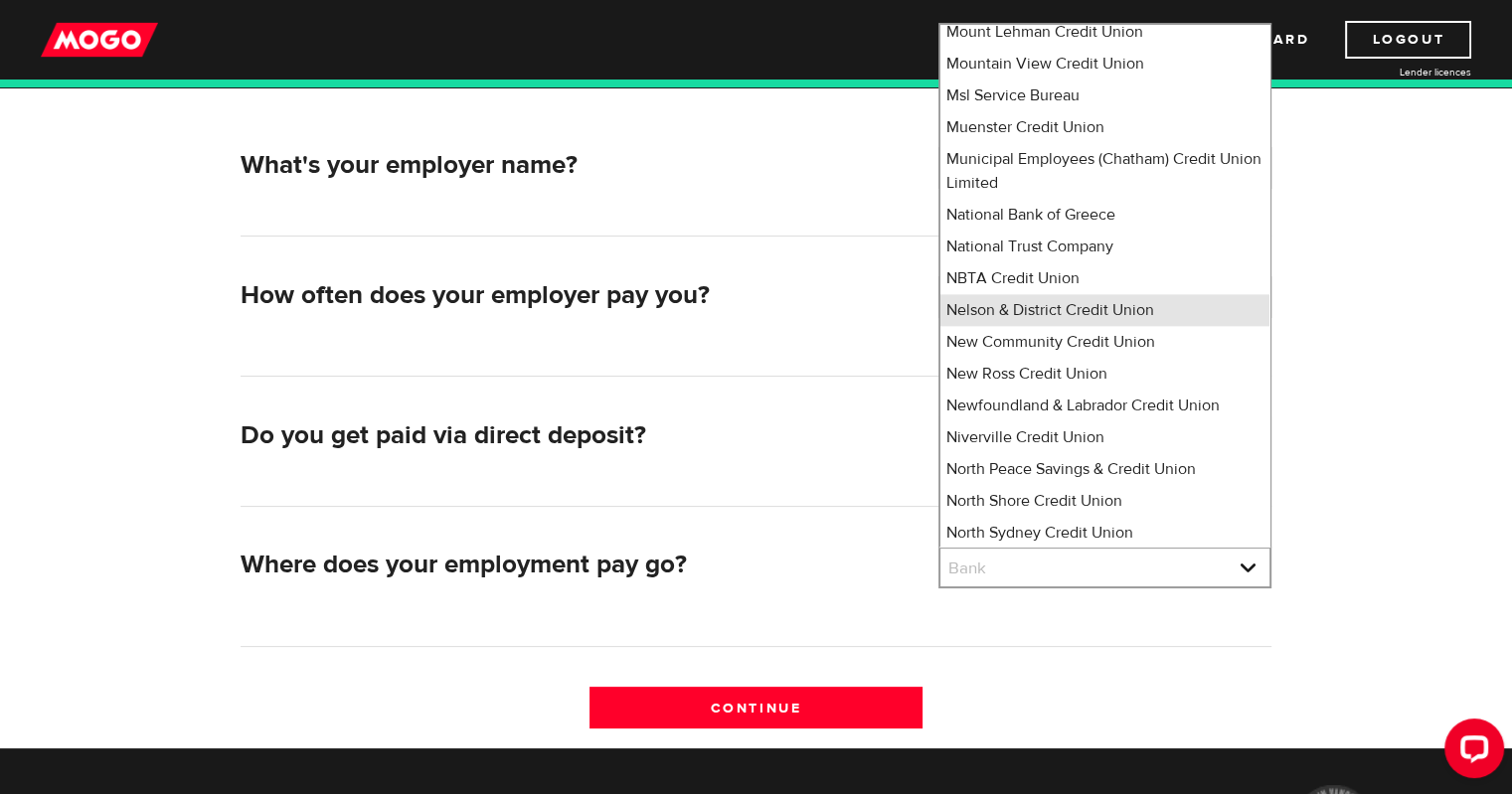 type 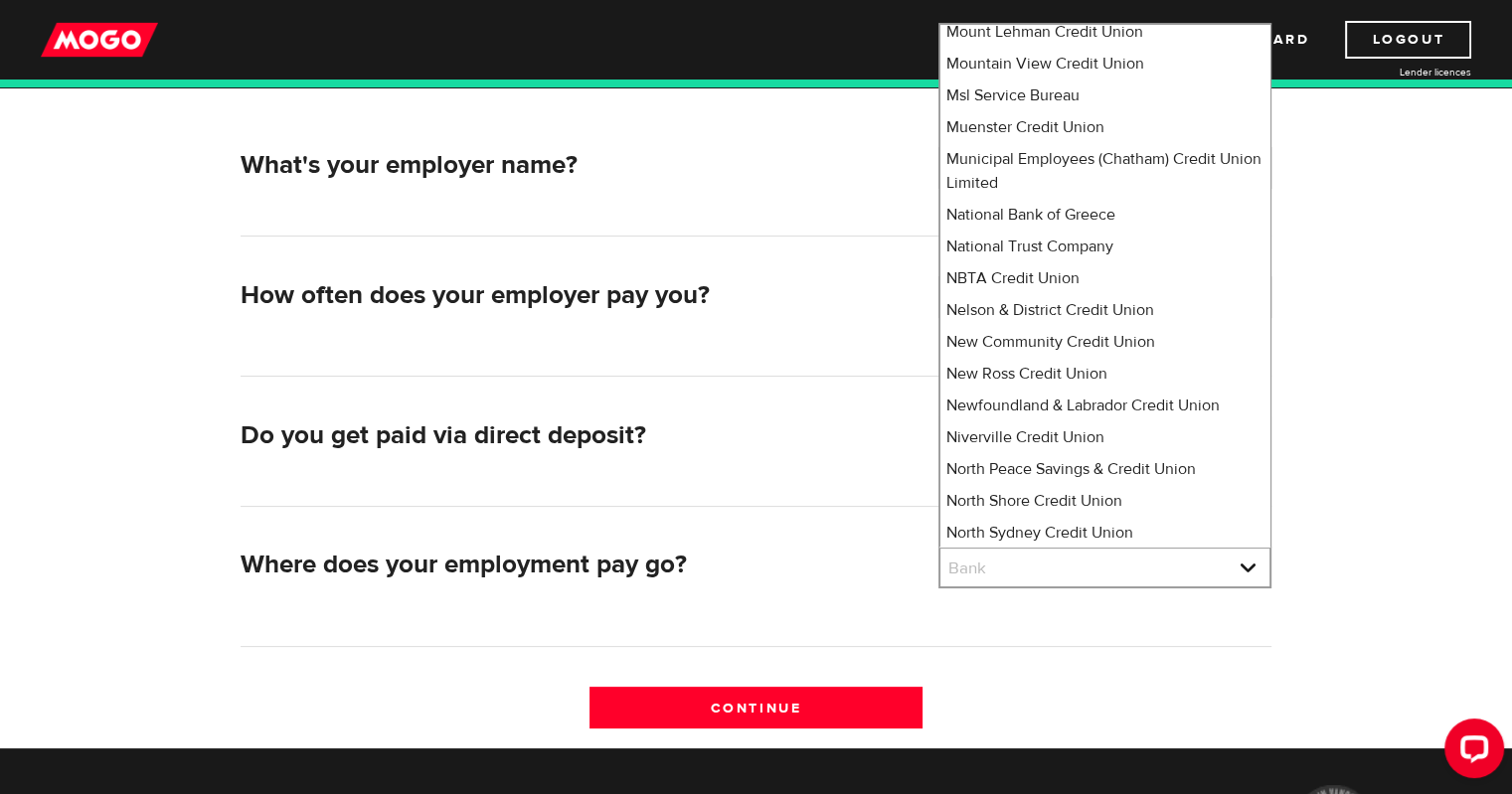 scroll, scrollTop: 0, scrollLeft: 0, axis: both 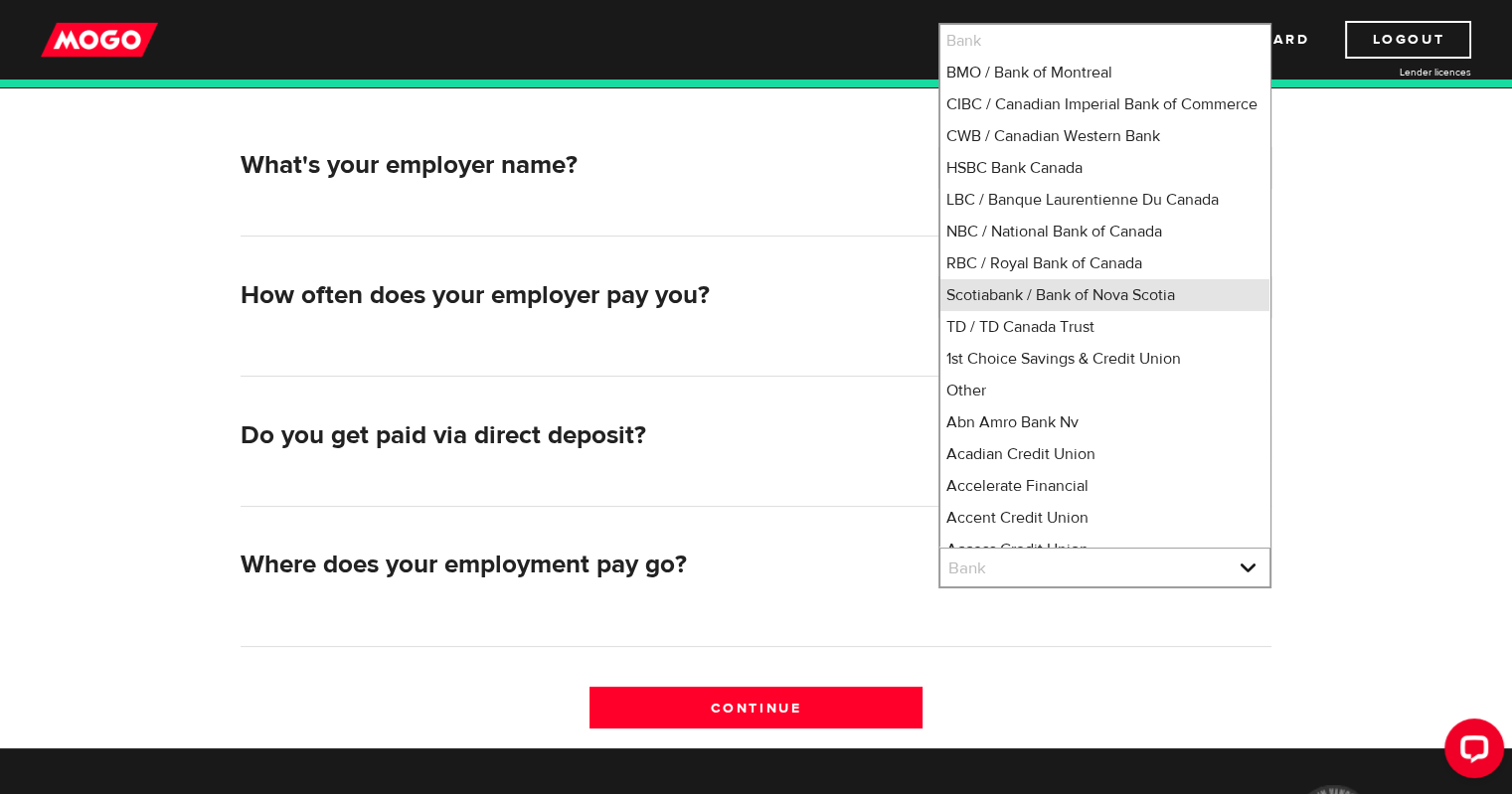 type 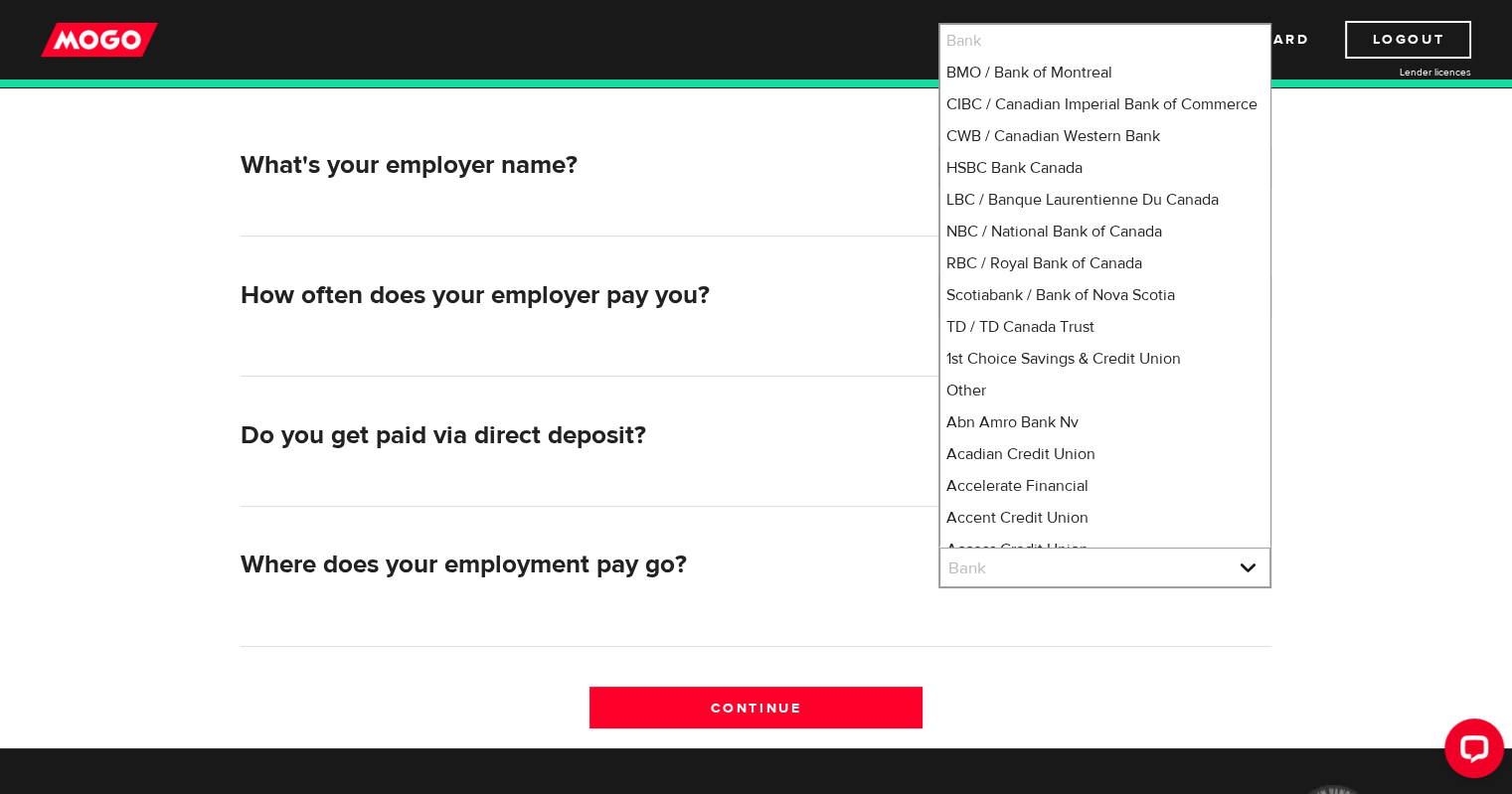 select on "2" 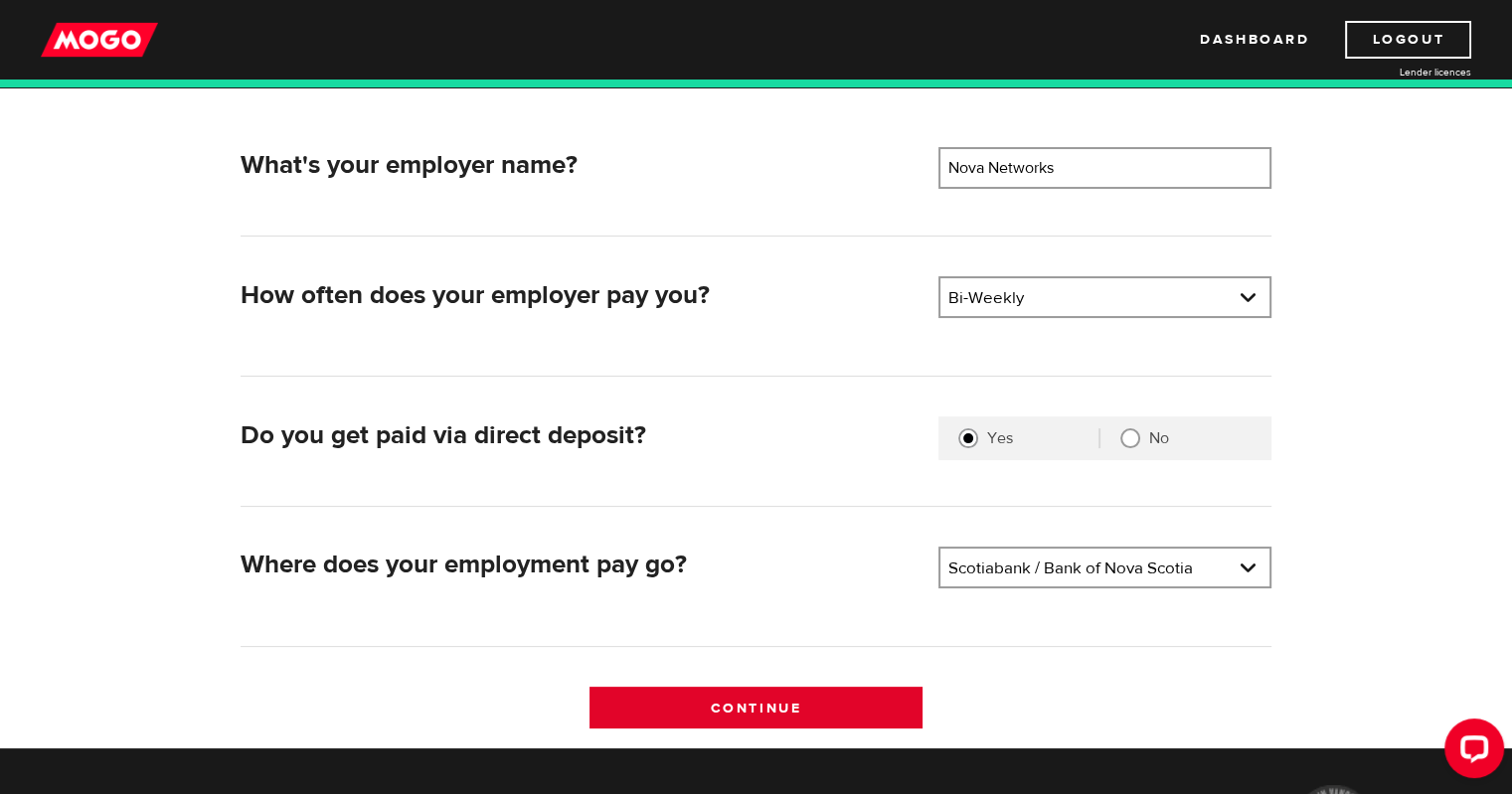 click on "Continue" at bounding box center [756, 708] 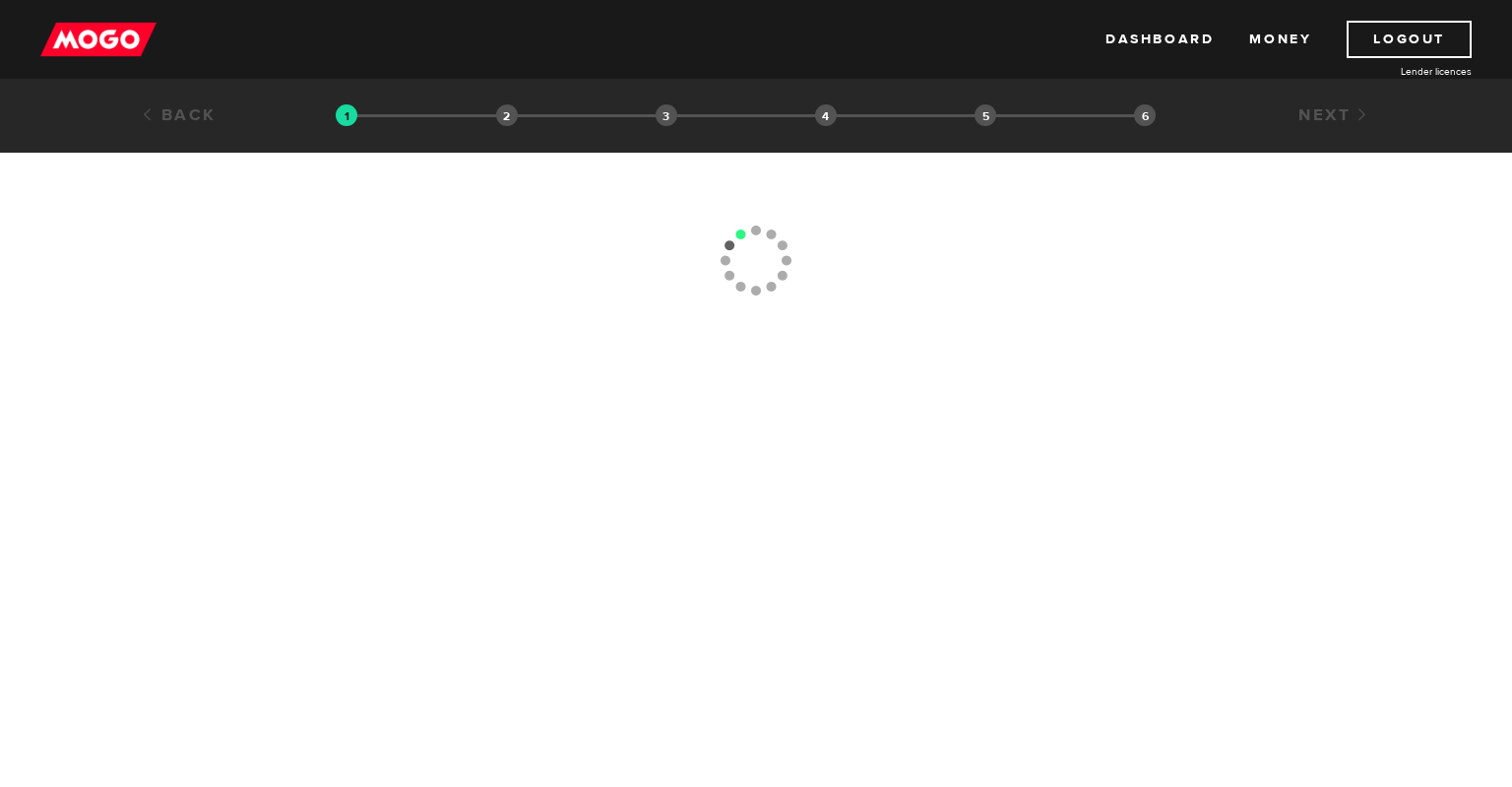 scroll, scrollTop: 0, scrollLeft: 0, axis: both 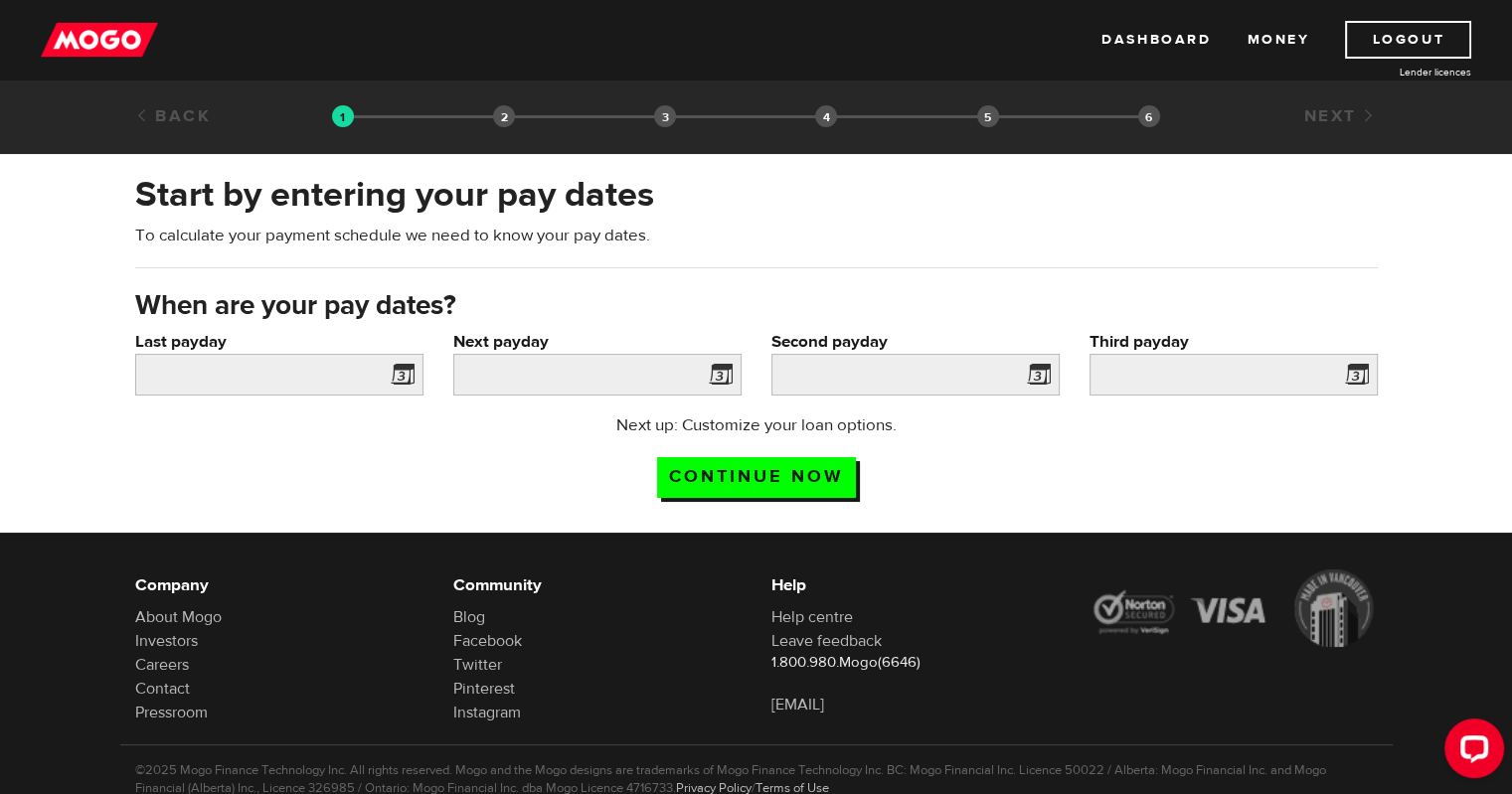 click at bounding box center (399, 378) 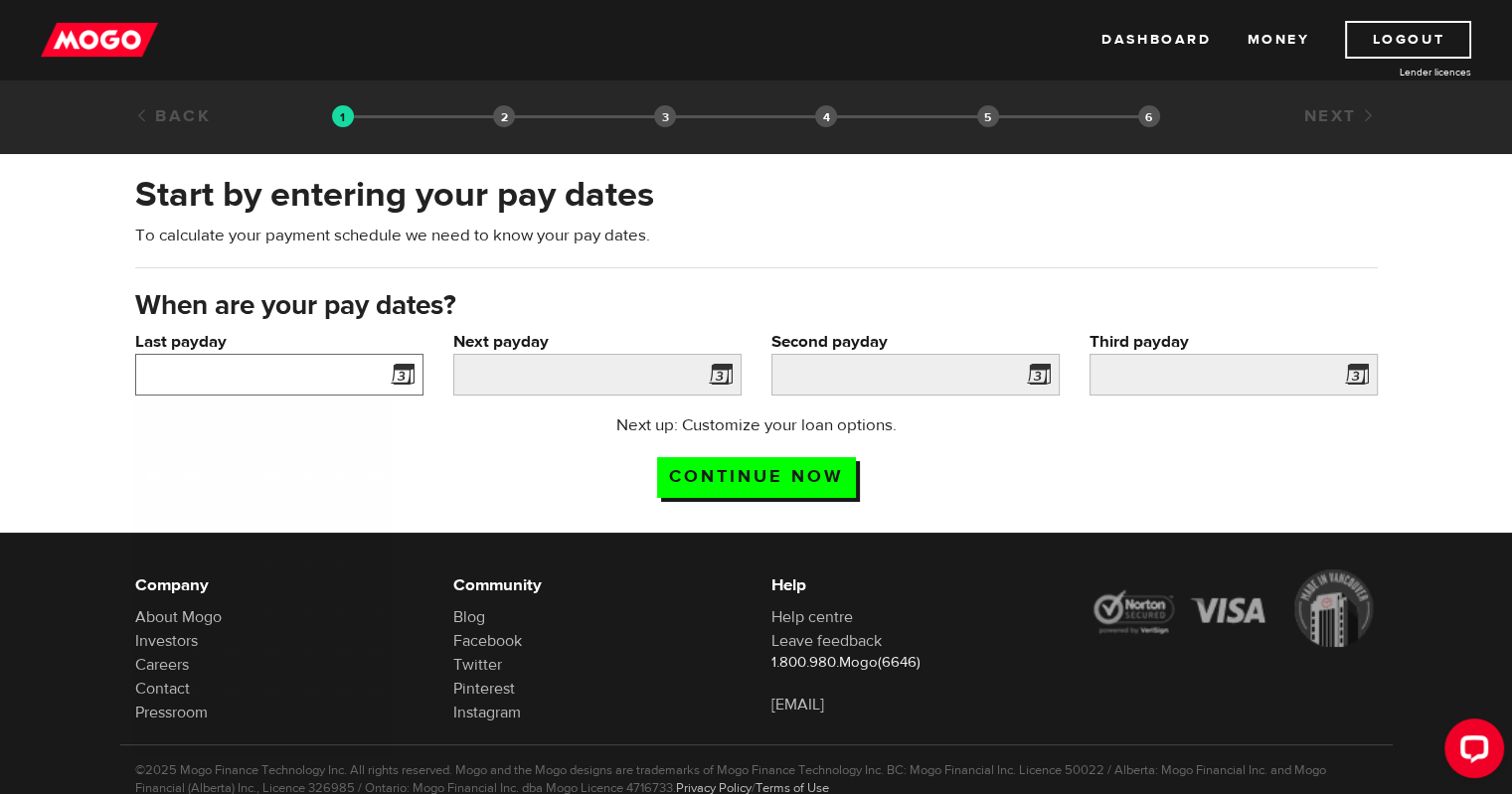 click on "Last payday" at bounding box center (279, 375) 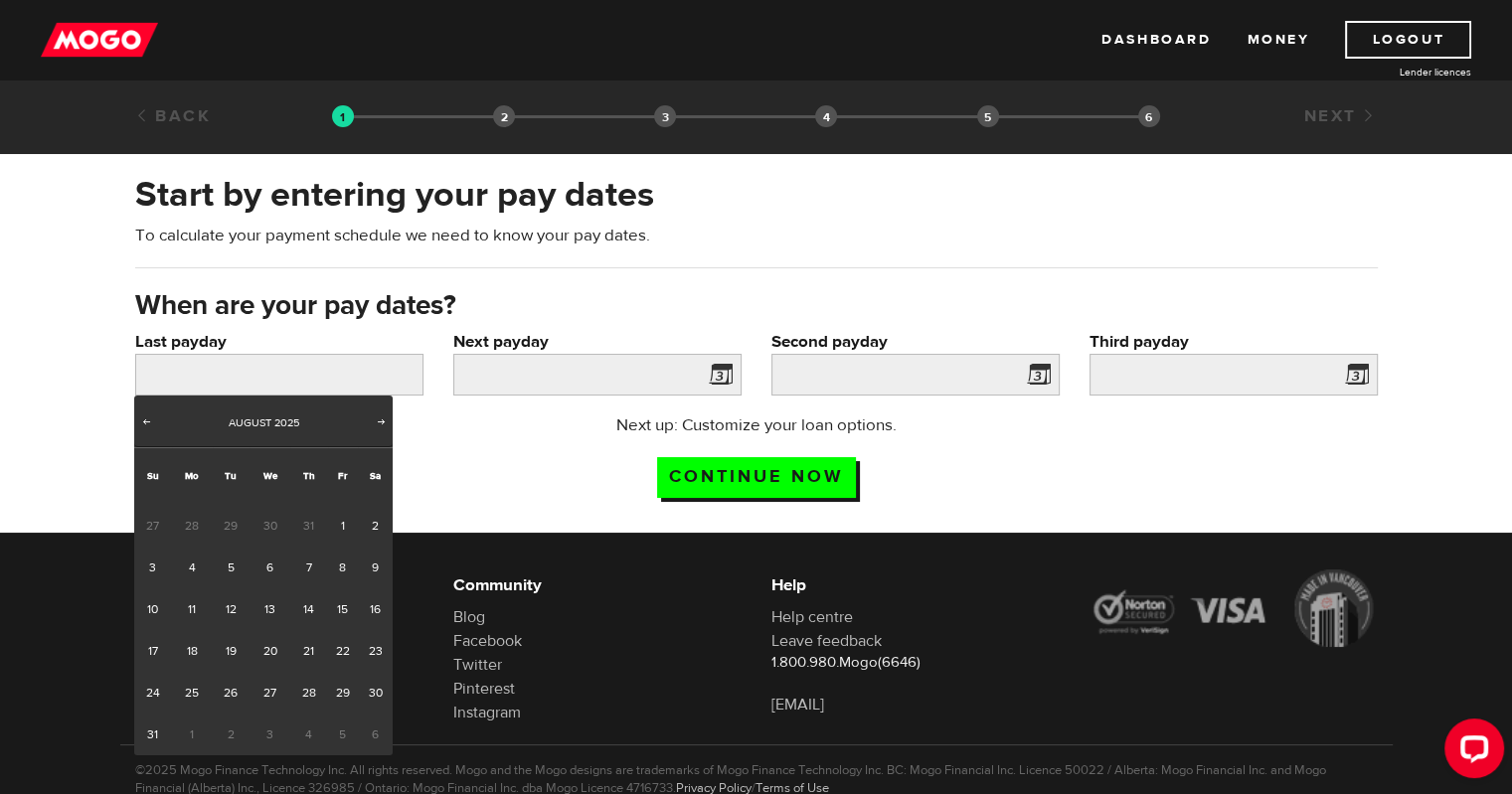 click on "31" at bounding box center (308, 526) 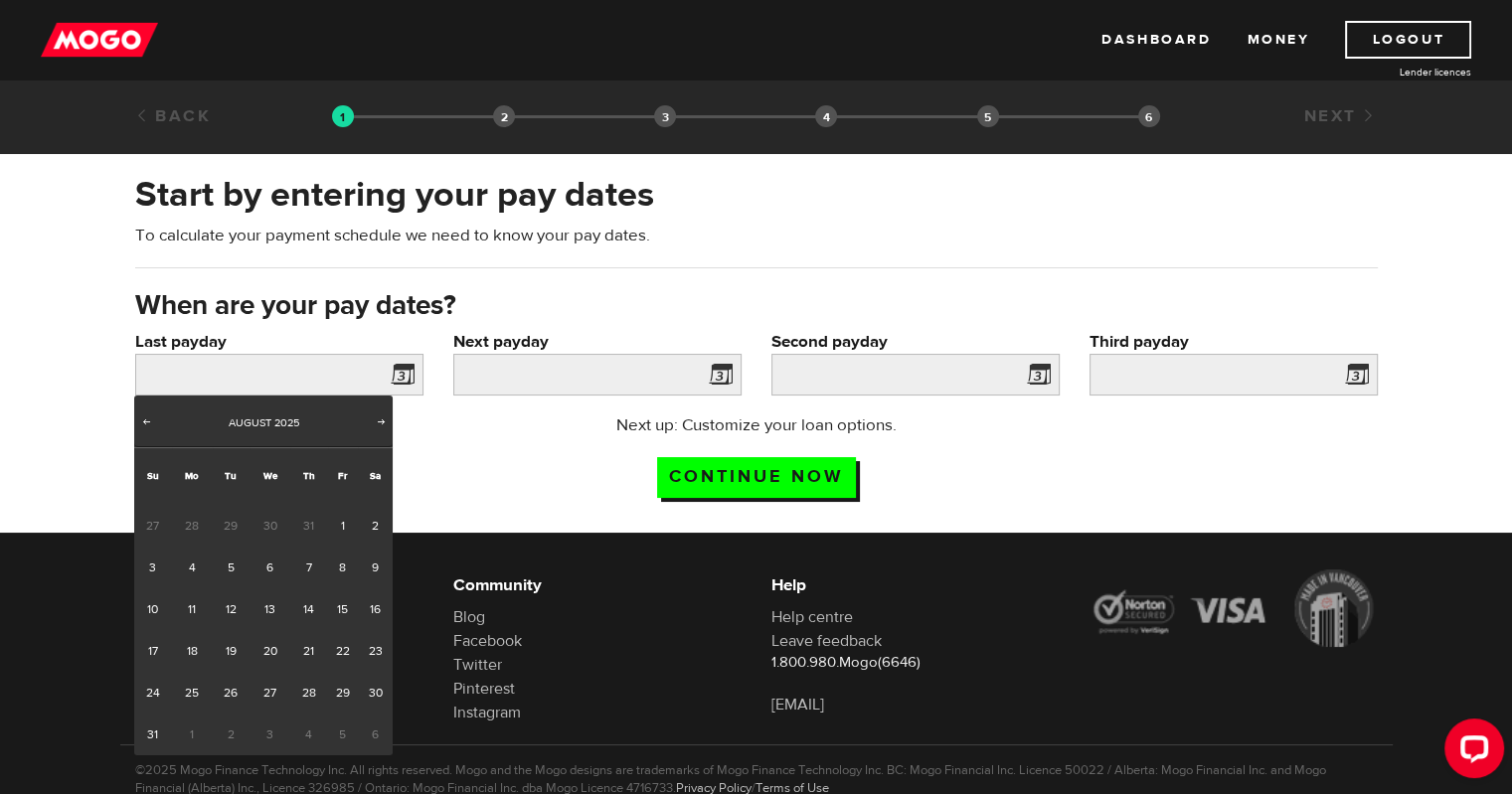 click on "31" at bounding box center (308, 526) 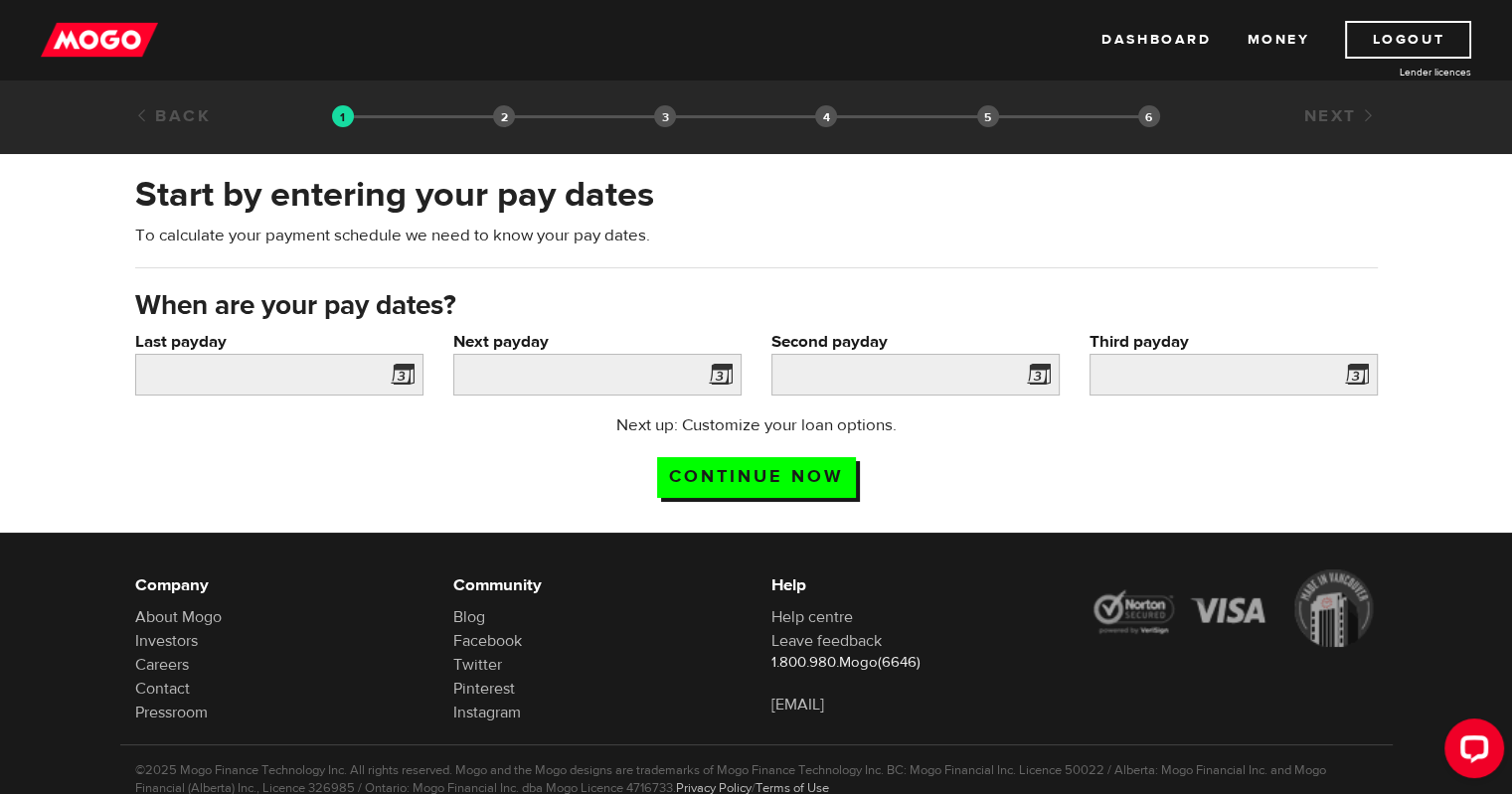 click on "Next up: Customize your loan options. Continue now" at bounding box center [756, 463] 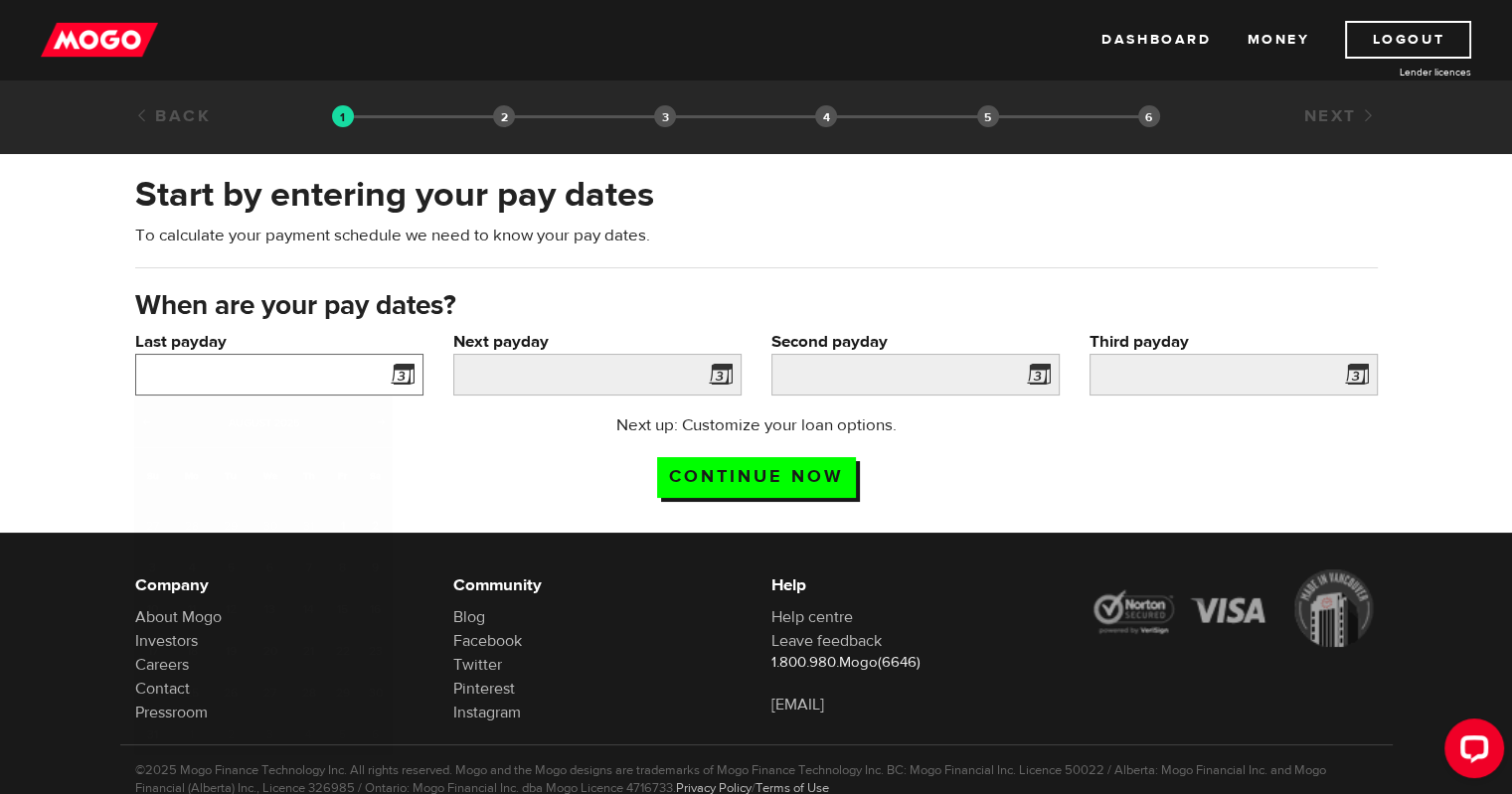 click on "Last payday" at bounding box center [279, 375] 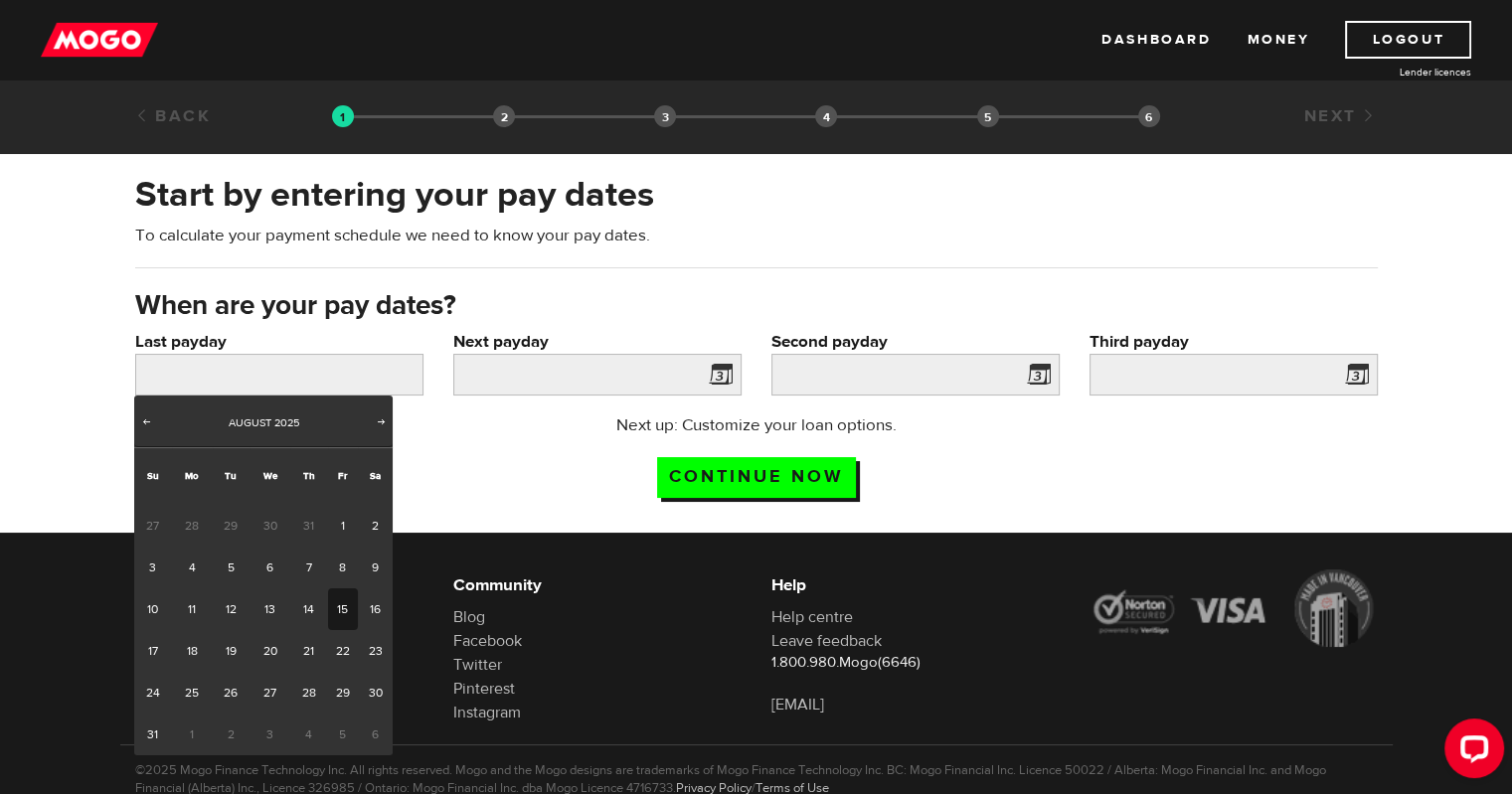 click on "15" at bounding box center (343, 609) 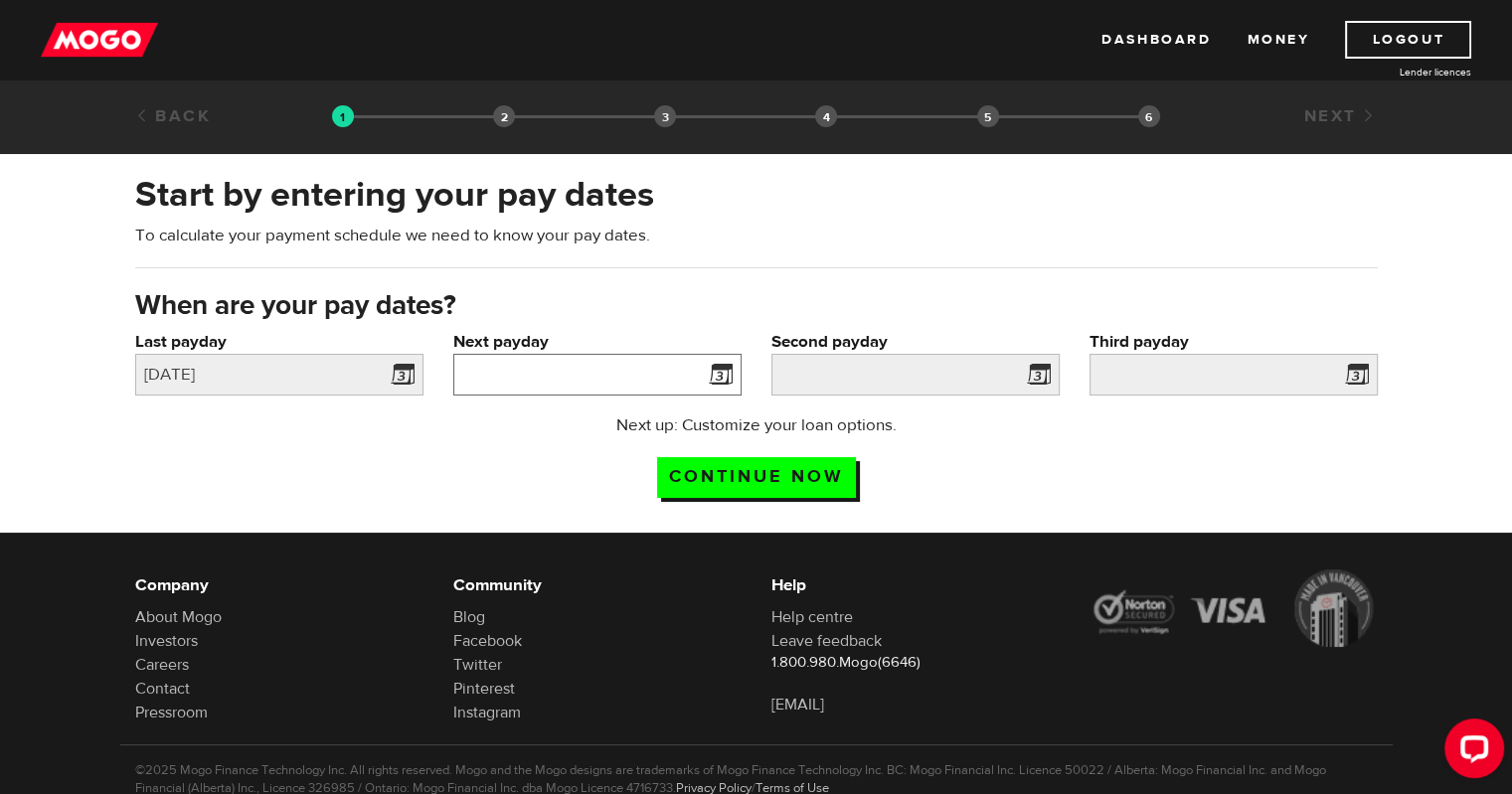 click on "Next payday" at bounding box center (597, 375) 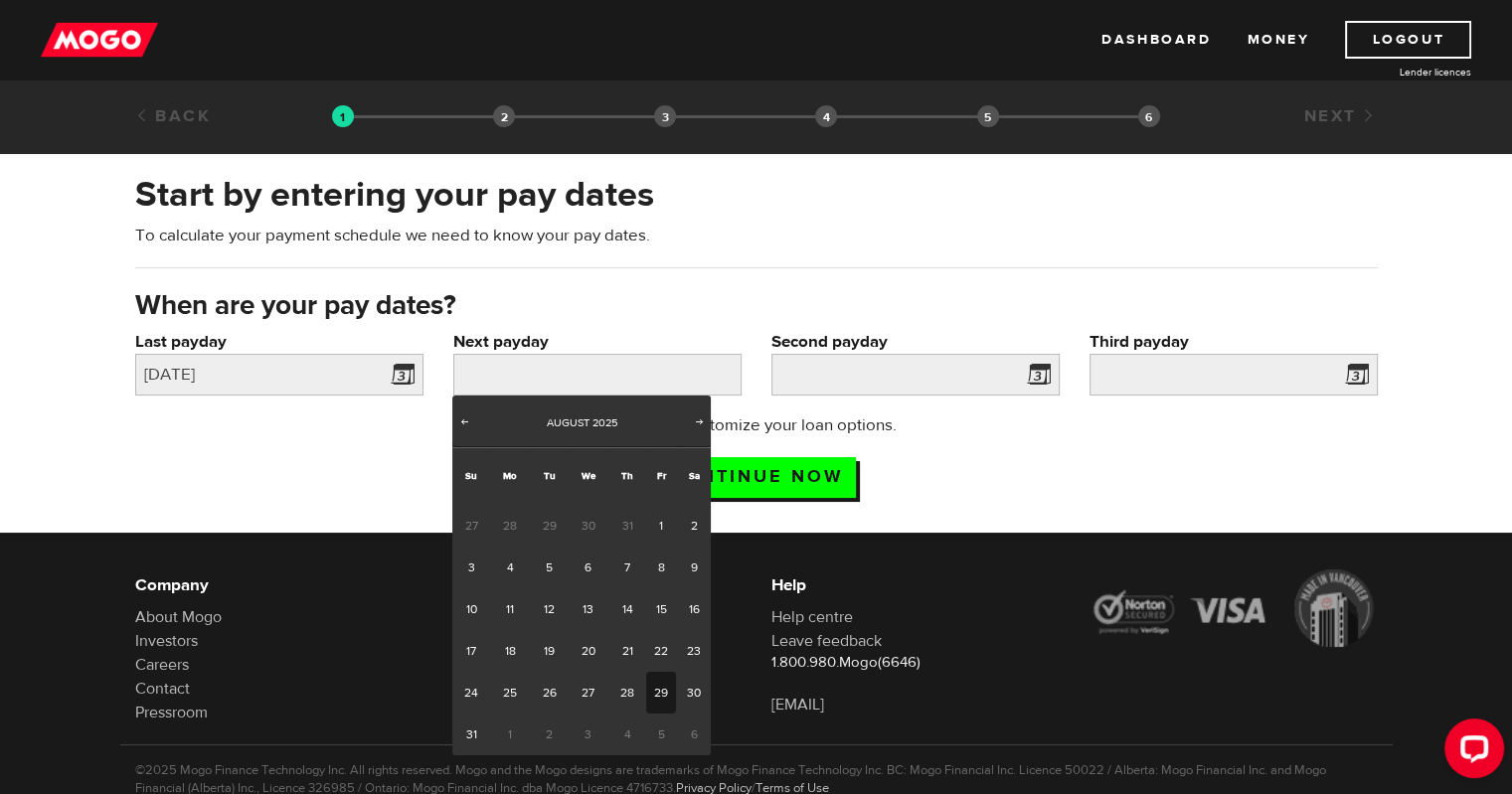 click on "29" at bounding box center [661, 693] 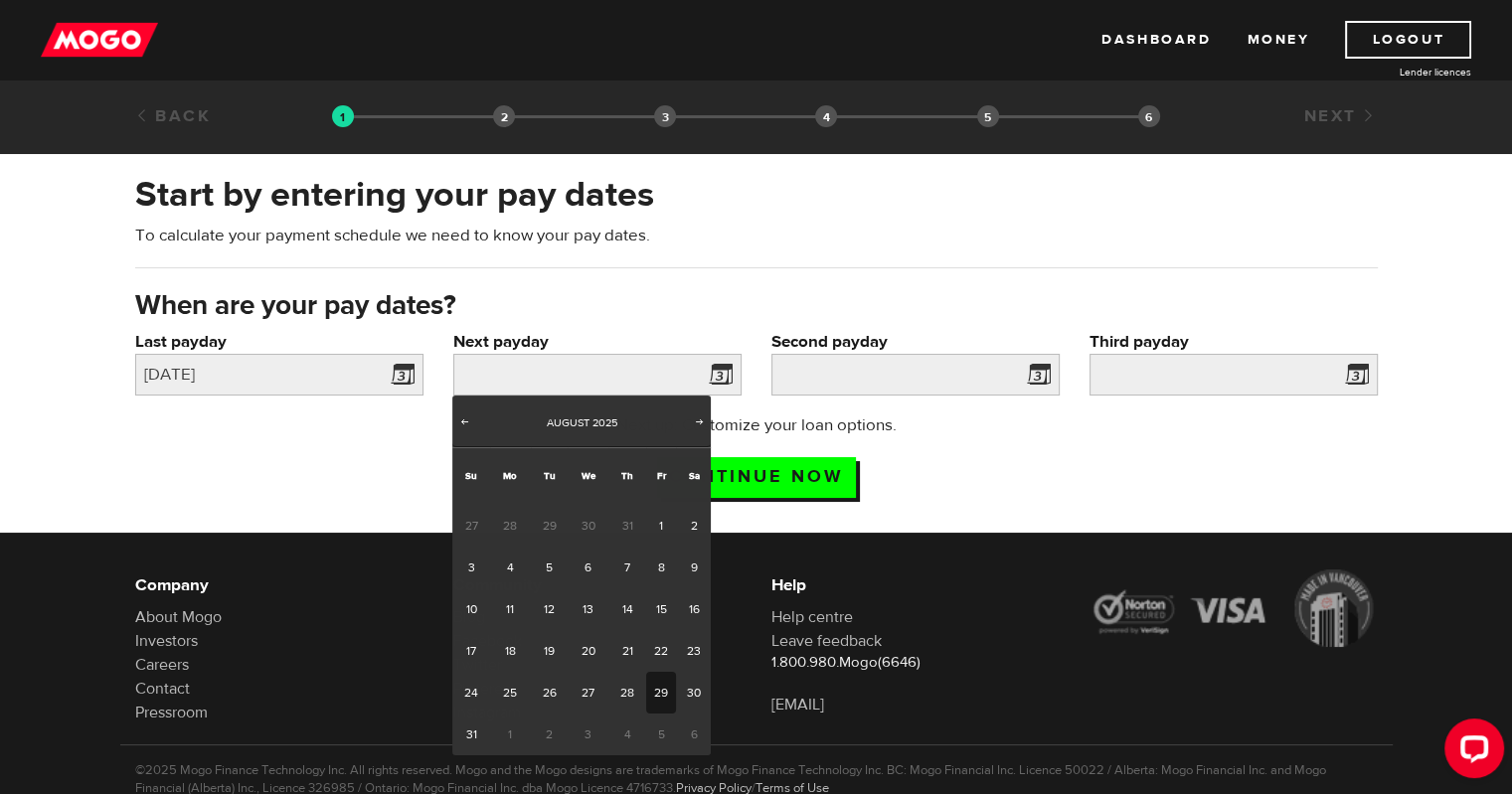 type on "2025/08/29" 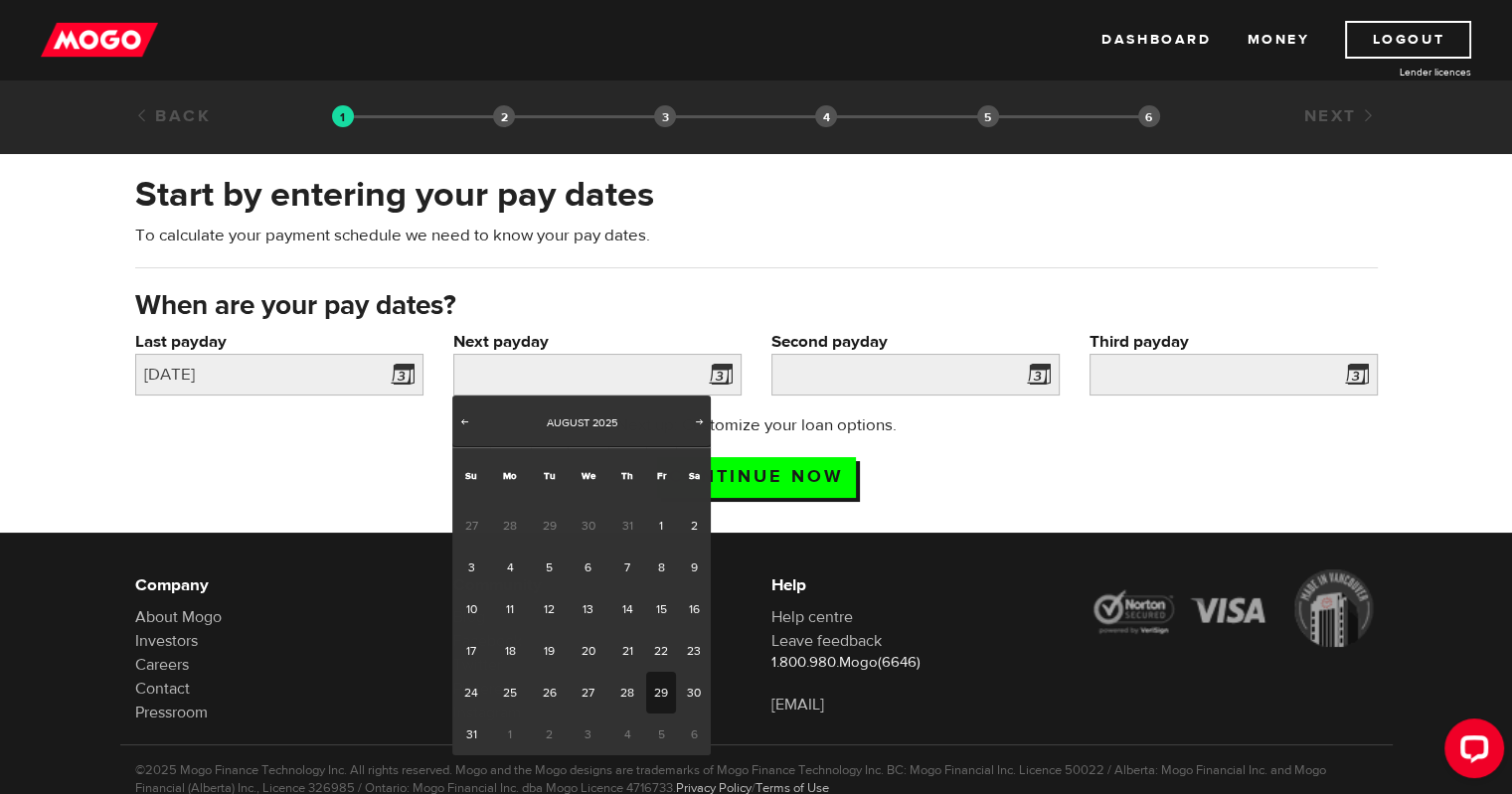 type on "2025/9/12" 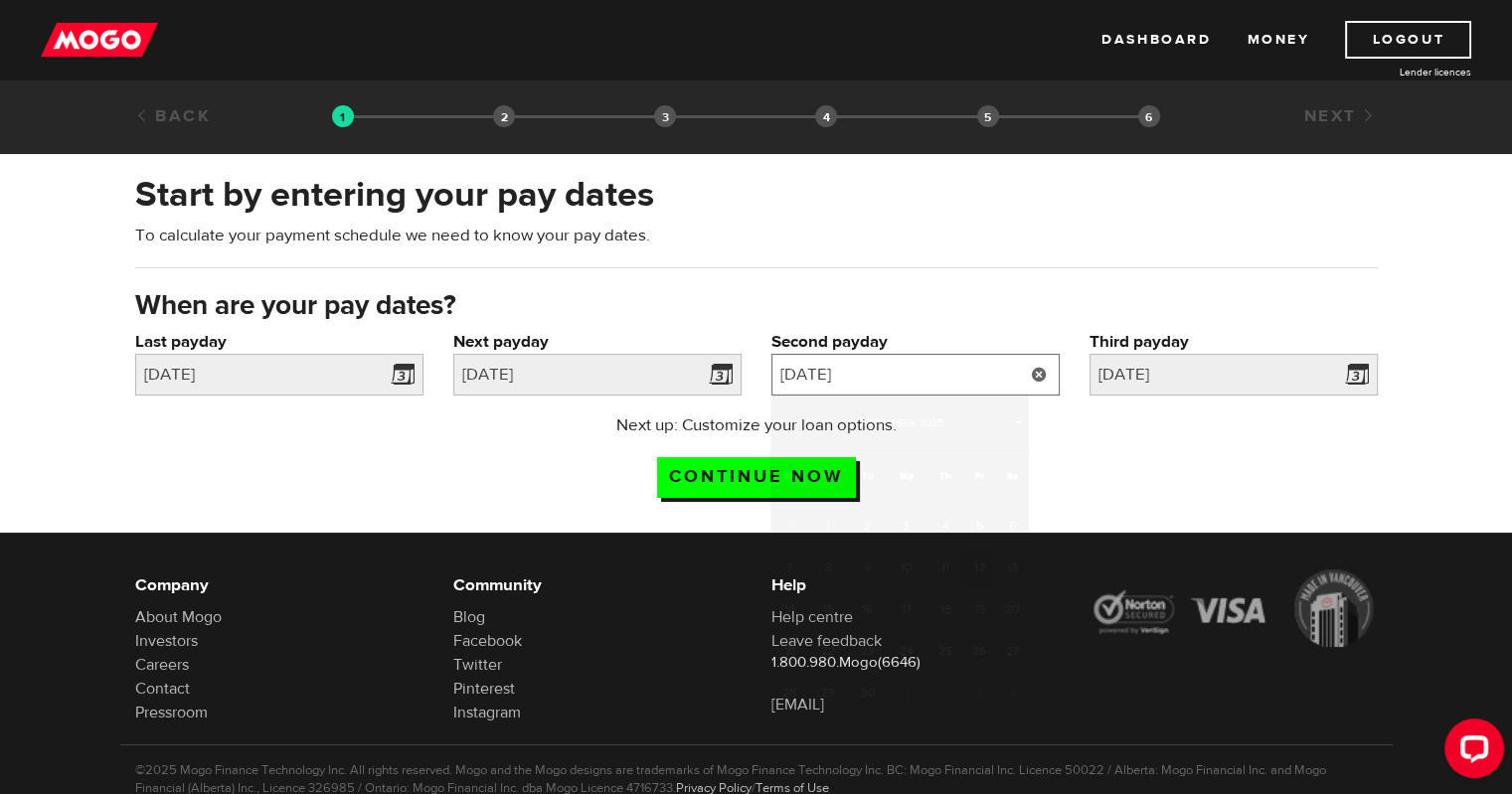 click on "[DATE]" at bounding box center [916, 375] 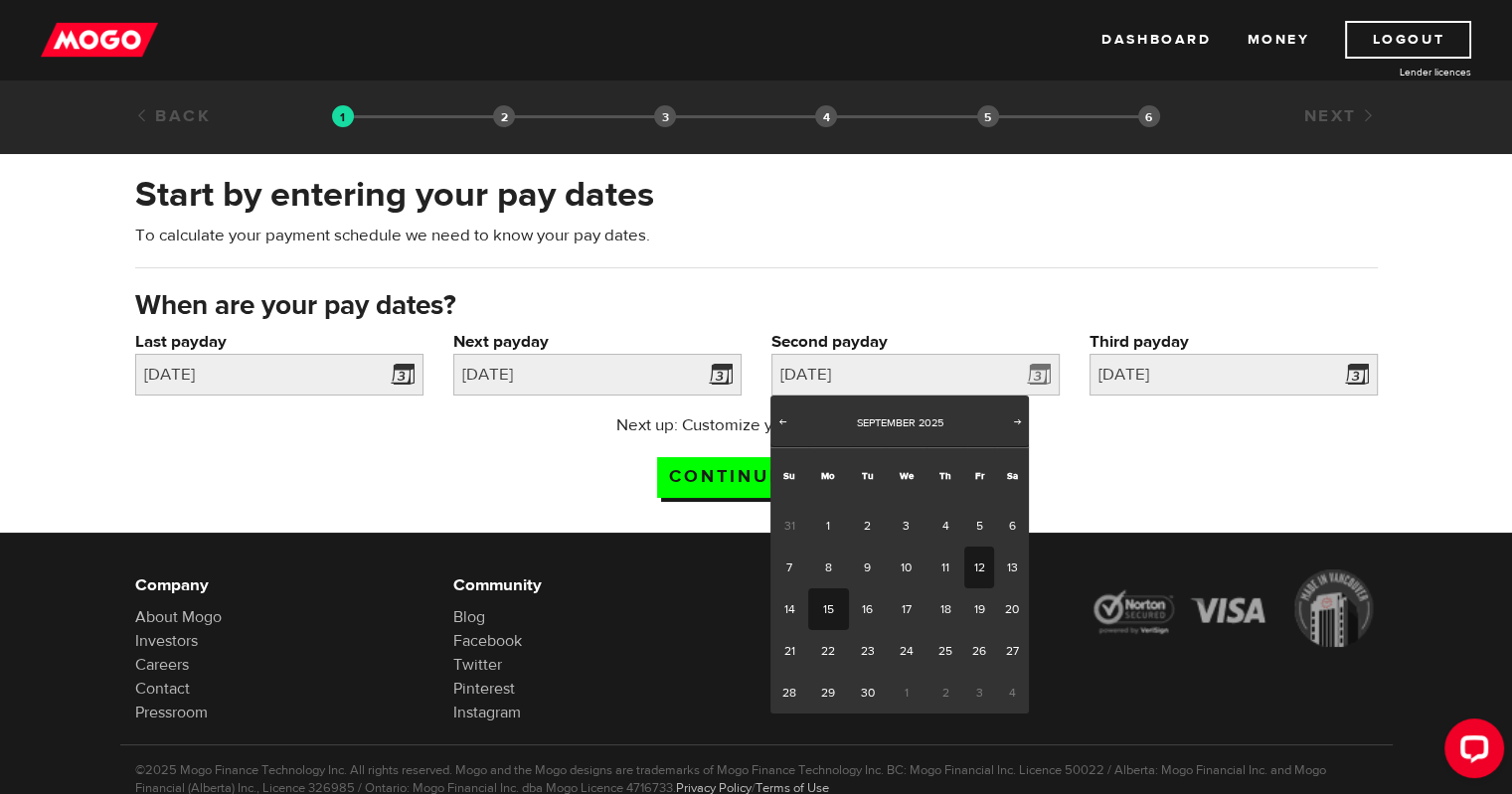 click on "15" at bounding box center (828, 609) 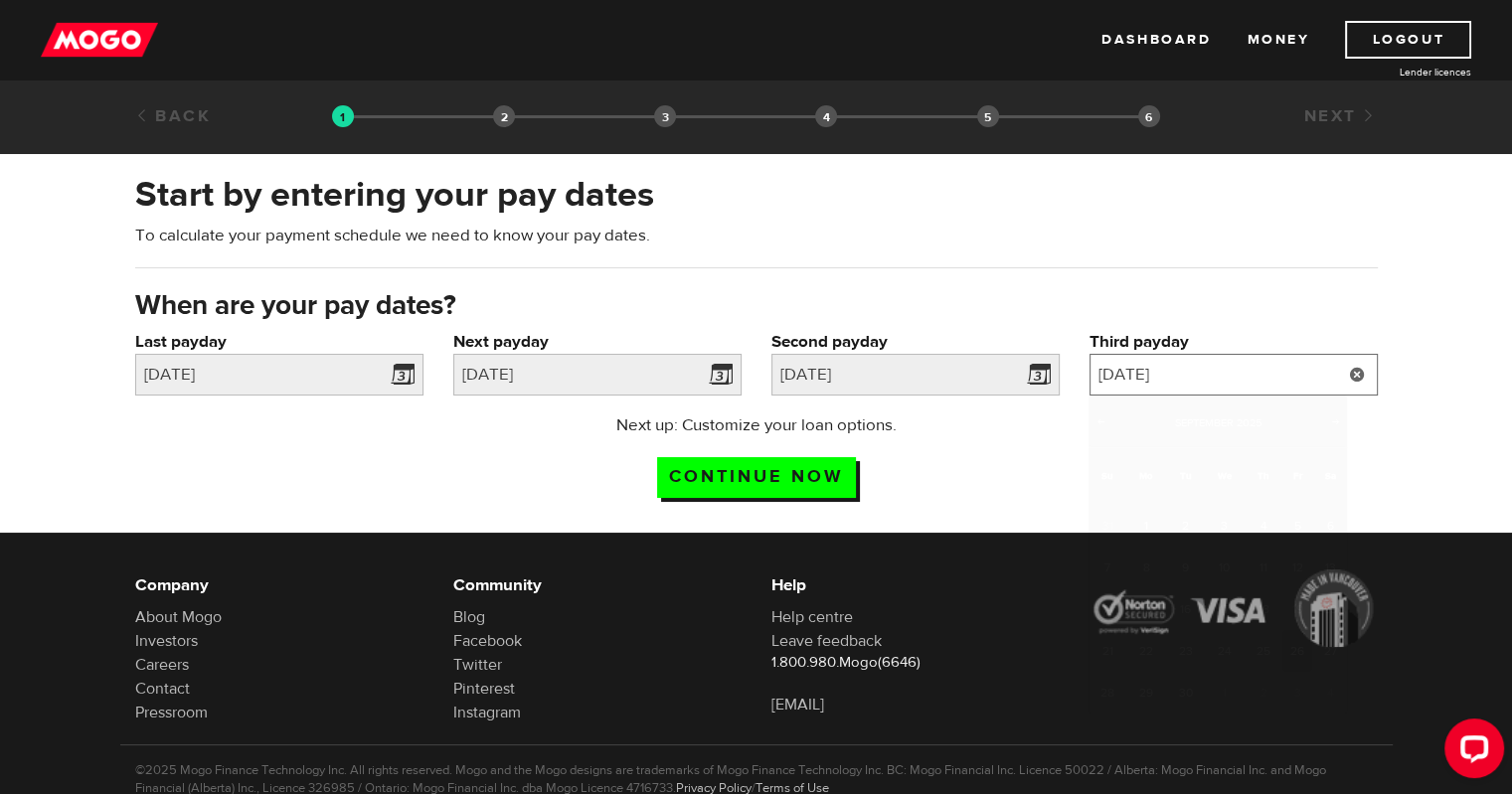 click on "2025/9/26" at bounding box center (1234, 375) 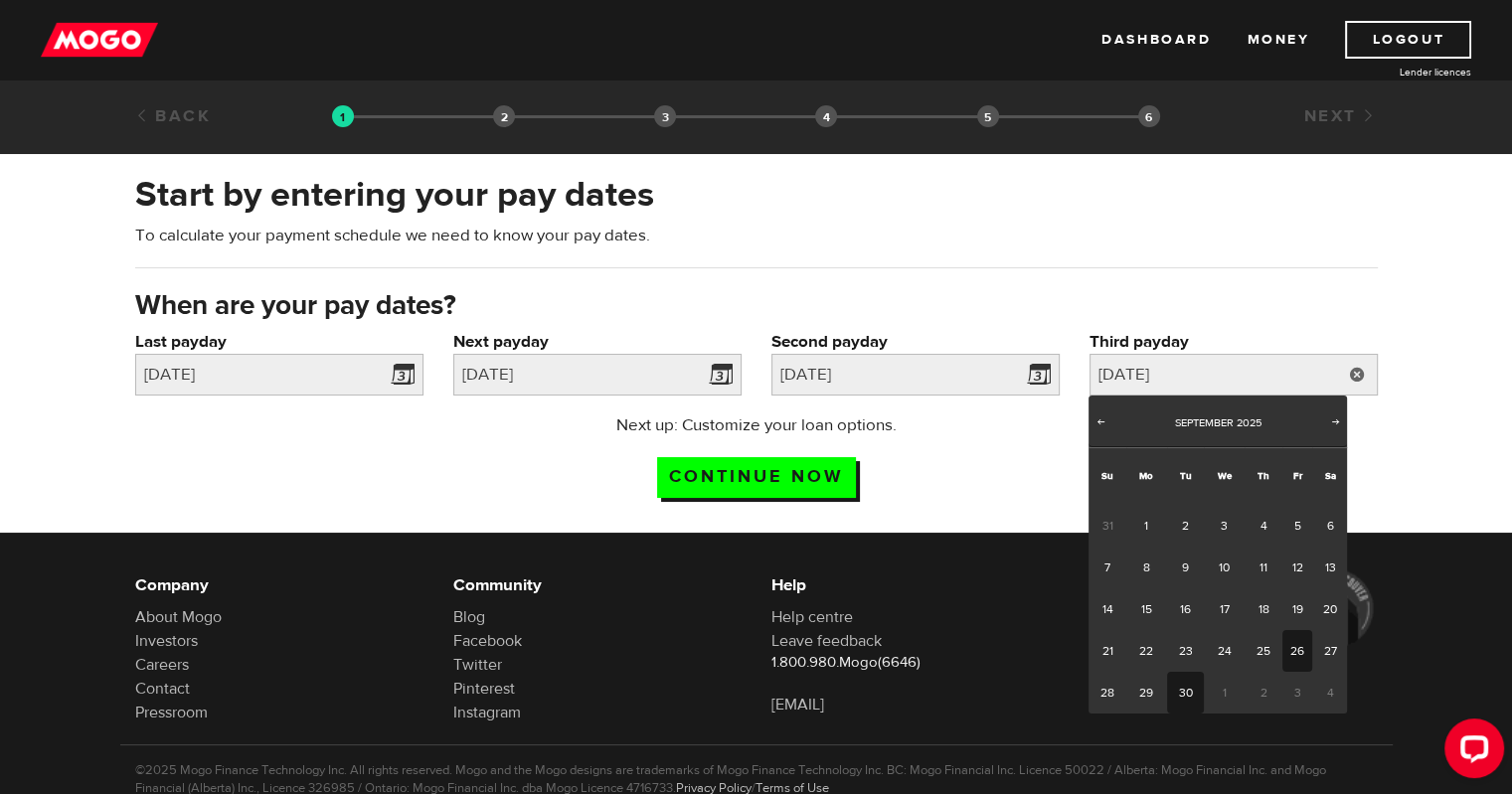 click on "30" at bounding box center [1185, 693] 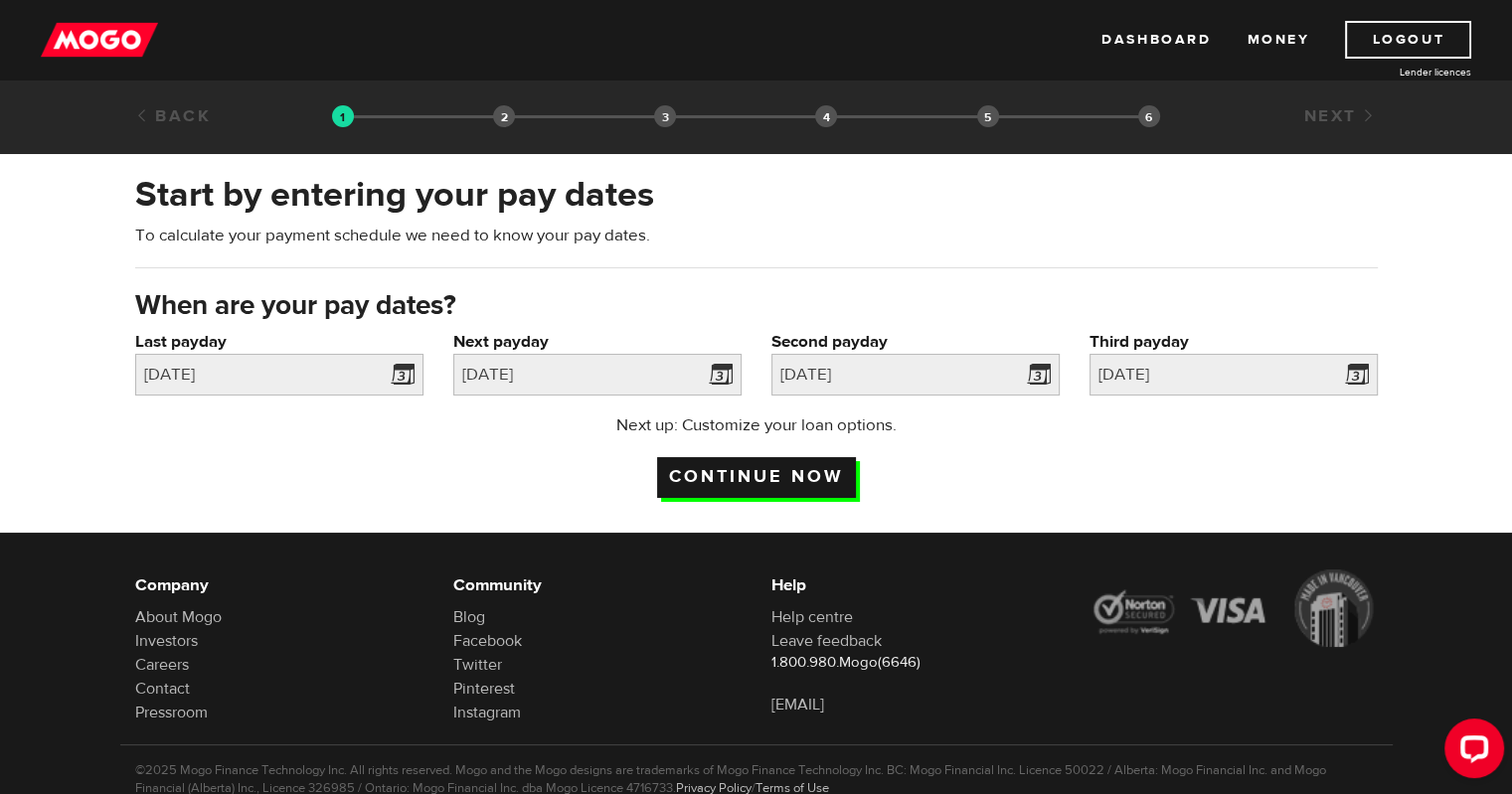 click on "Continue now" at bounding box center (756, 477) 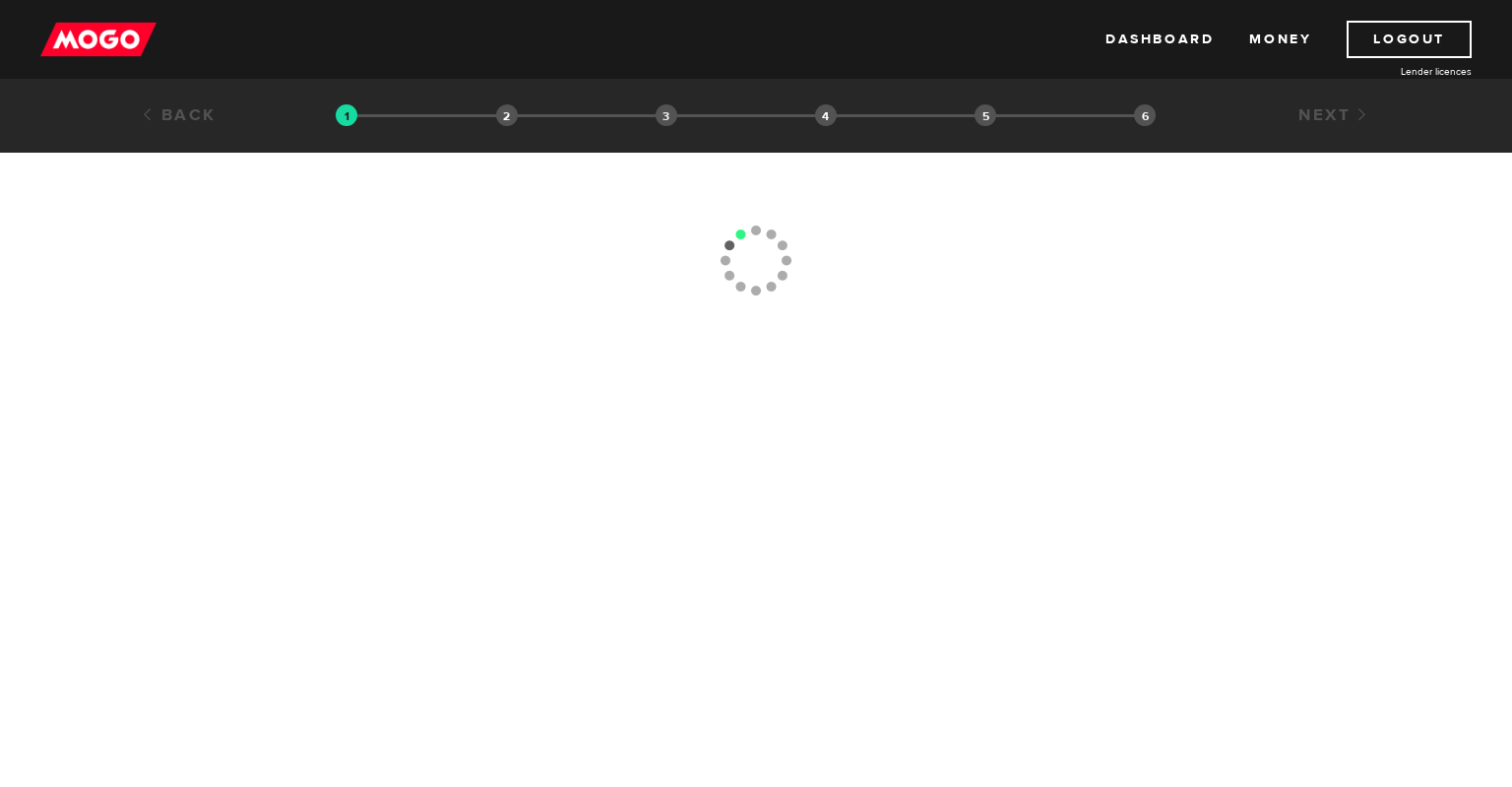 scroll, scrollTop: 0, scrollLeft: 0, axis: both 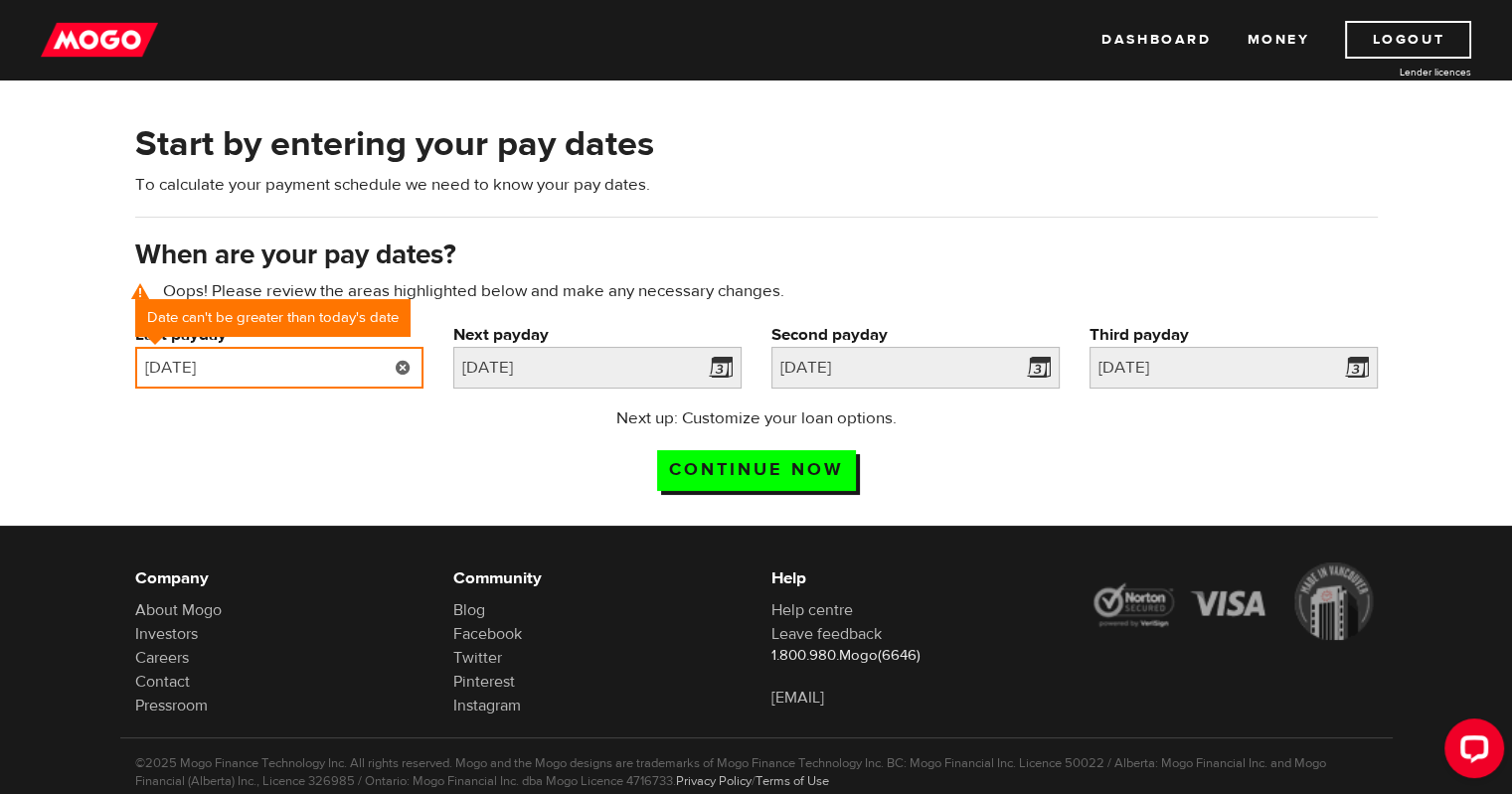 click on "2025/08/15" at bounding box center (279, 368) 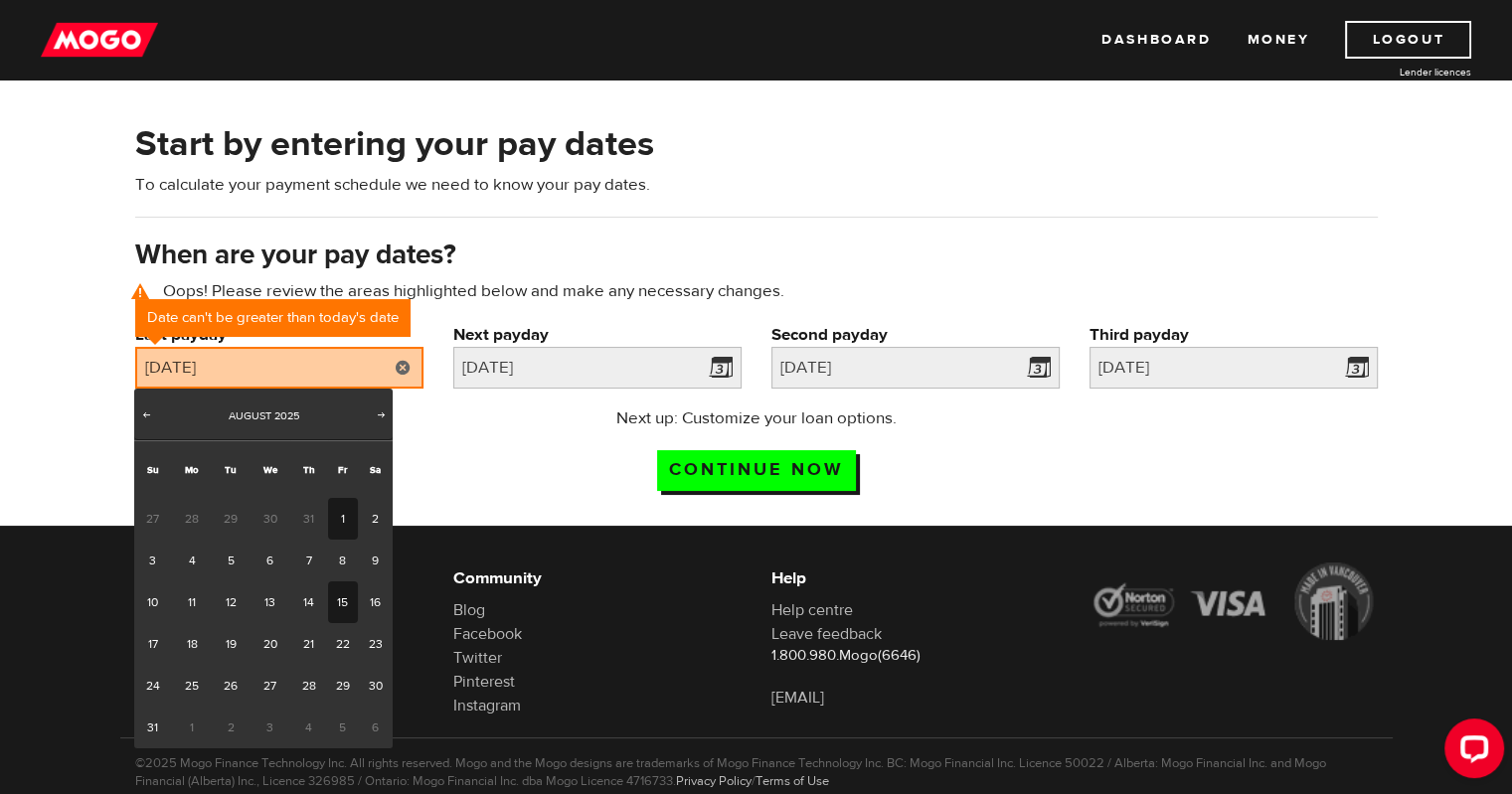click on "1" at bounding box center [343, 519] 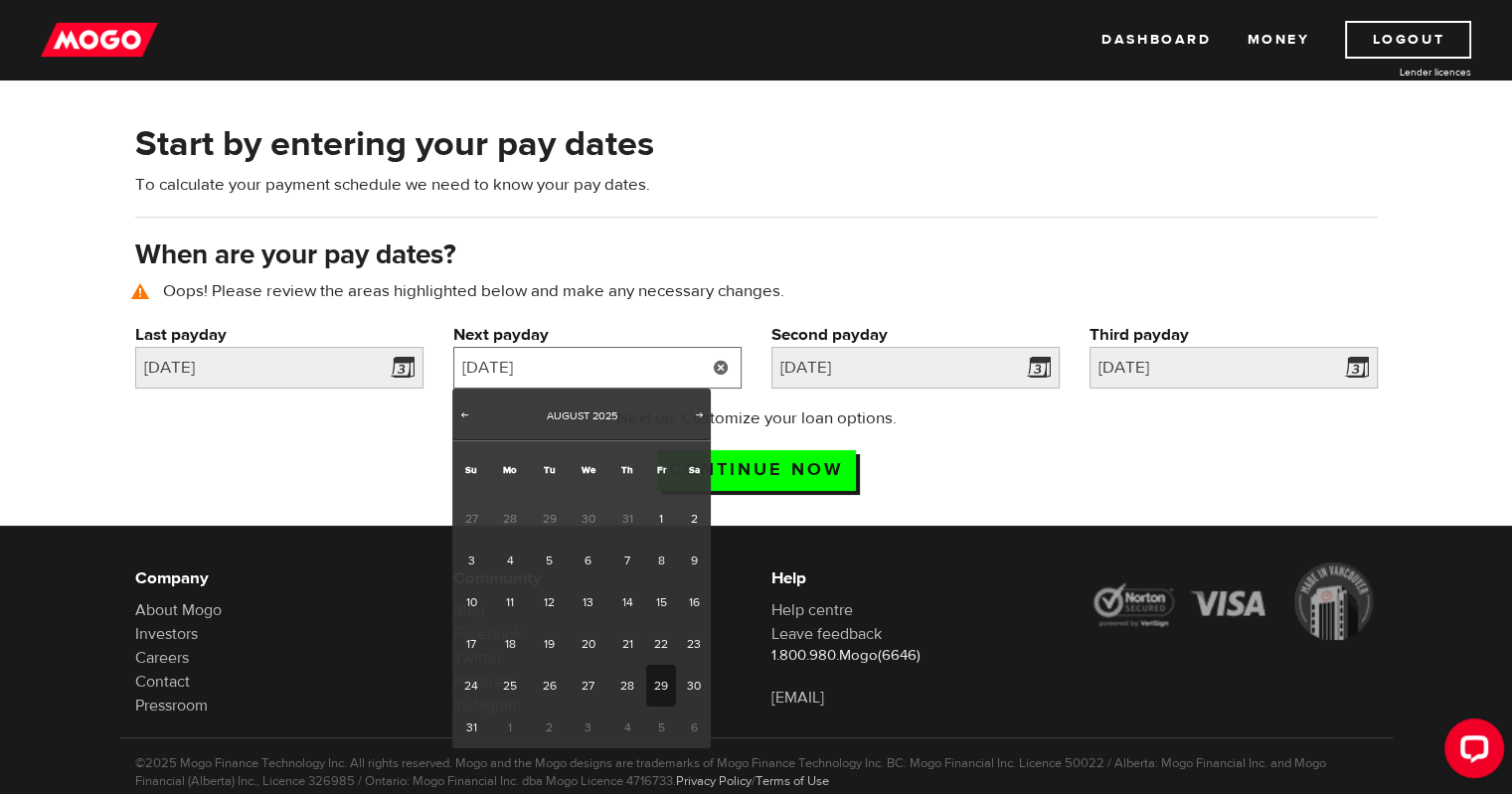 click on "2025/08/29" at bounding box center (597, 368) 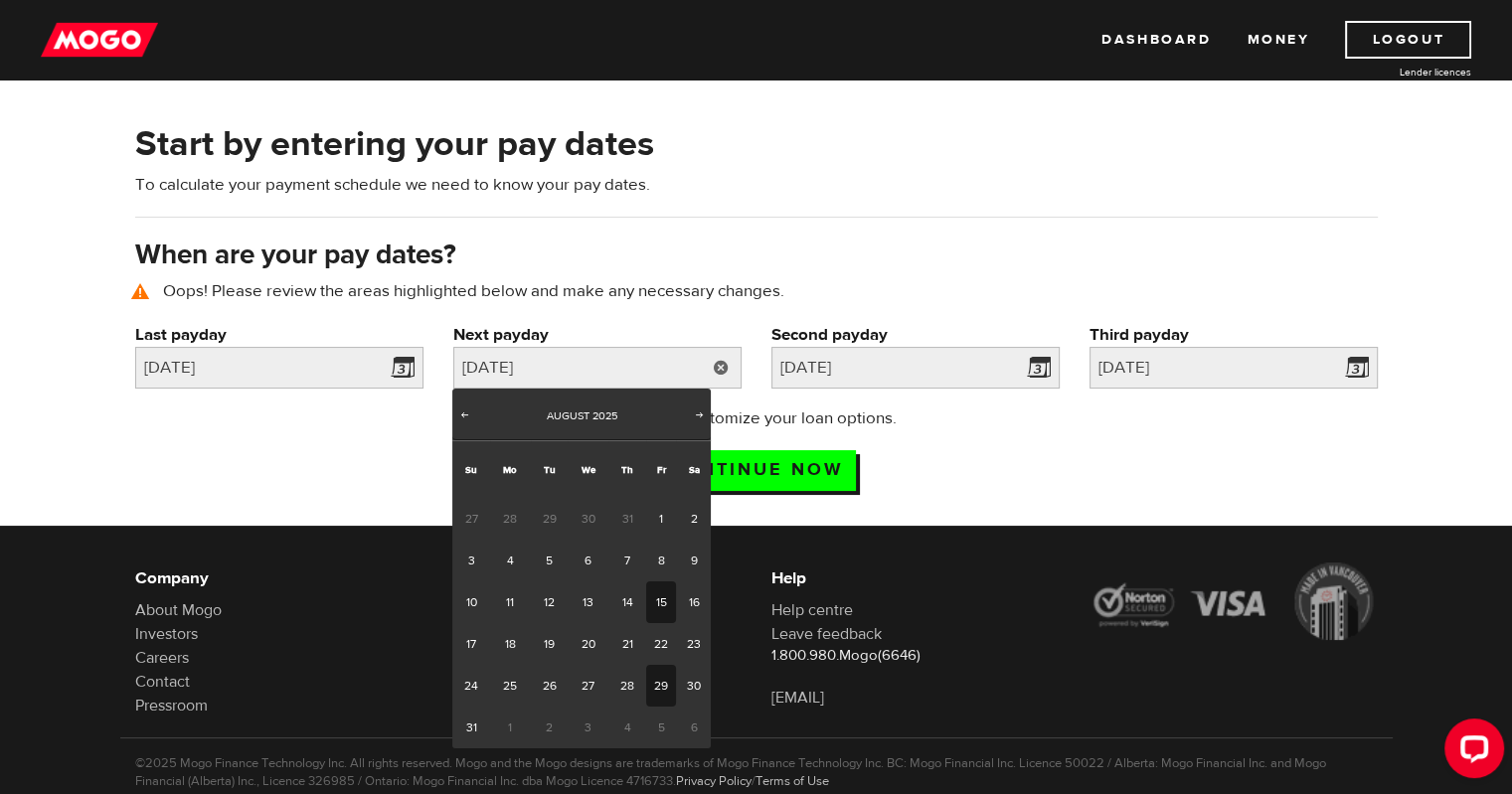 click on "15" at bounding box center [661, 602] 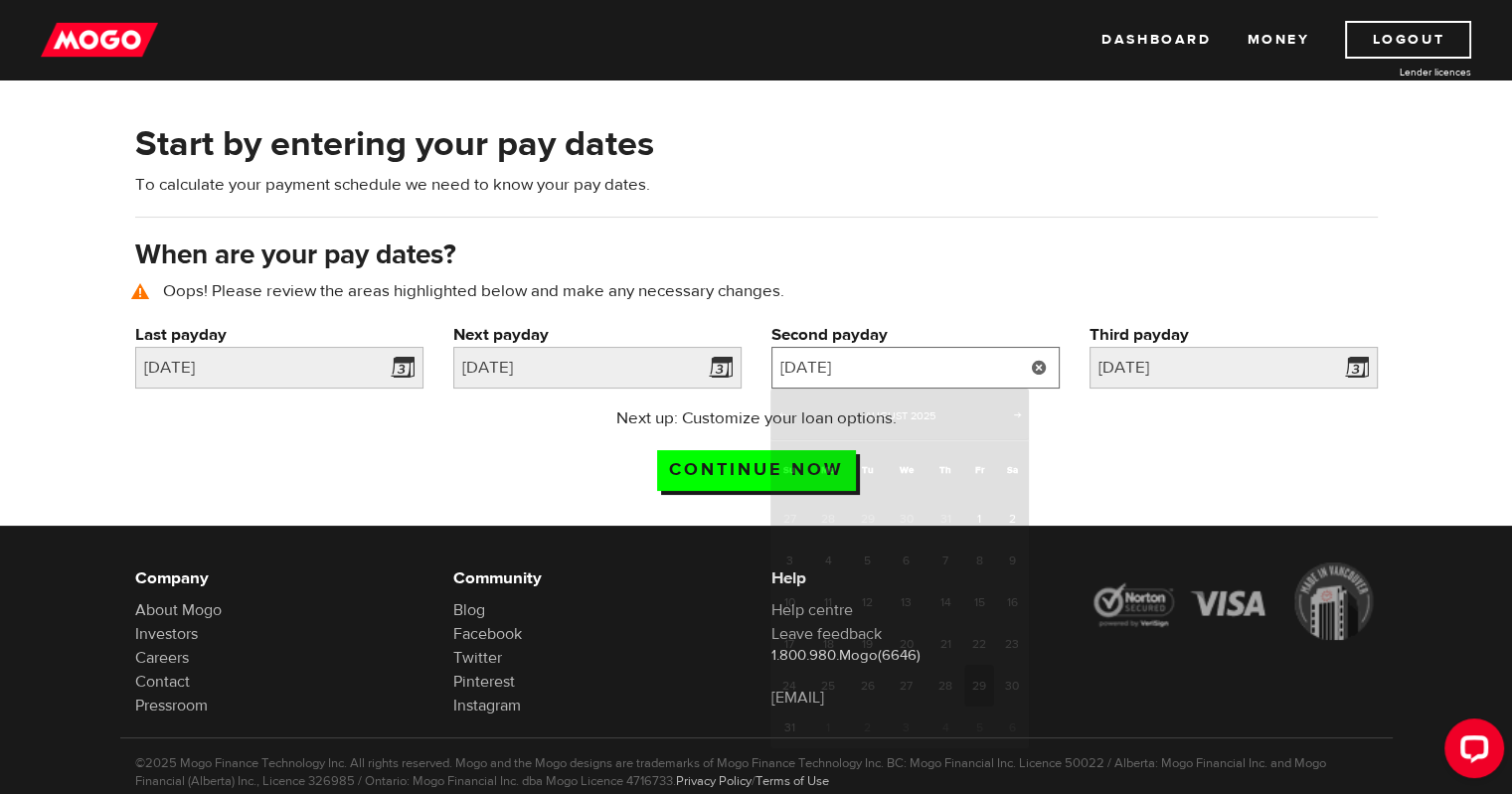 click on "2025/8/29" at bounding box center (916, 368) 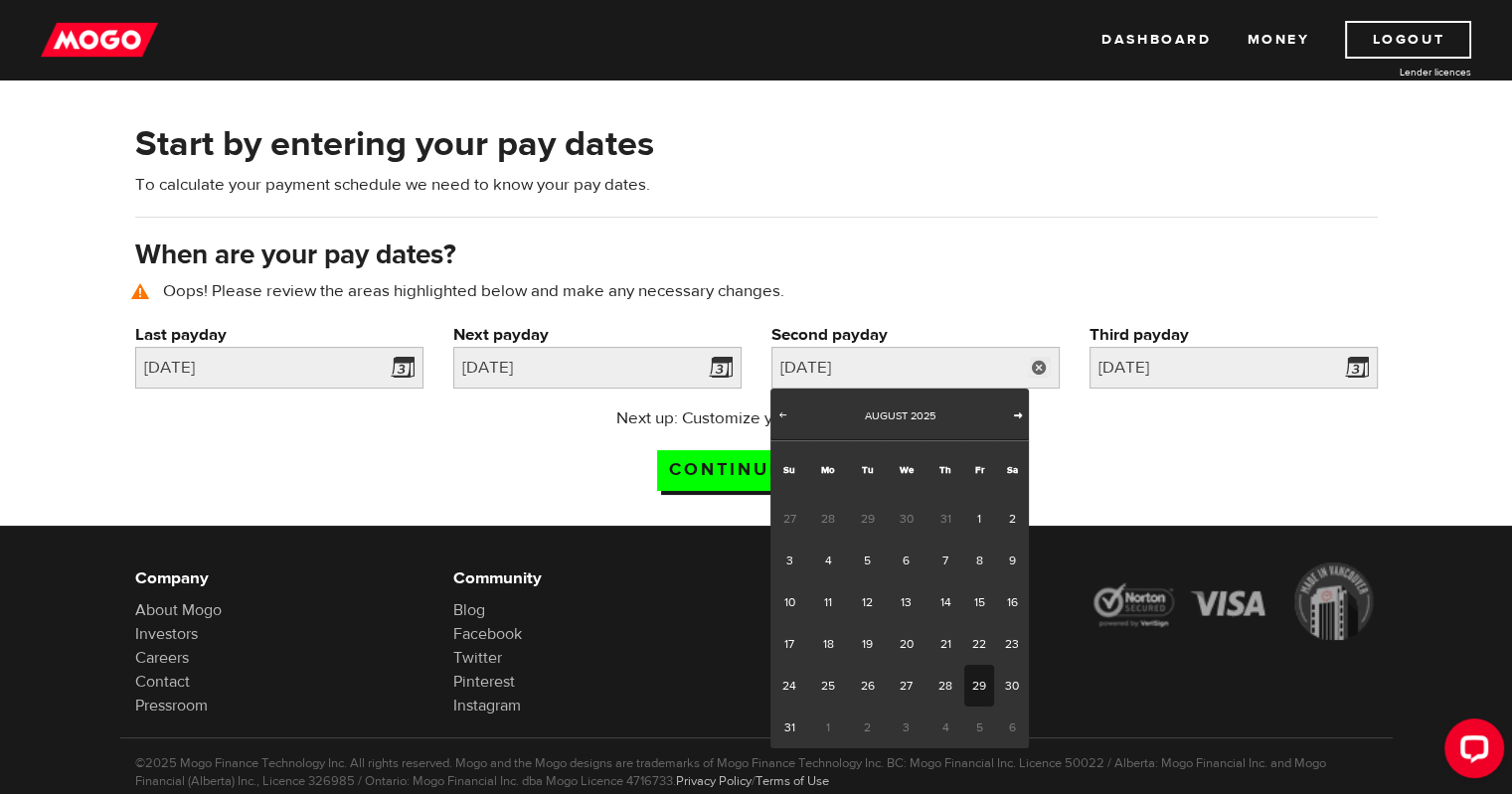 click on "Next" at bounding box center [1018, 414] 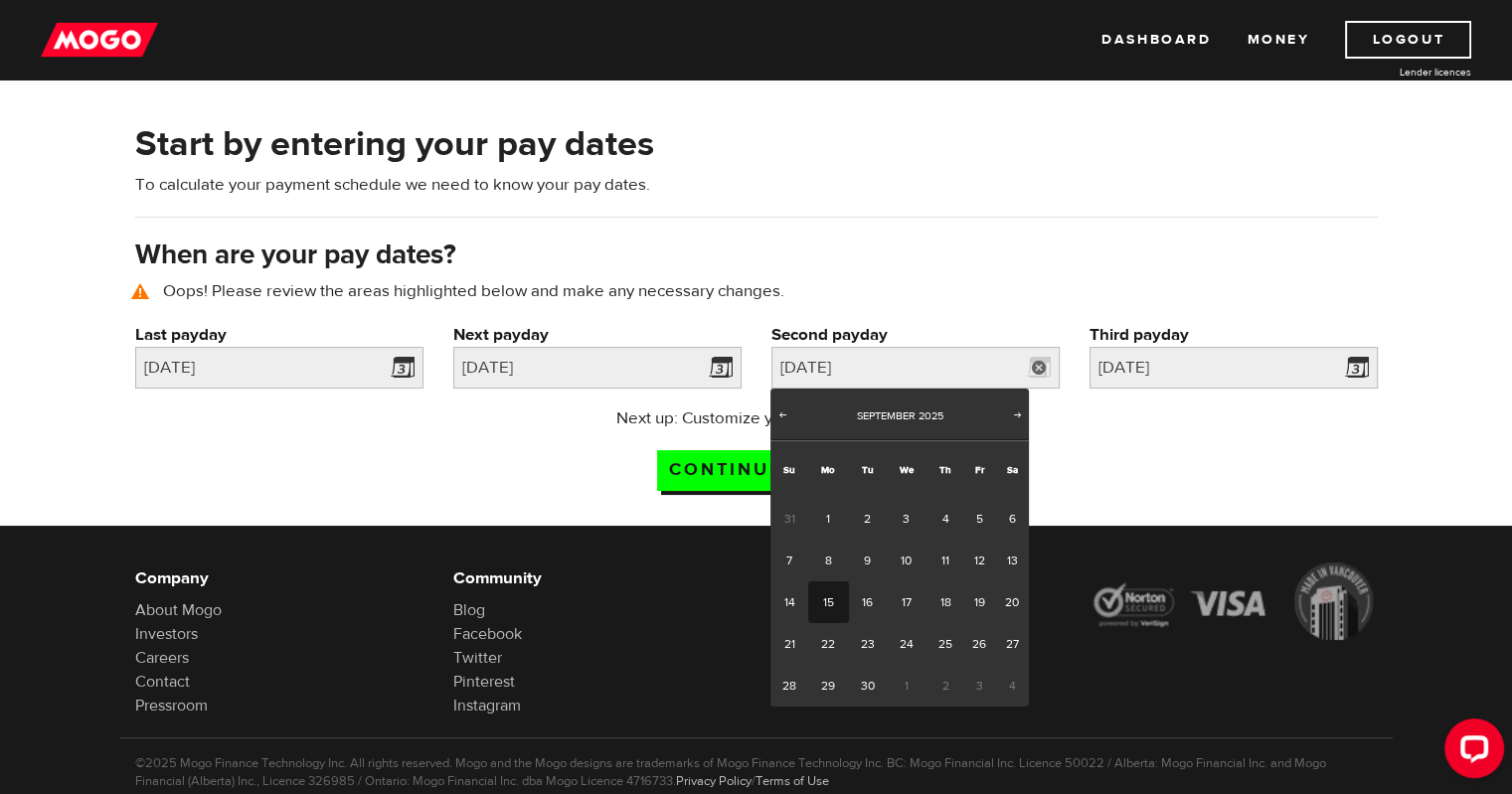 click on "15" at bounding box center (828, 602) 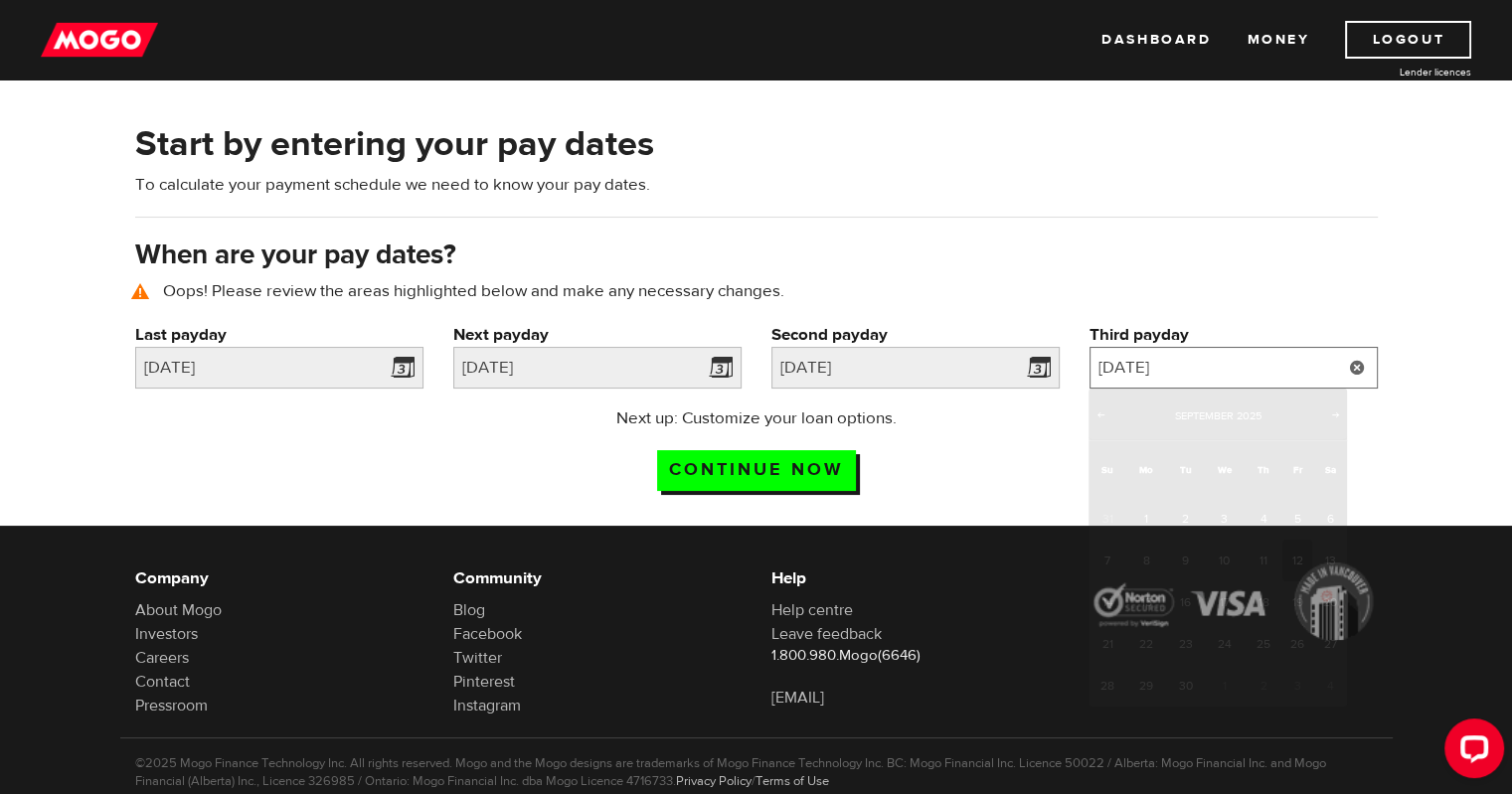 click on "[DATE]" at bounding box center (1234, 368) 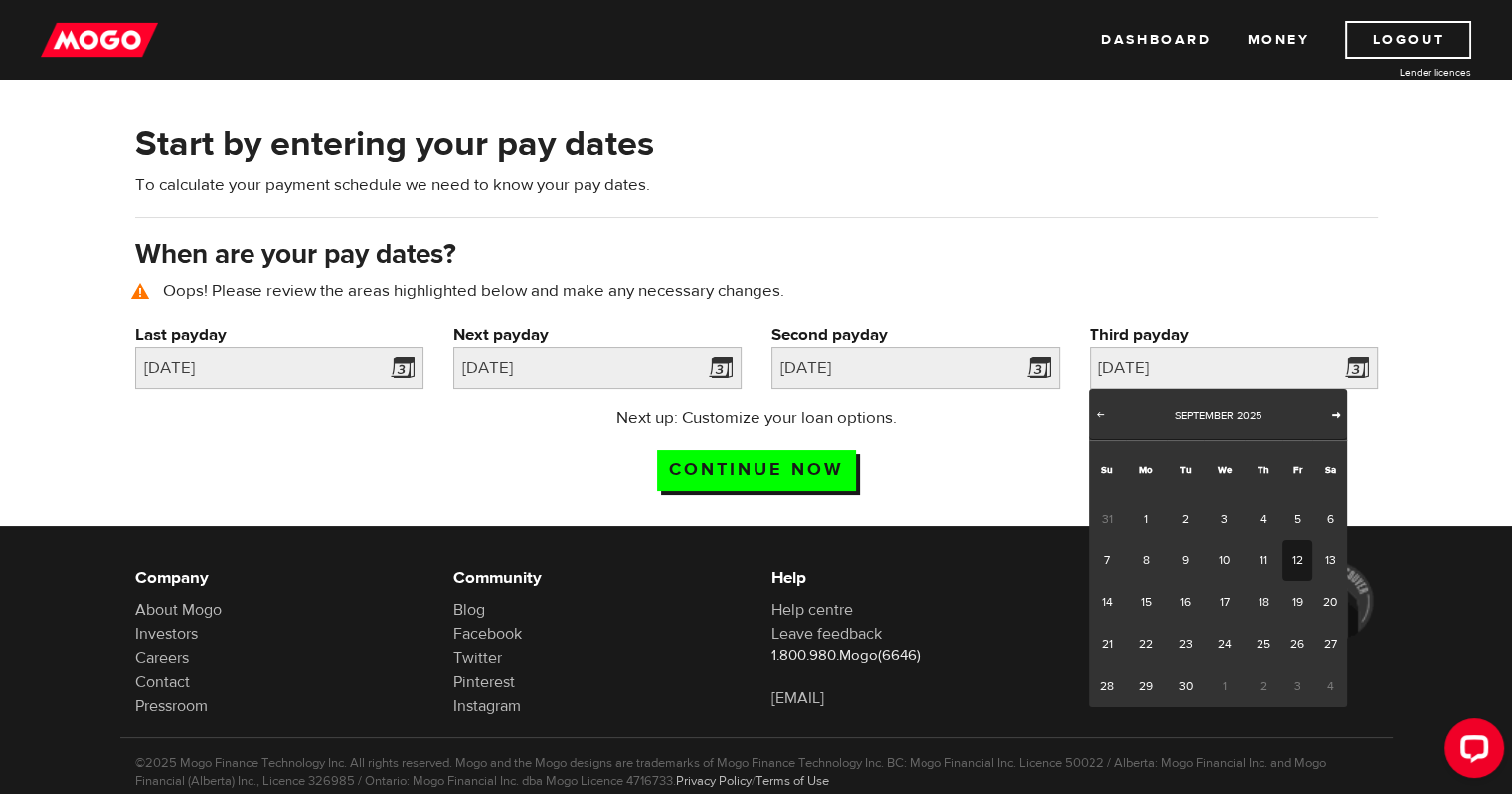 click on "Next" at bounding box center (1336, 414) 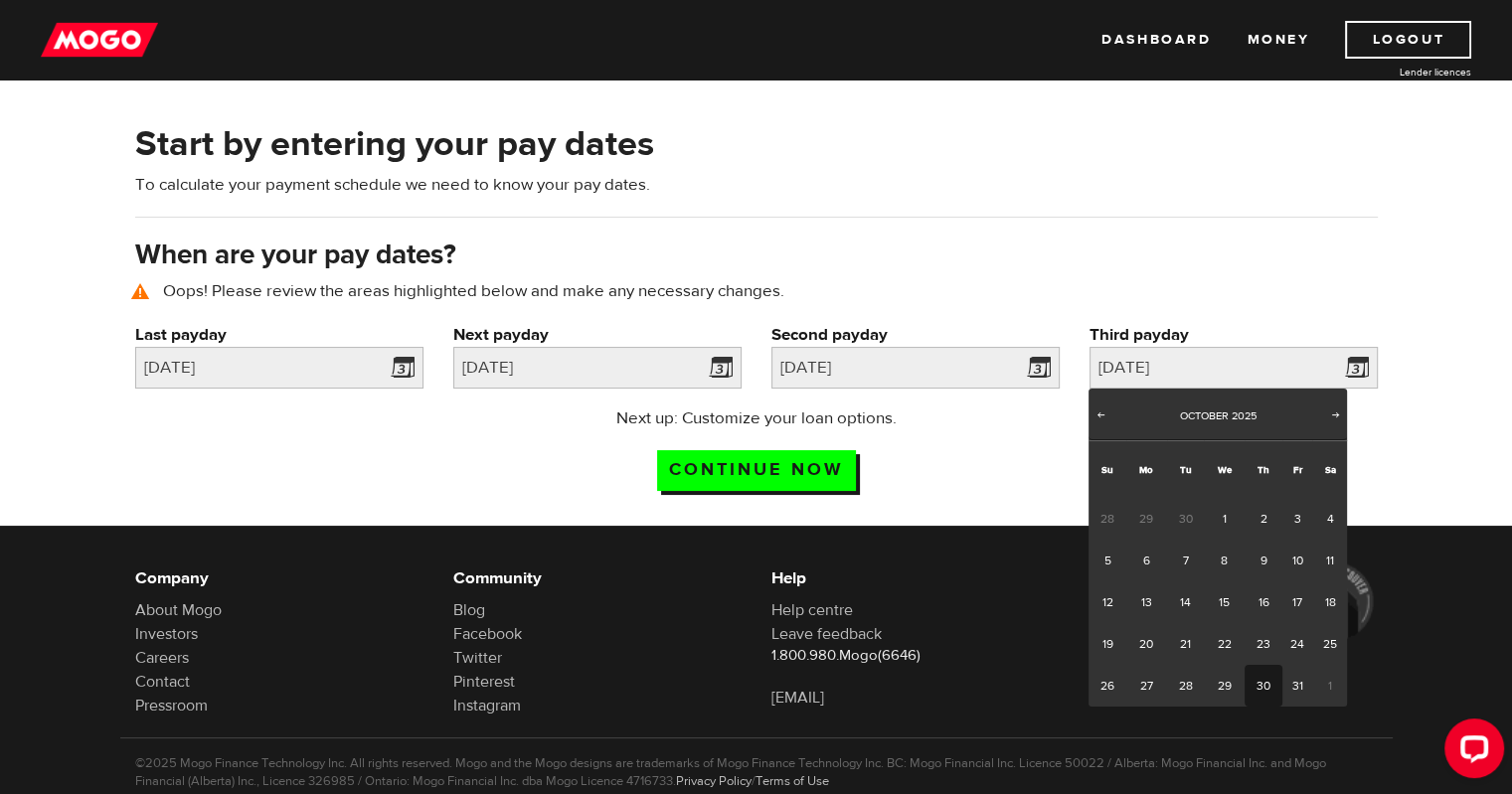 click on "30" at bounding box center [1262, 686] 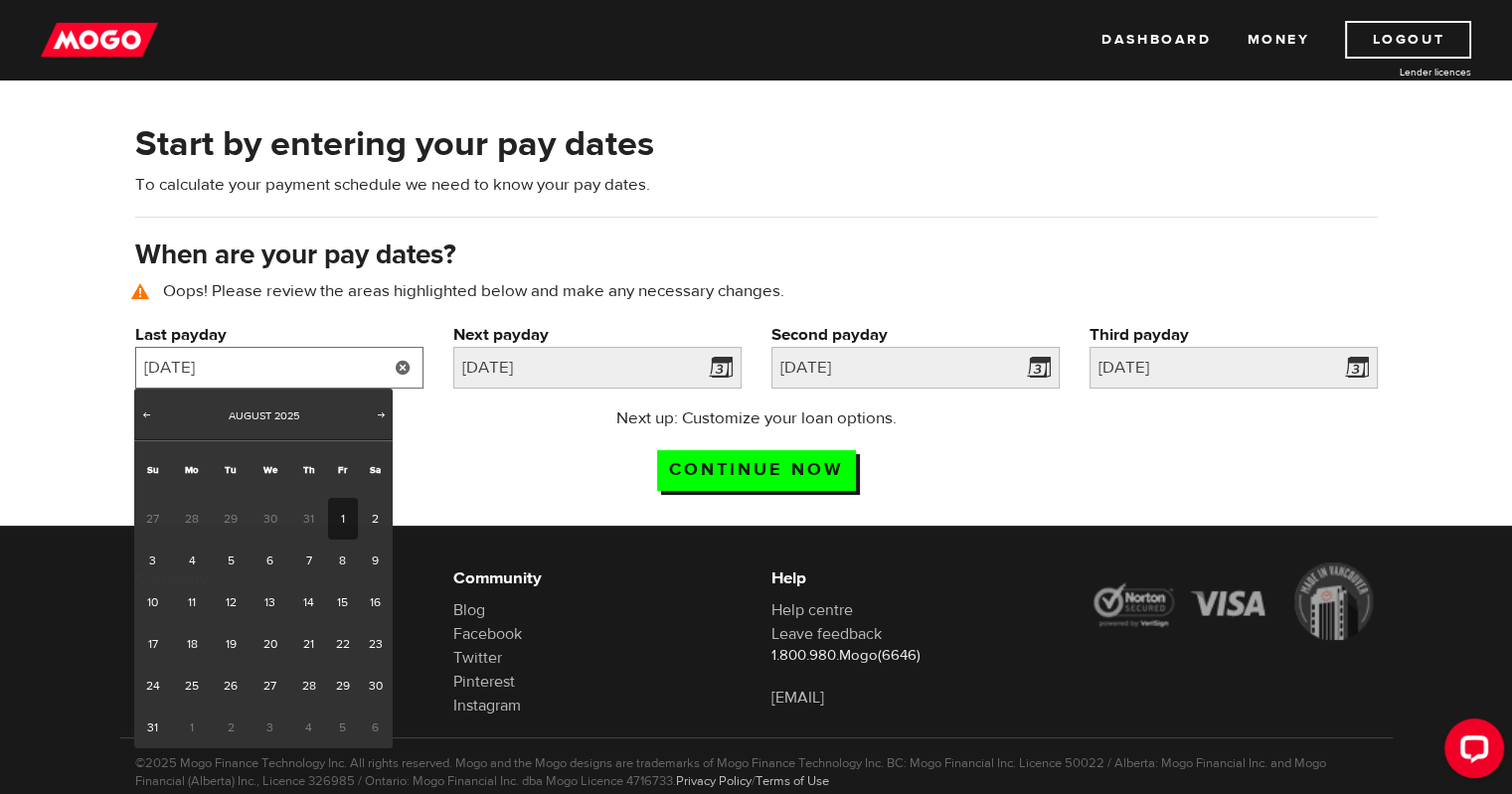 click on "2025/08/01" at bounding box center [279, 368] 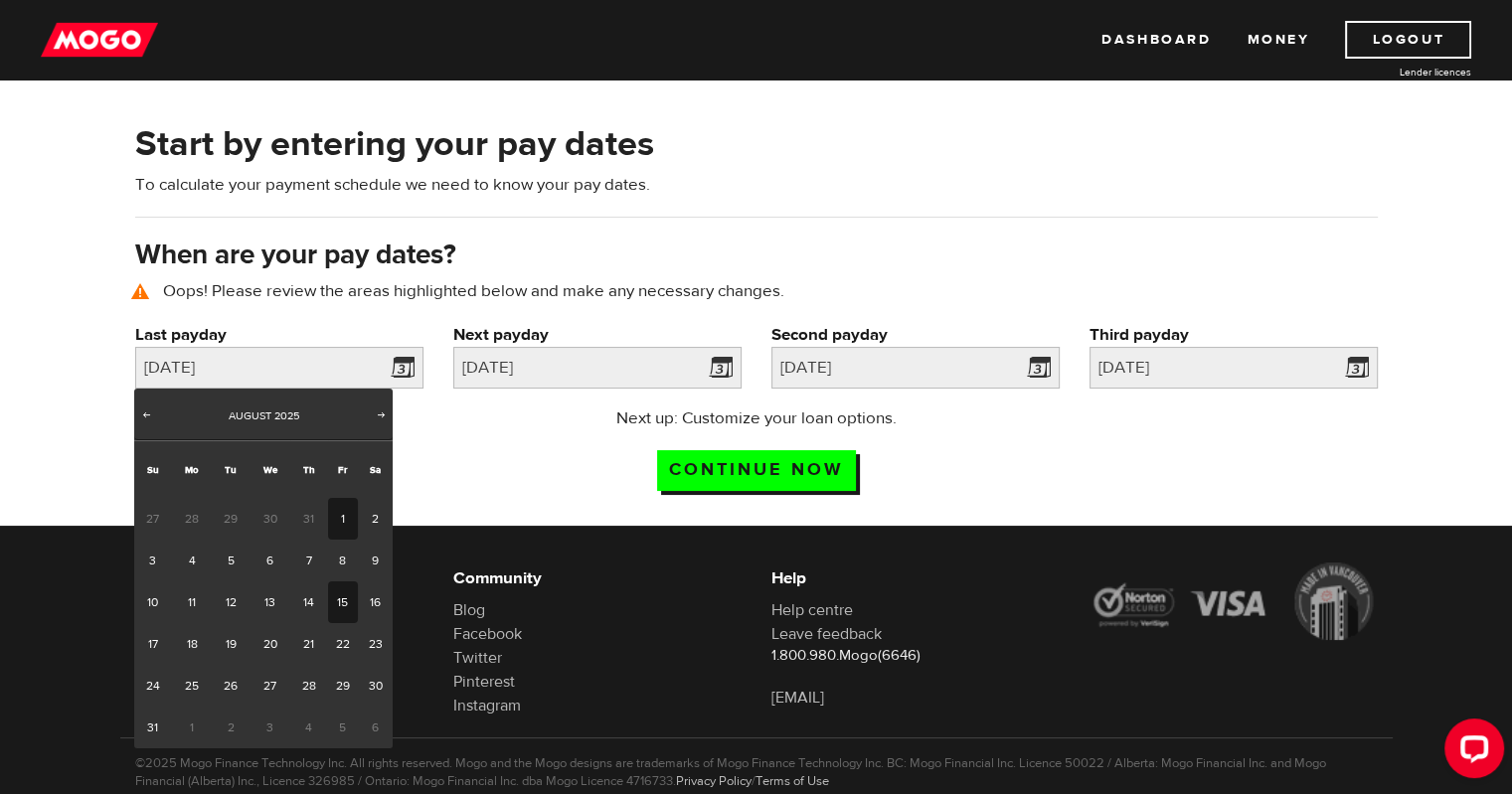 click on "15" at bounding box center [343, 602] 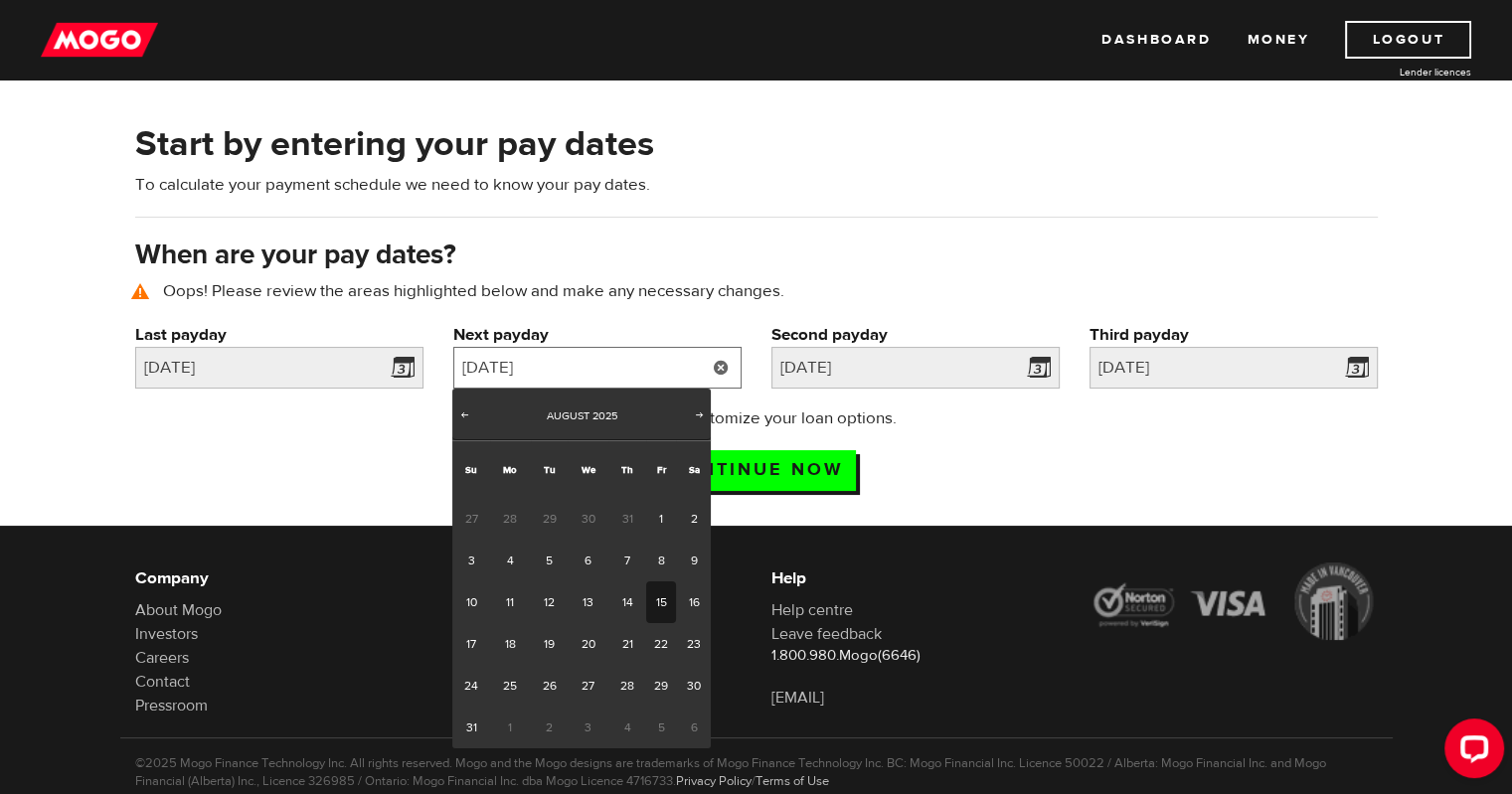 click on "2025/08/15" at bounding box center [597, 368] 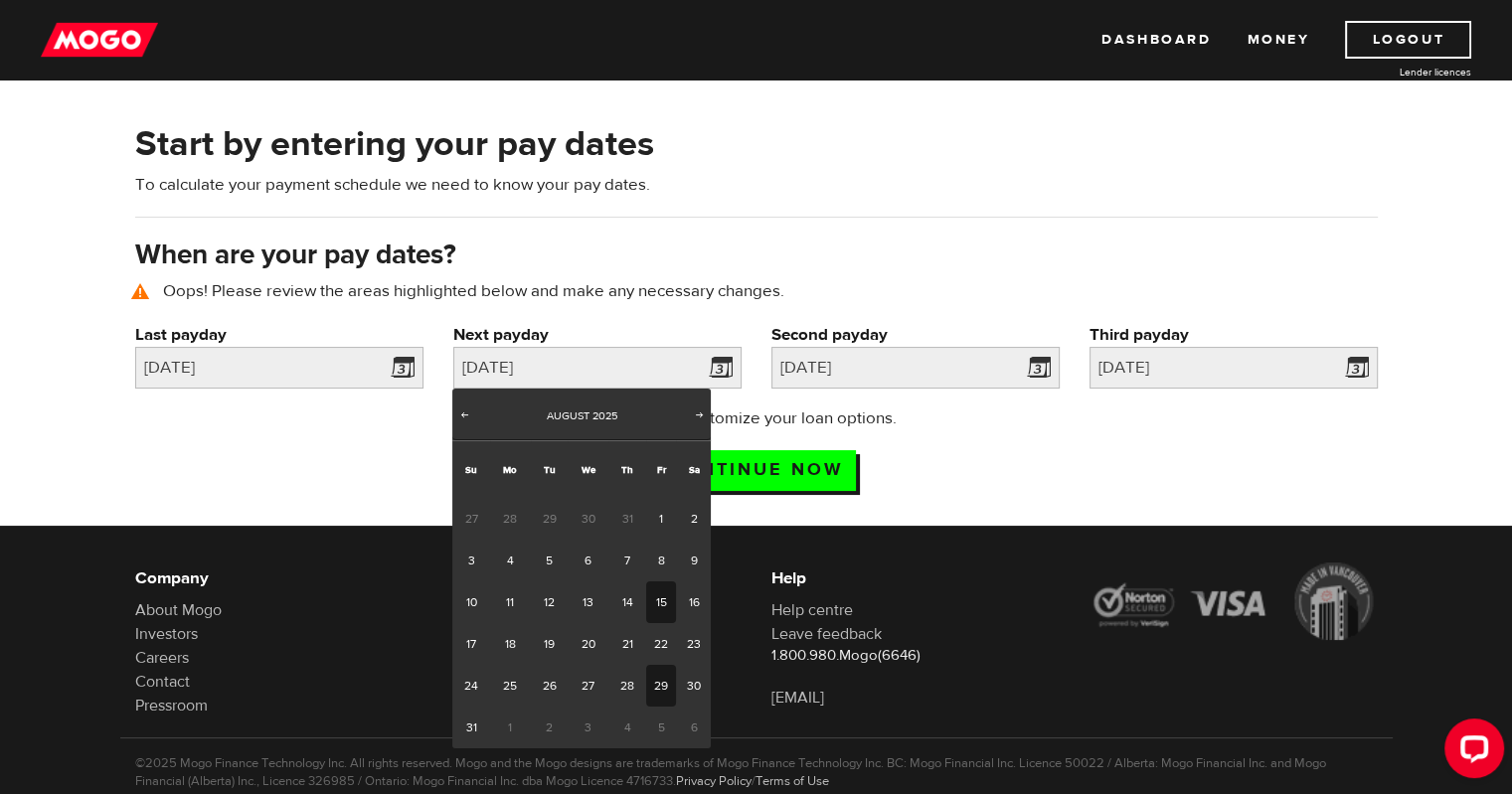 click on "29" at bounding box center (661, 686) 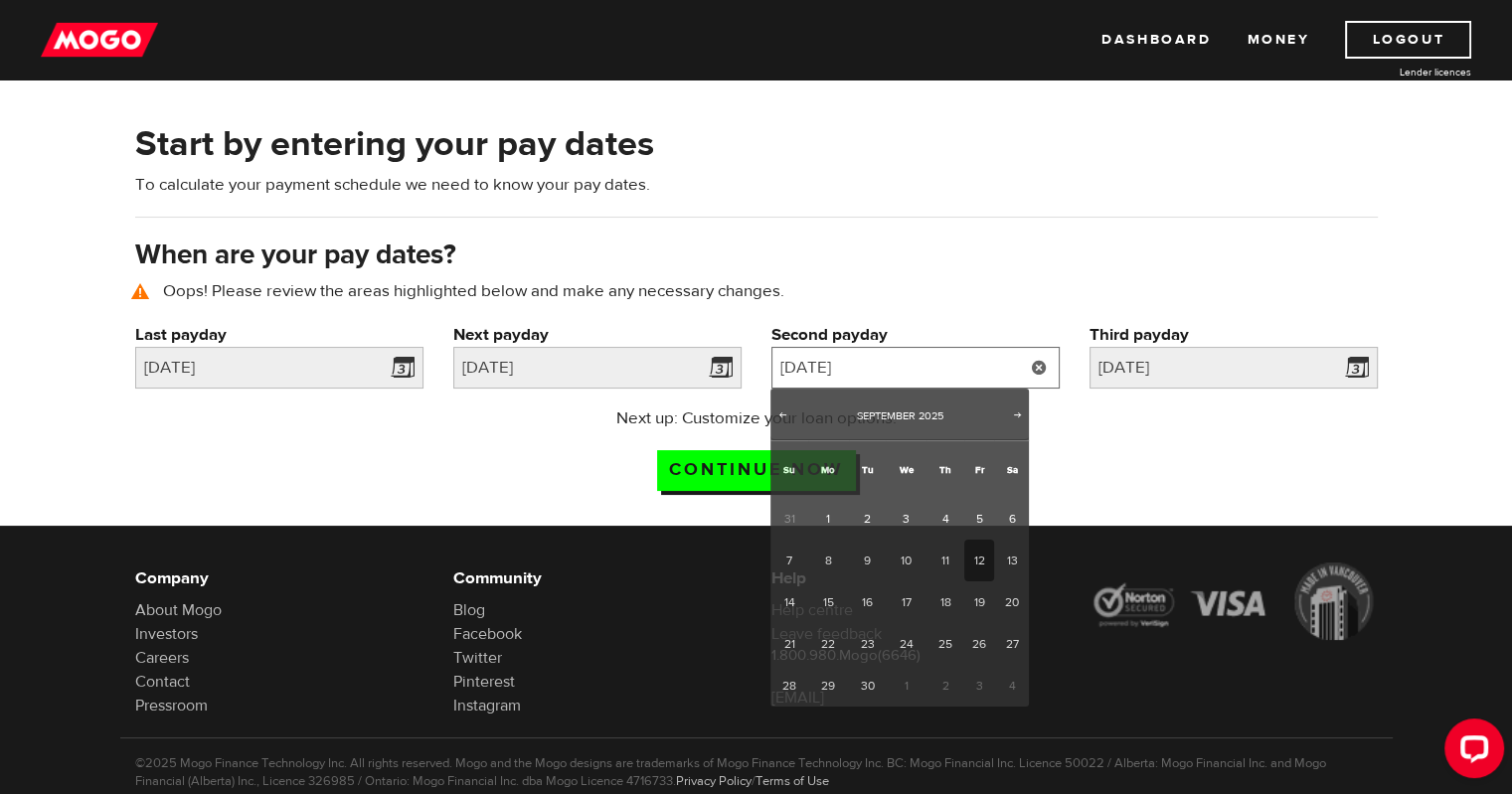 click on "2025/9/12" at bounding box center (916, 368) 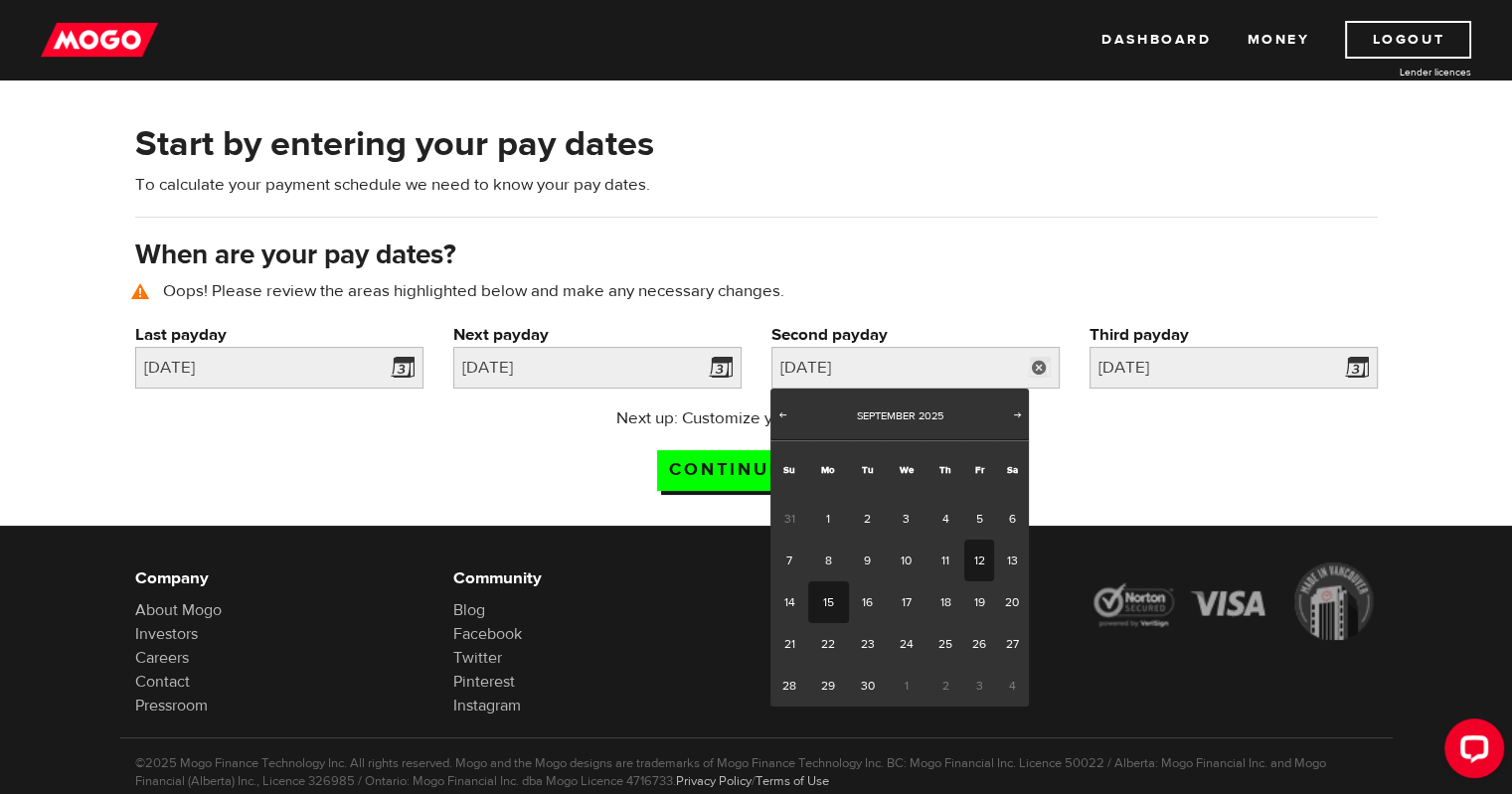 click on "15" at bounding box center (828, 602) 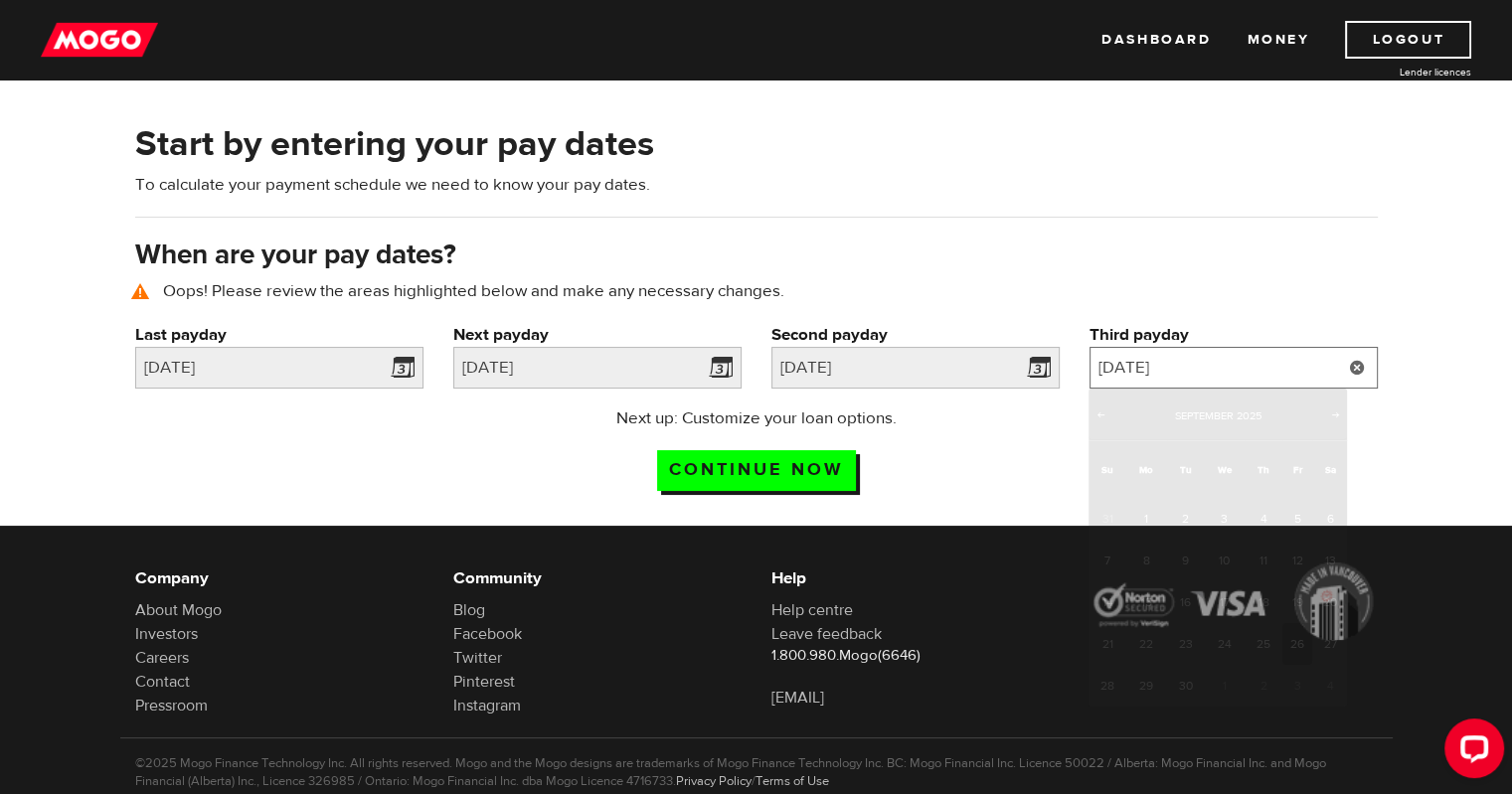 click on "2025/9/26" at bounding box center (1234, 368) 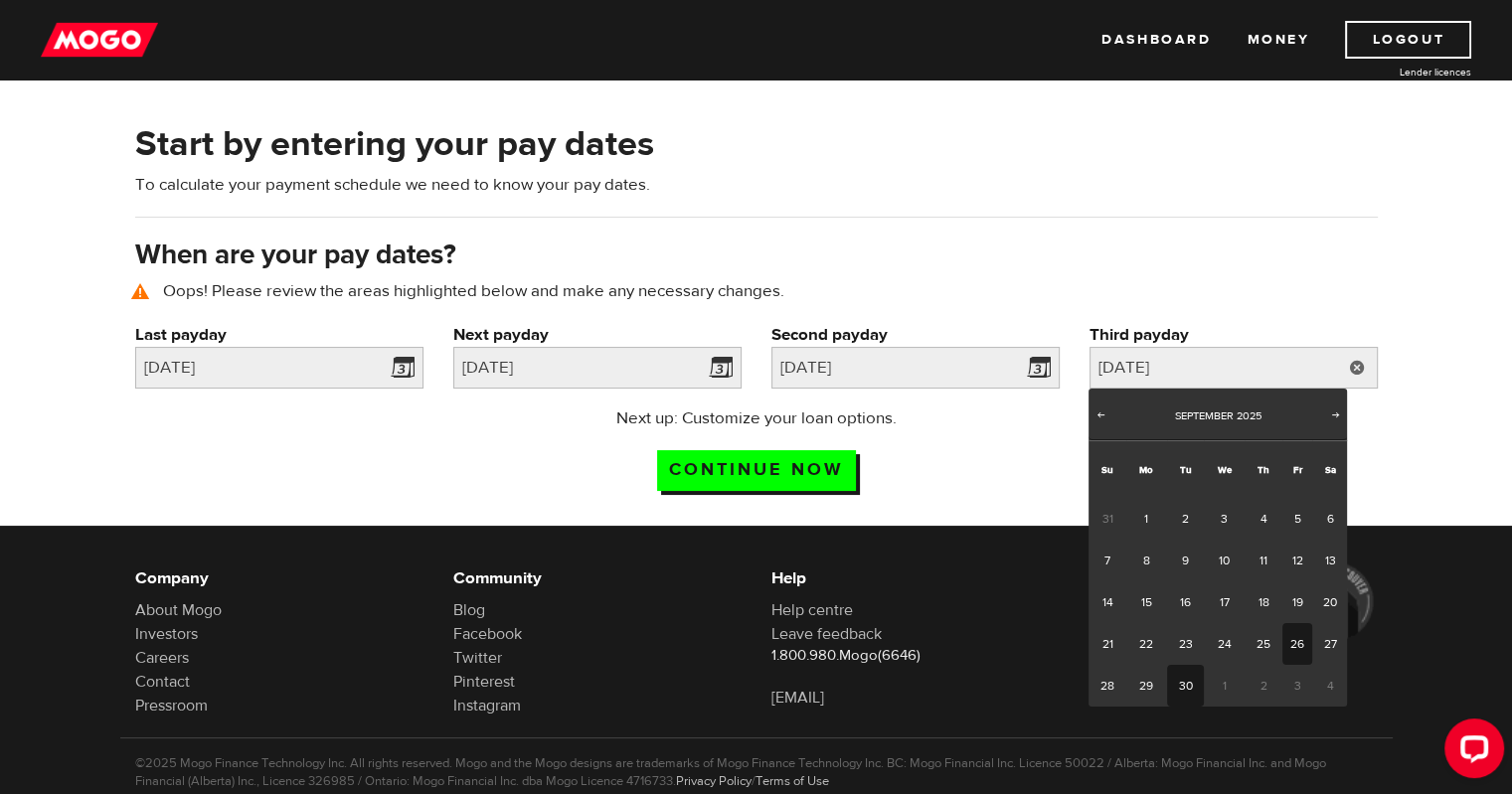 click on "30" at bounding box center (1185, 686) 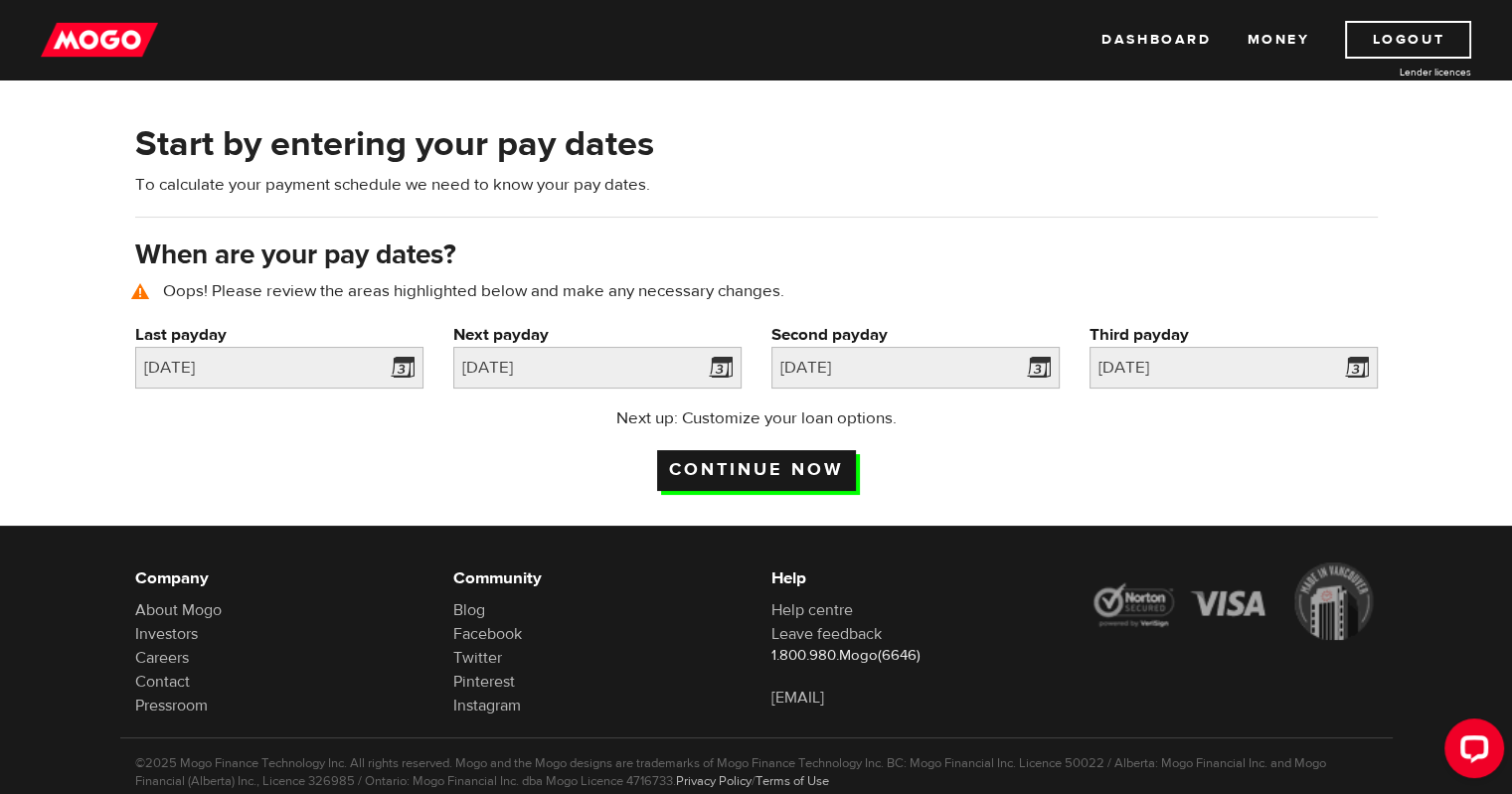 click on "Continue now" at bounding box center [756, 470] 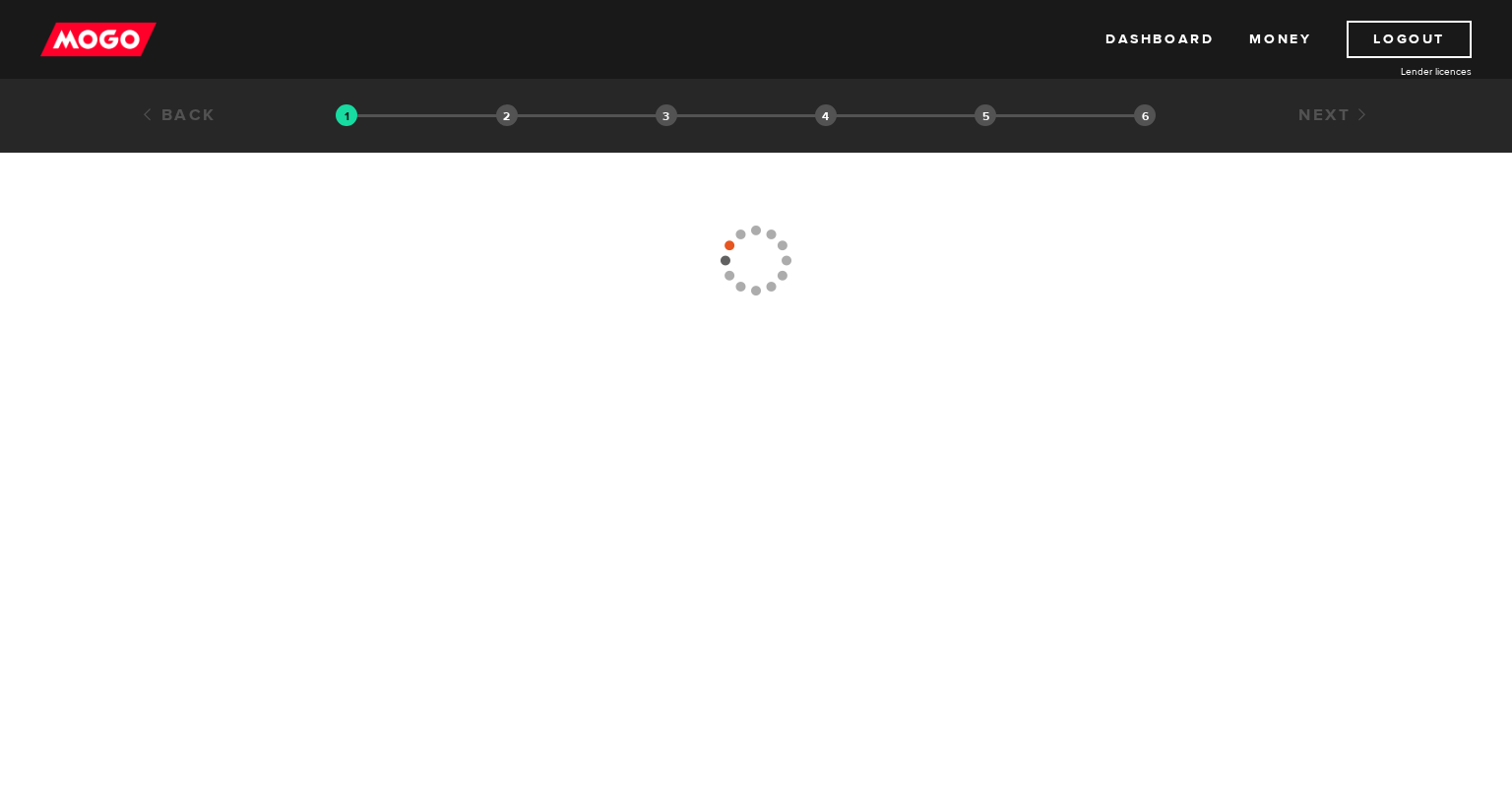 scroll, scrollTop: 0, scrollLeft: 0, axis: both 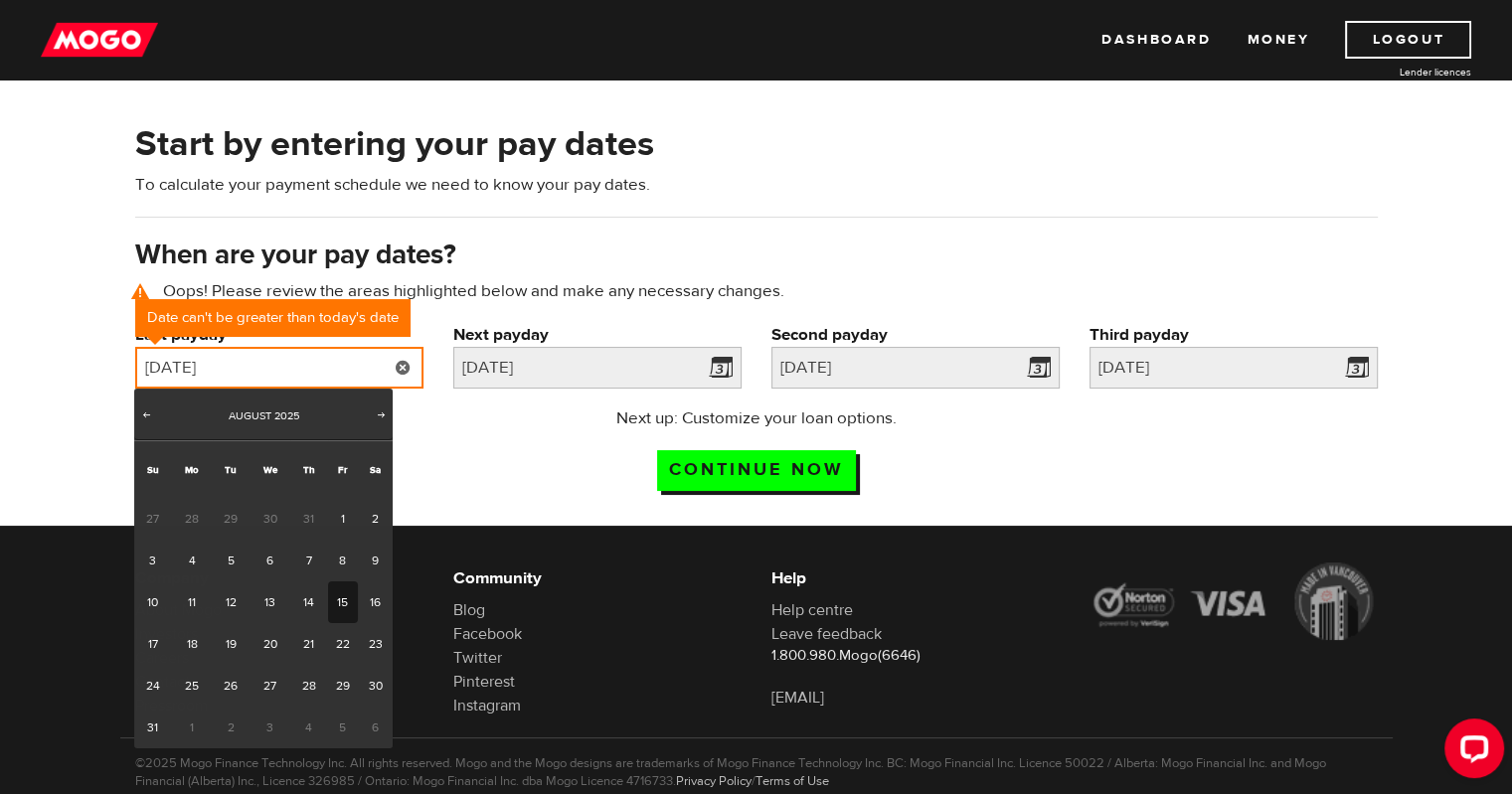 click on "[DATE]" at bounding box center [279, 368] 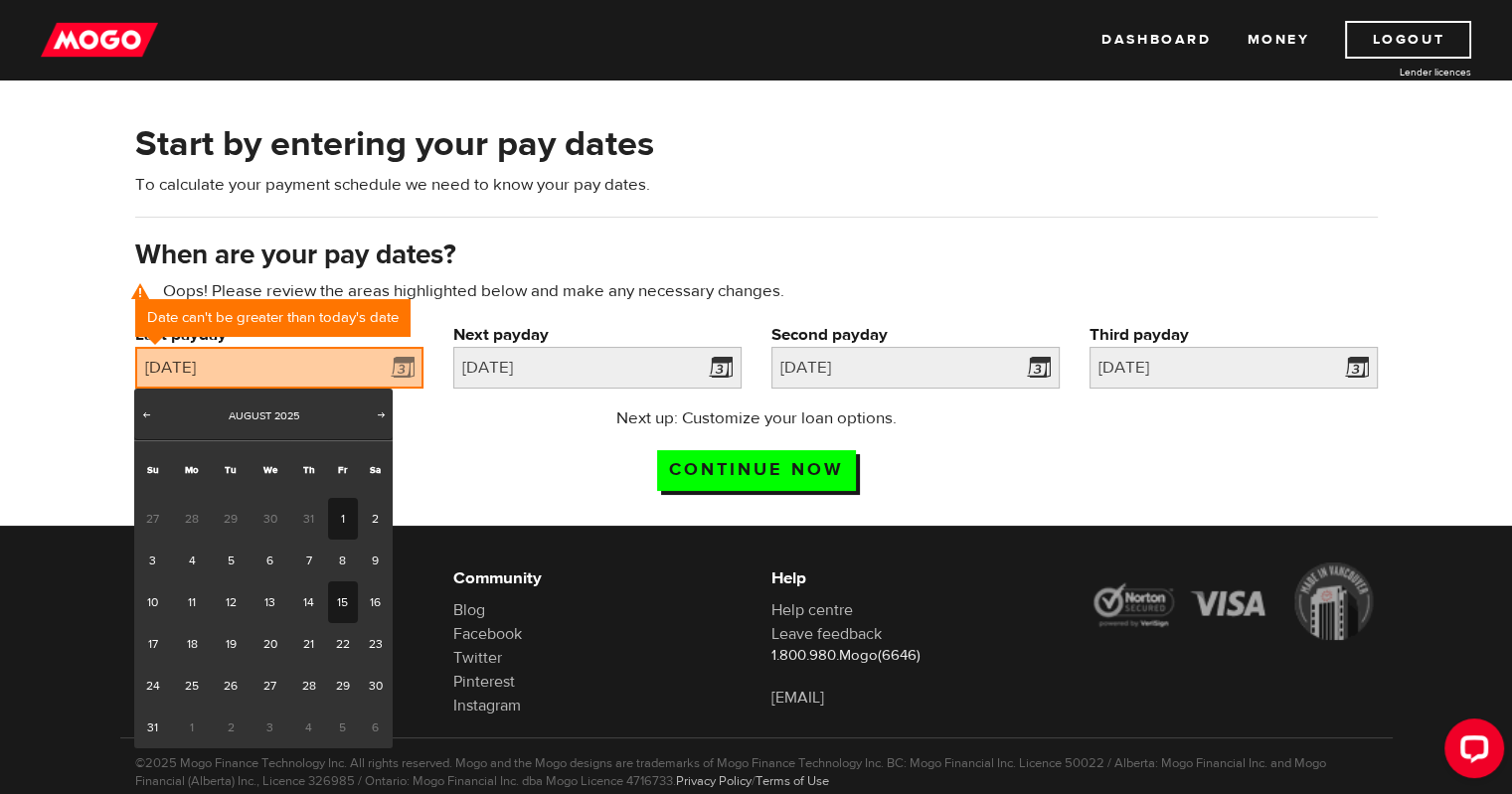 click on "1" at bounding box center (343, 519) 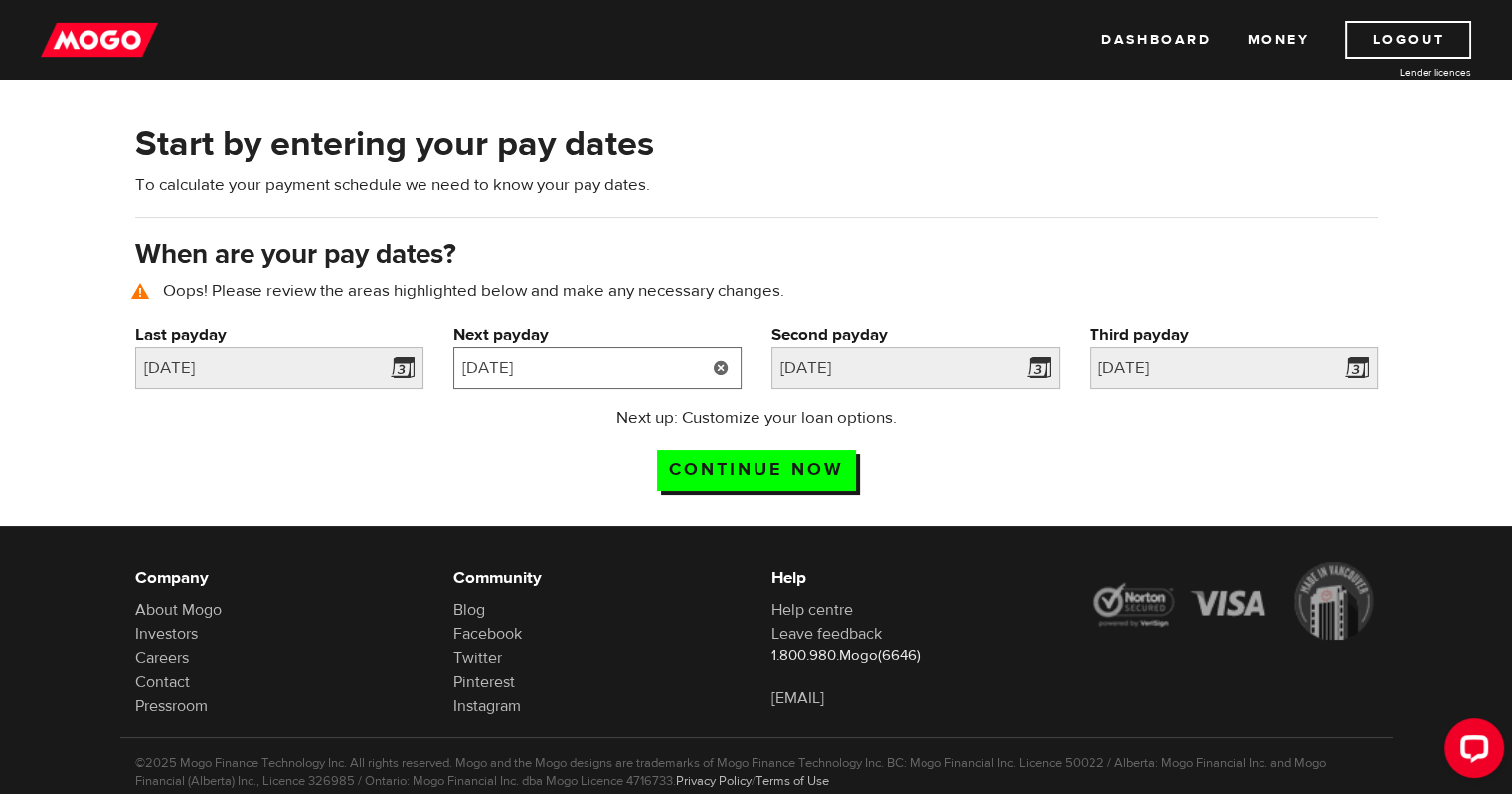 click on "[DATE]" at bounding box center (597, 368) 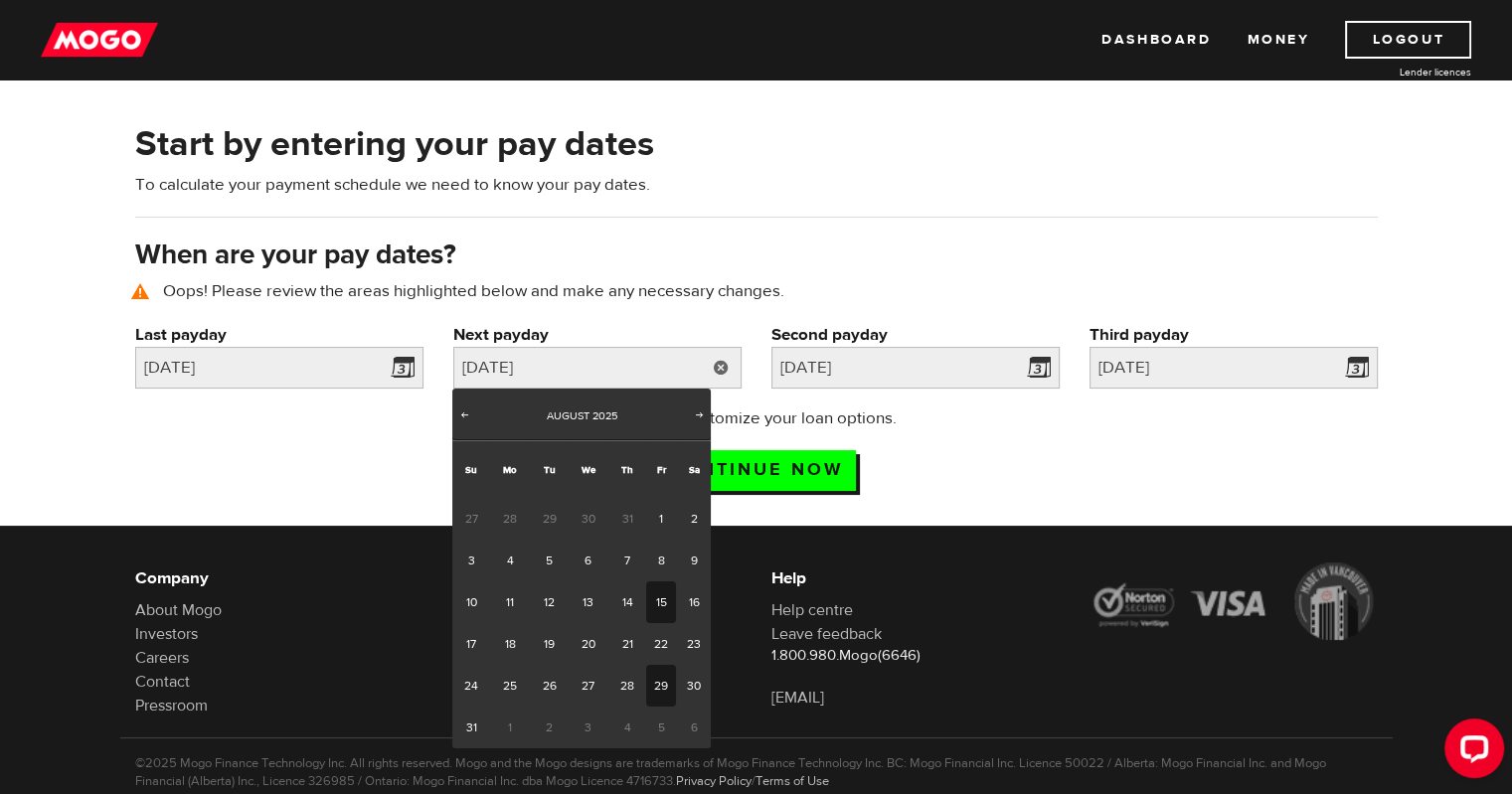 click on "15" at bounding box center (661, 602) 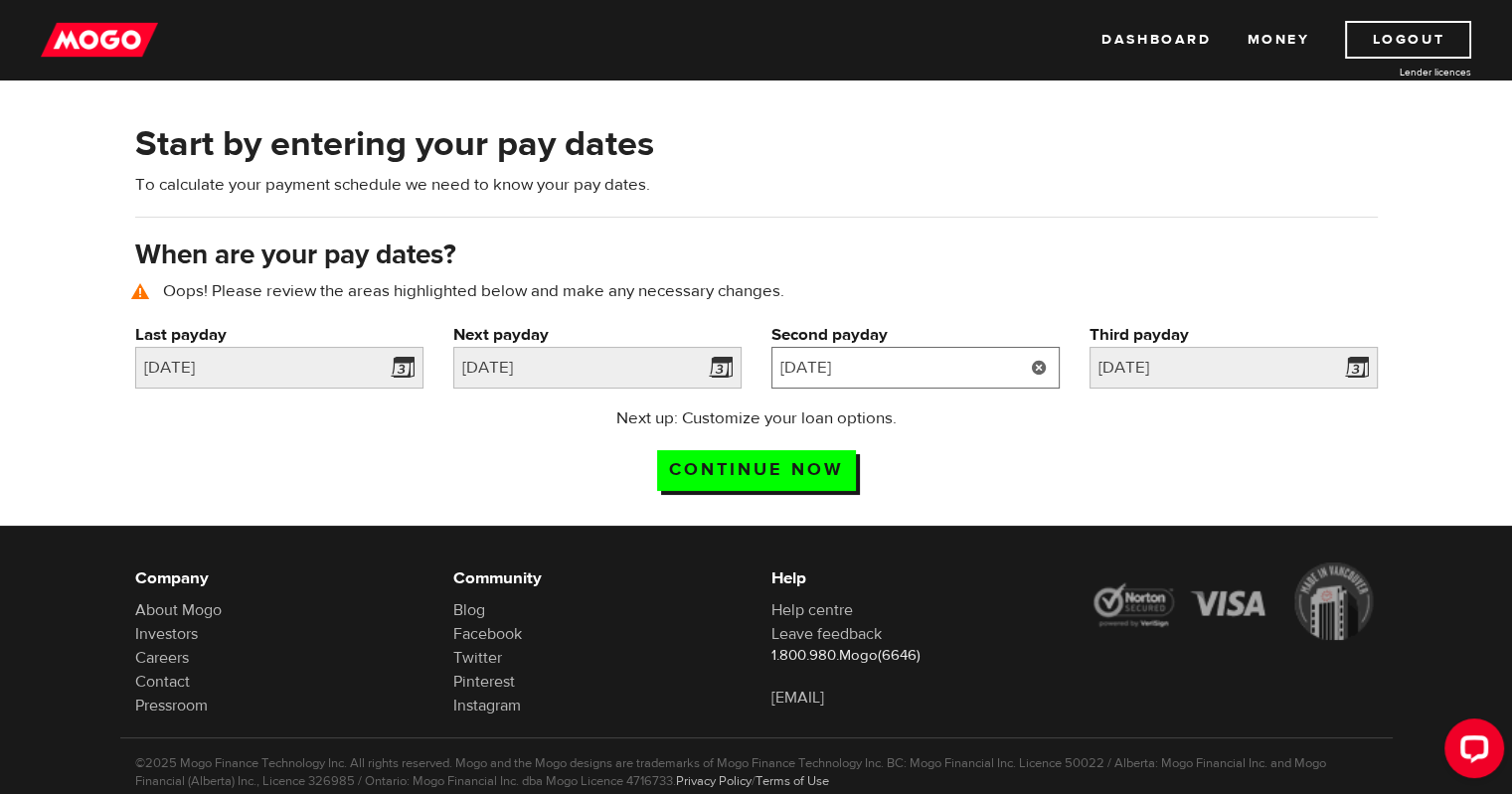 click on "[DATE]" at bounding box center [916, 368] 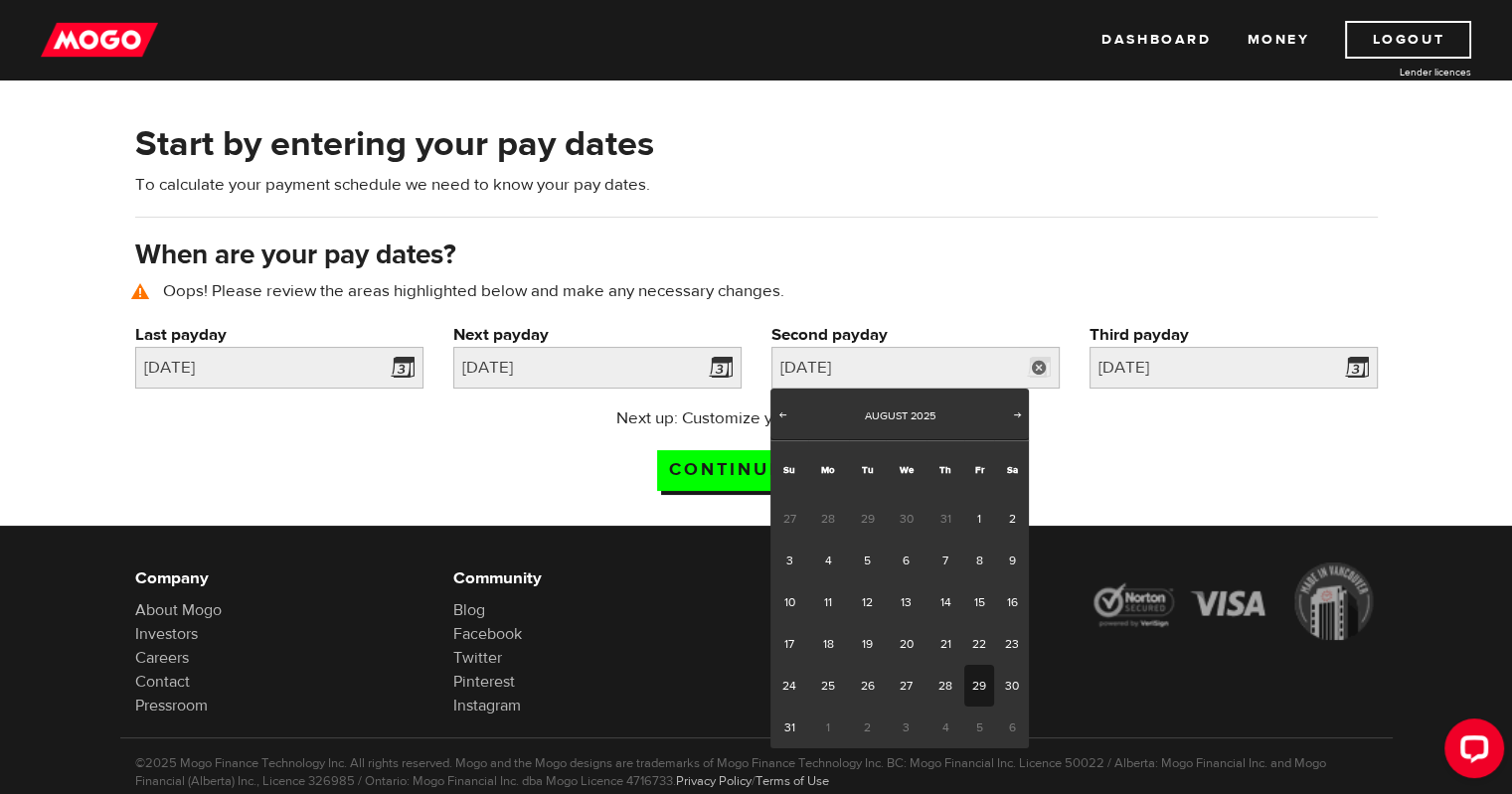 click on "29" at bounding box center (979, 686) 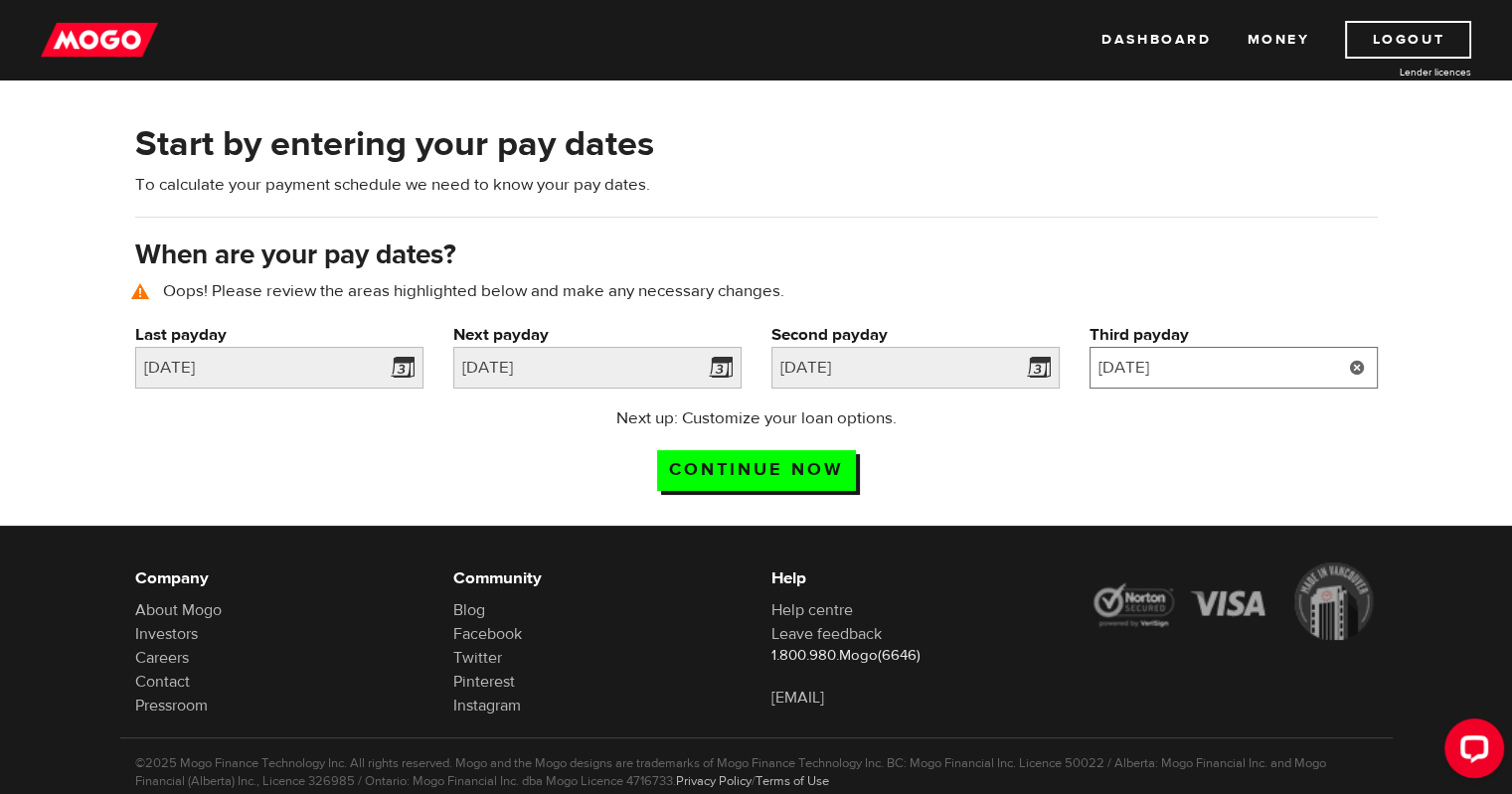 click on "[DATE]" at bounding box center [1234, 368] 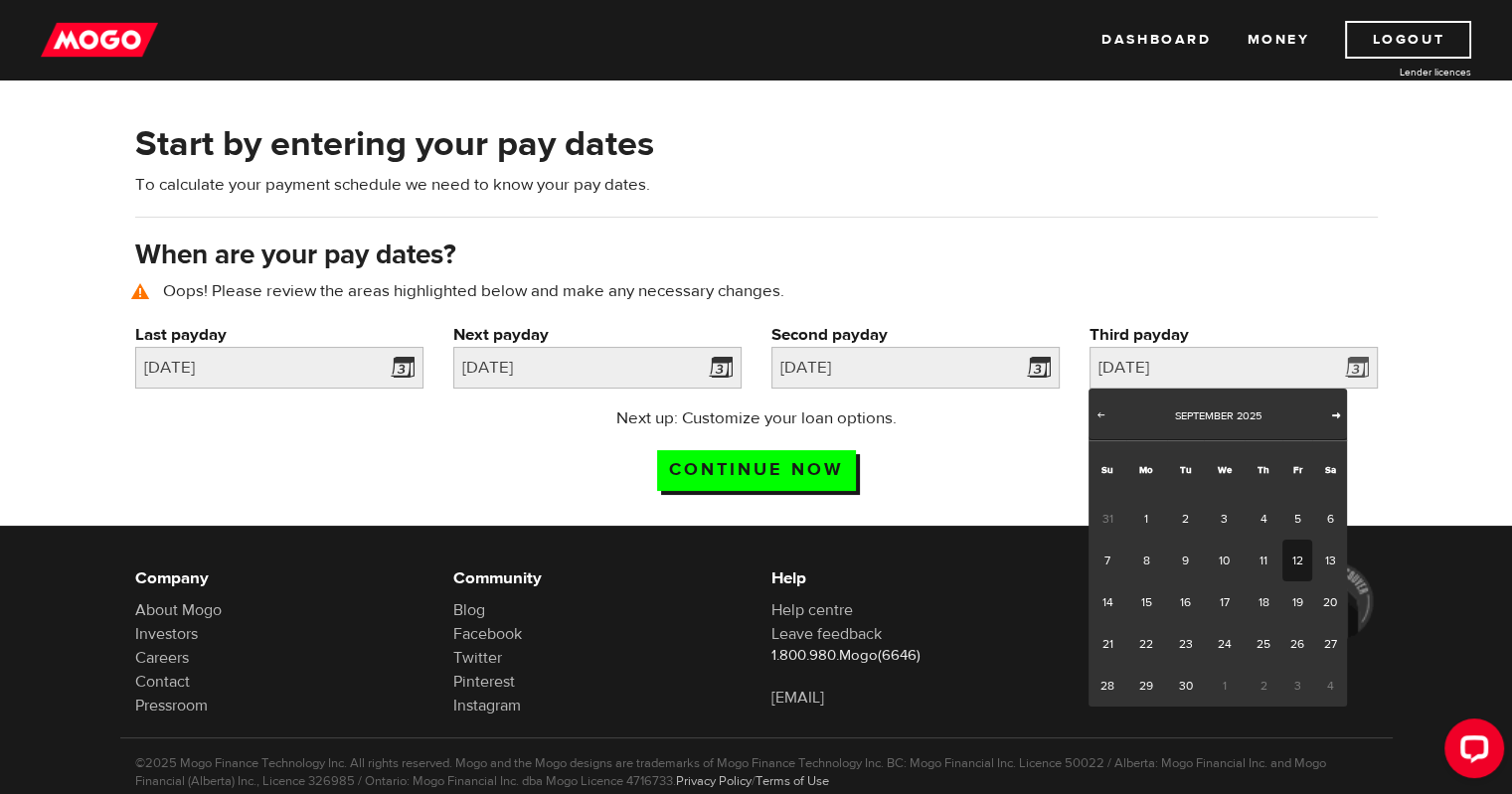 click on "Next" at bounding box center (1336, 416) 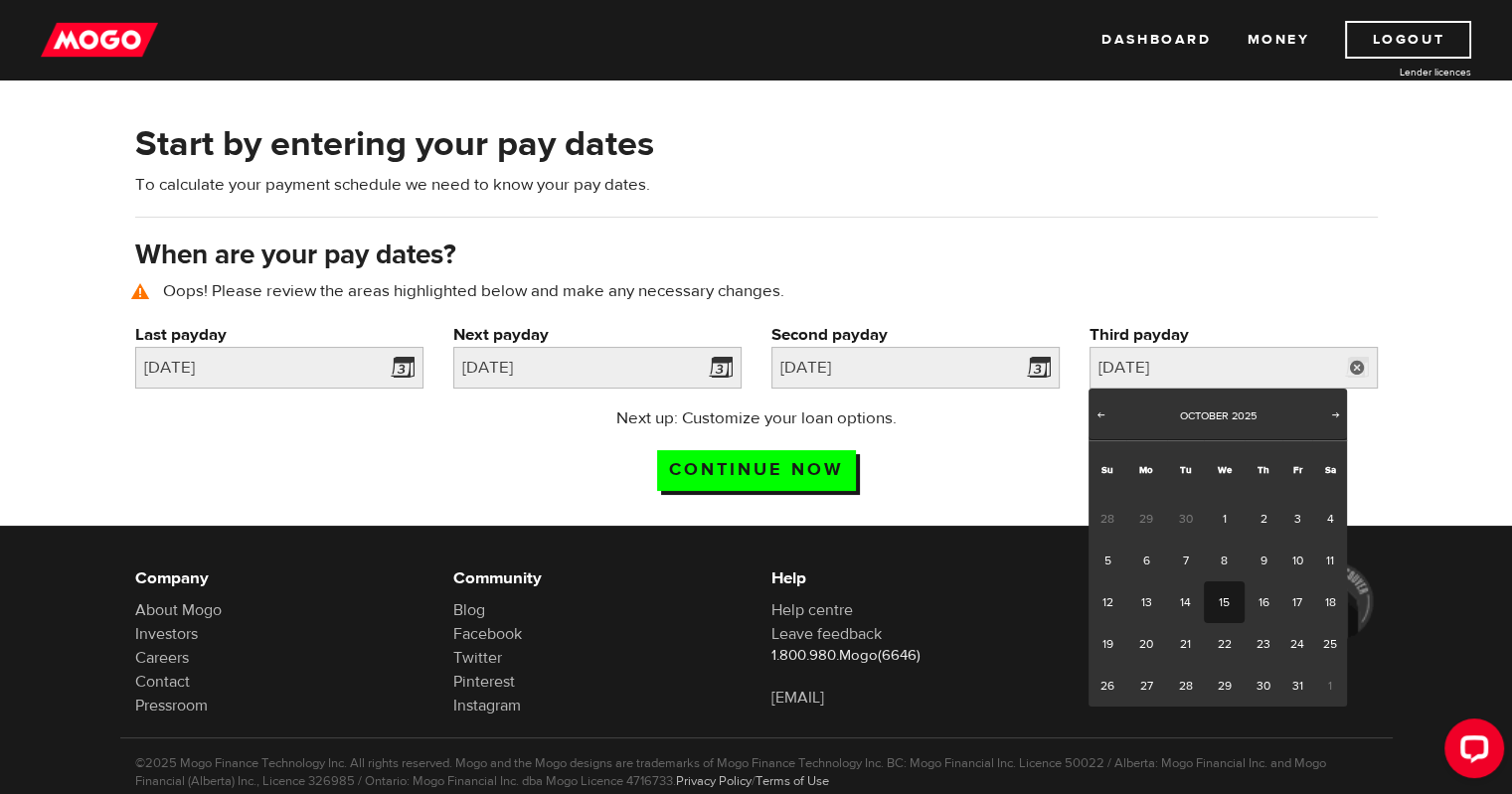 click on "15" at bounding box center (1224, 602) 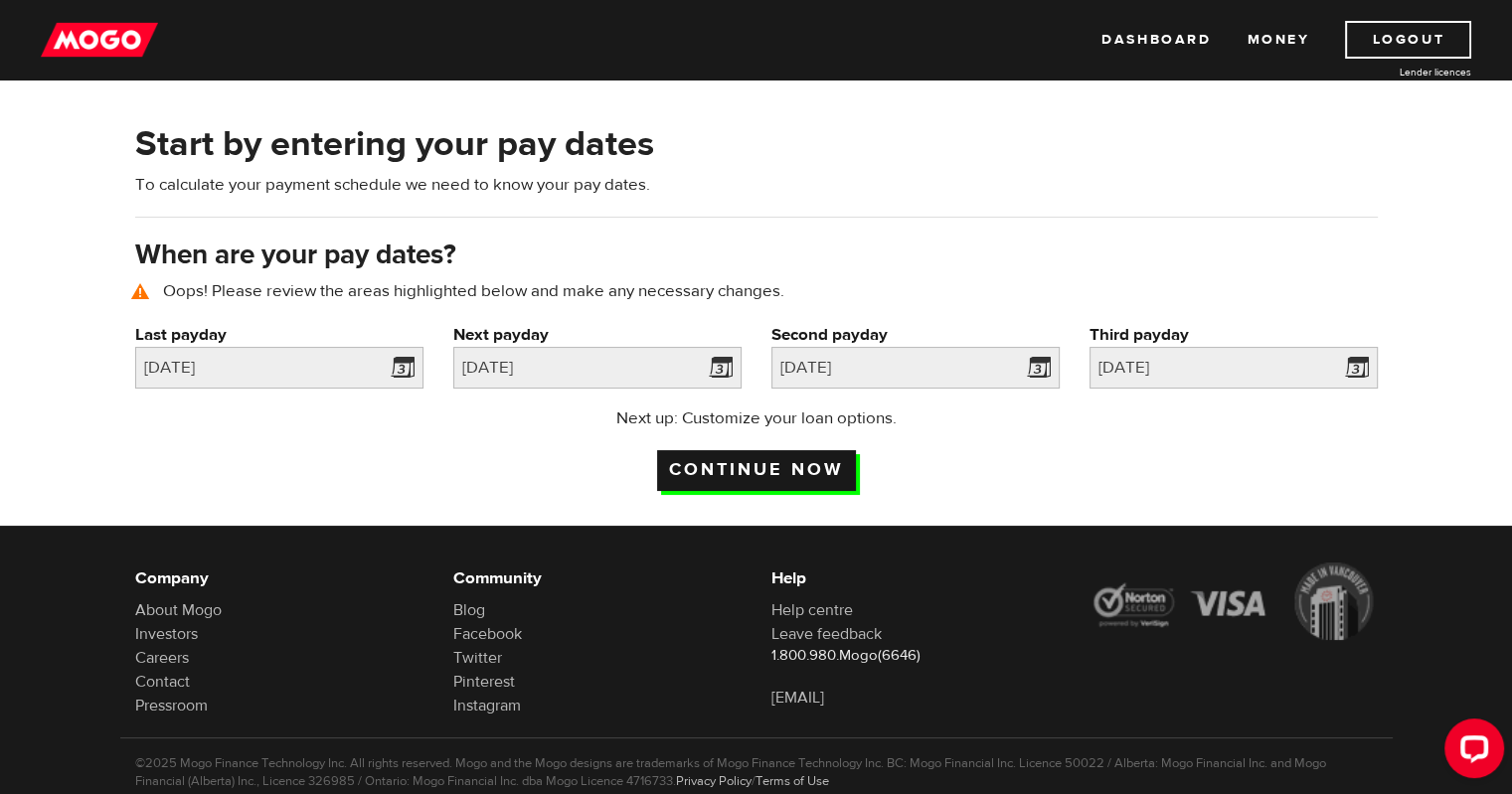 click on "Continue now" at bounding box center (756, 470) 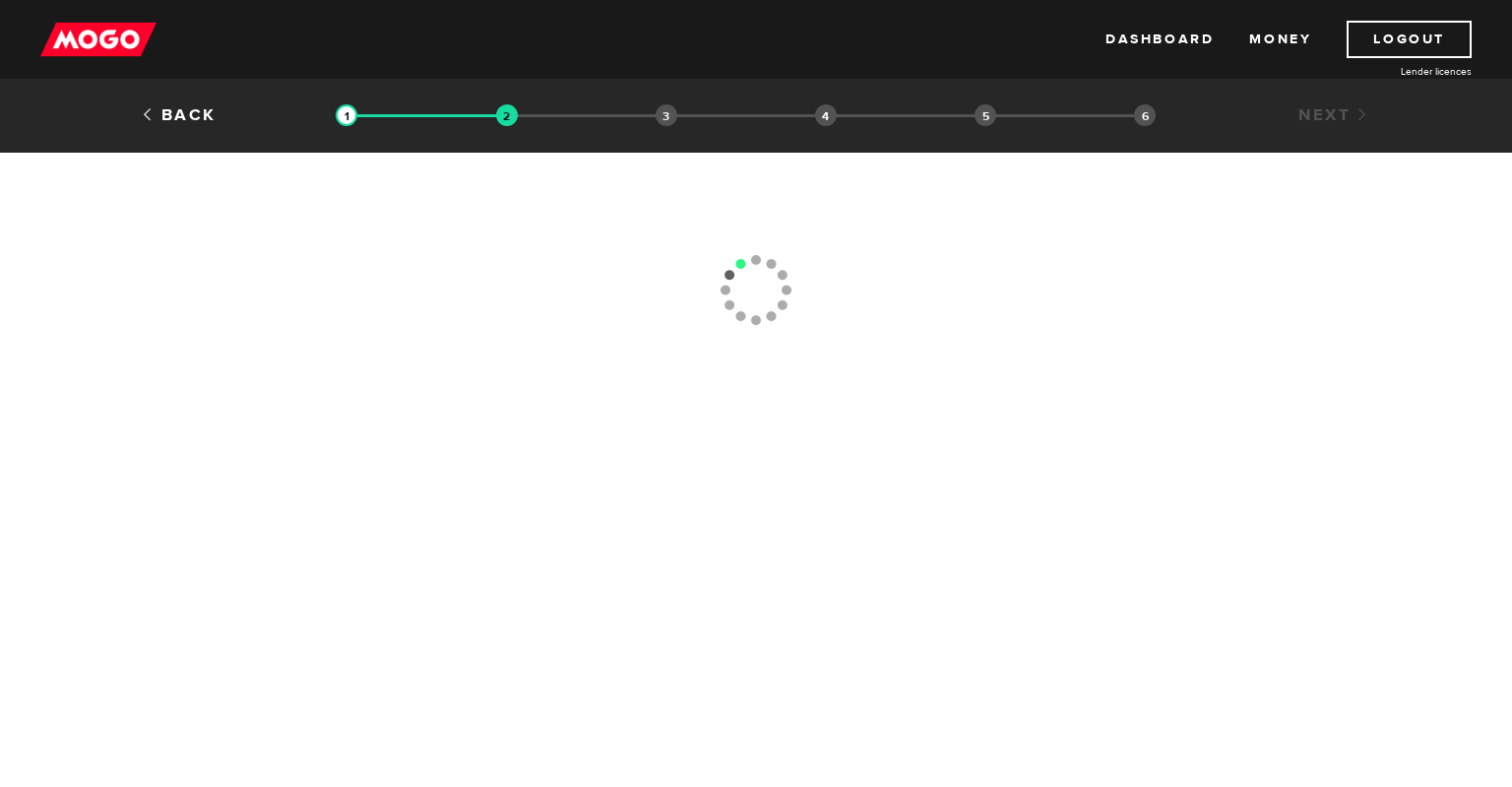 scroll, scrollTop: 0, scrollLeft: 0, axis: both 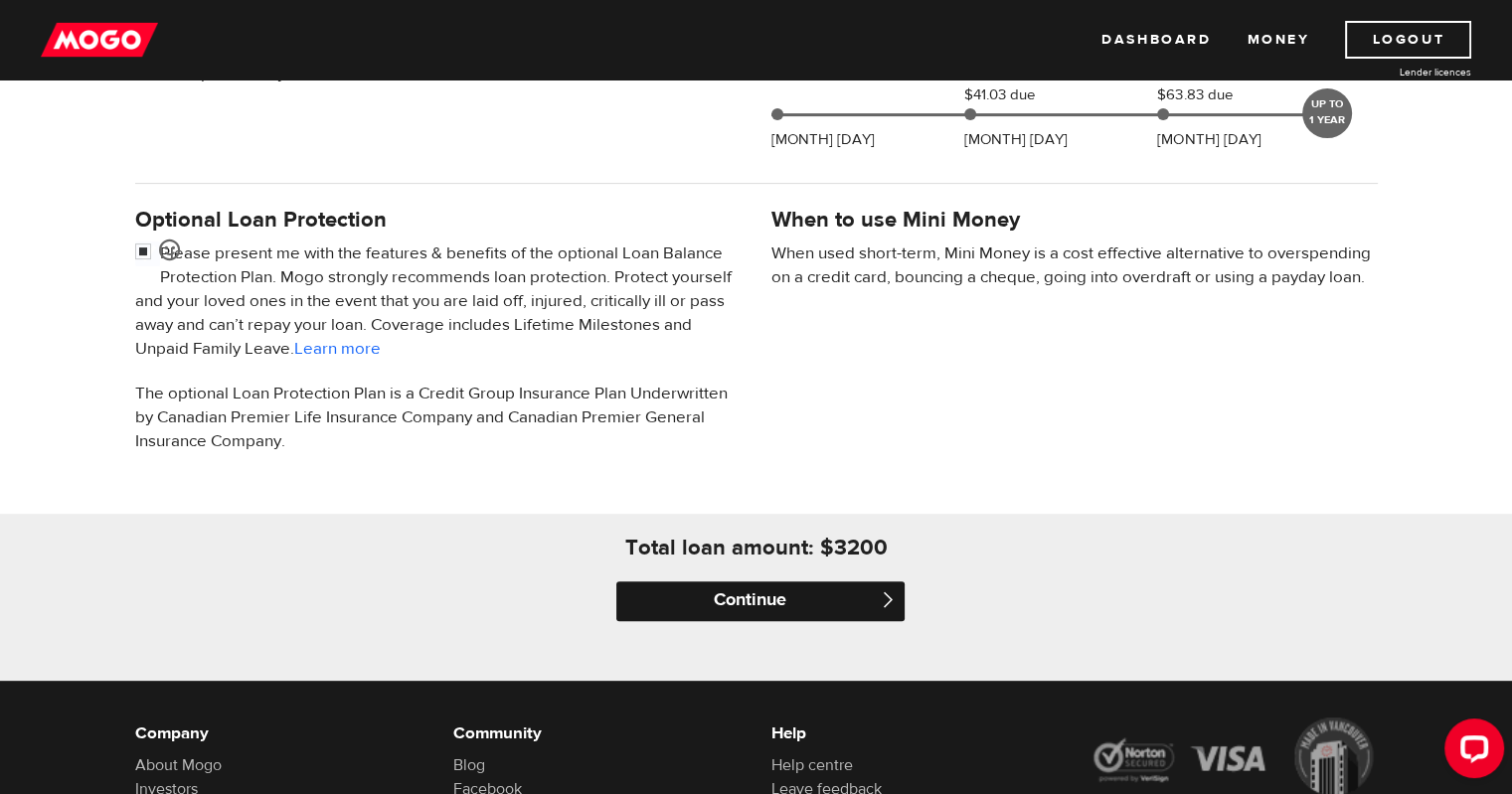 click on "Continue" at bounding box center [760, 601] 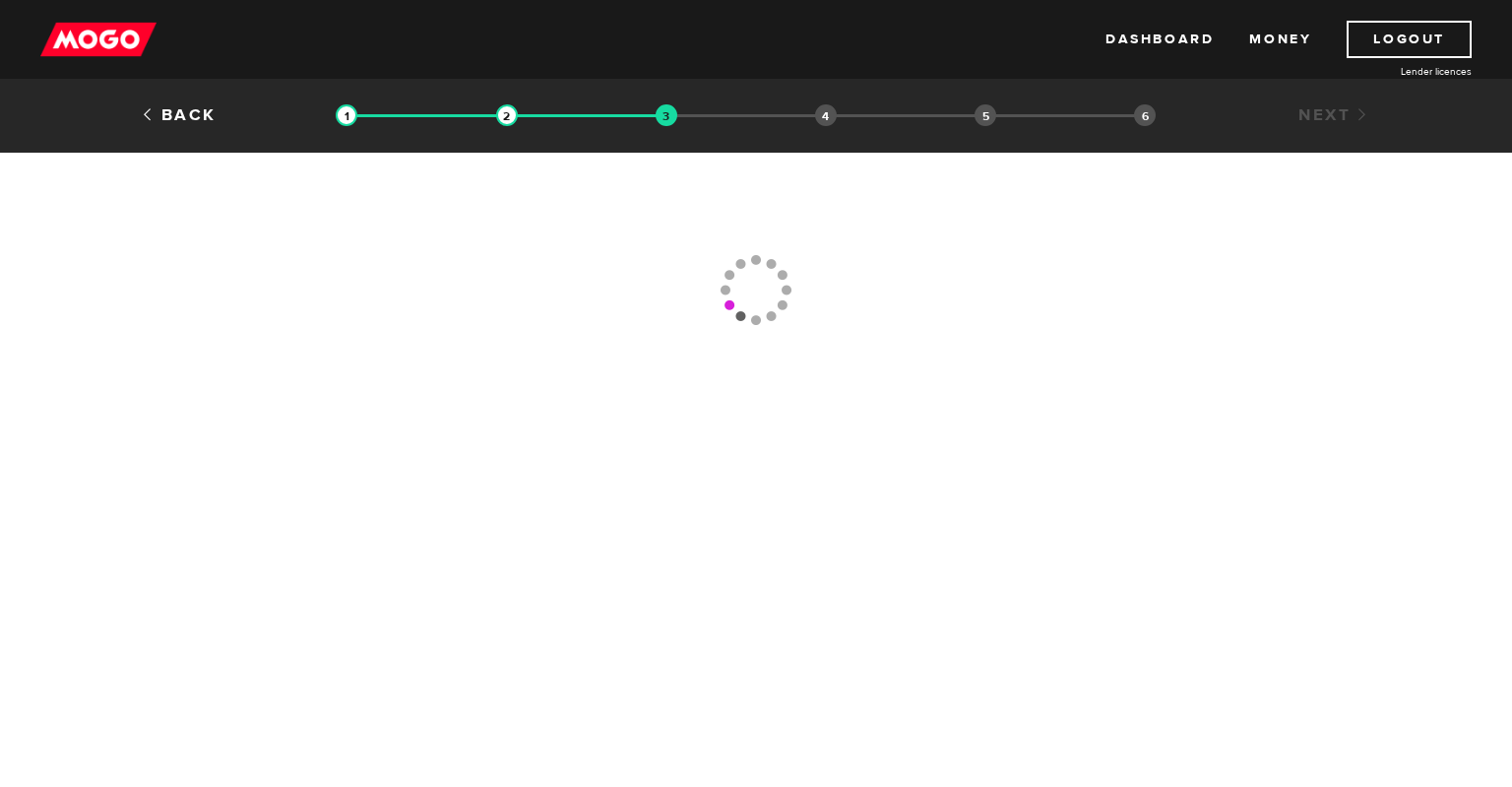 scroll, scrollTop: 0, scrollLeft: 0, axis: both 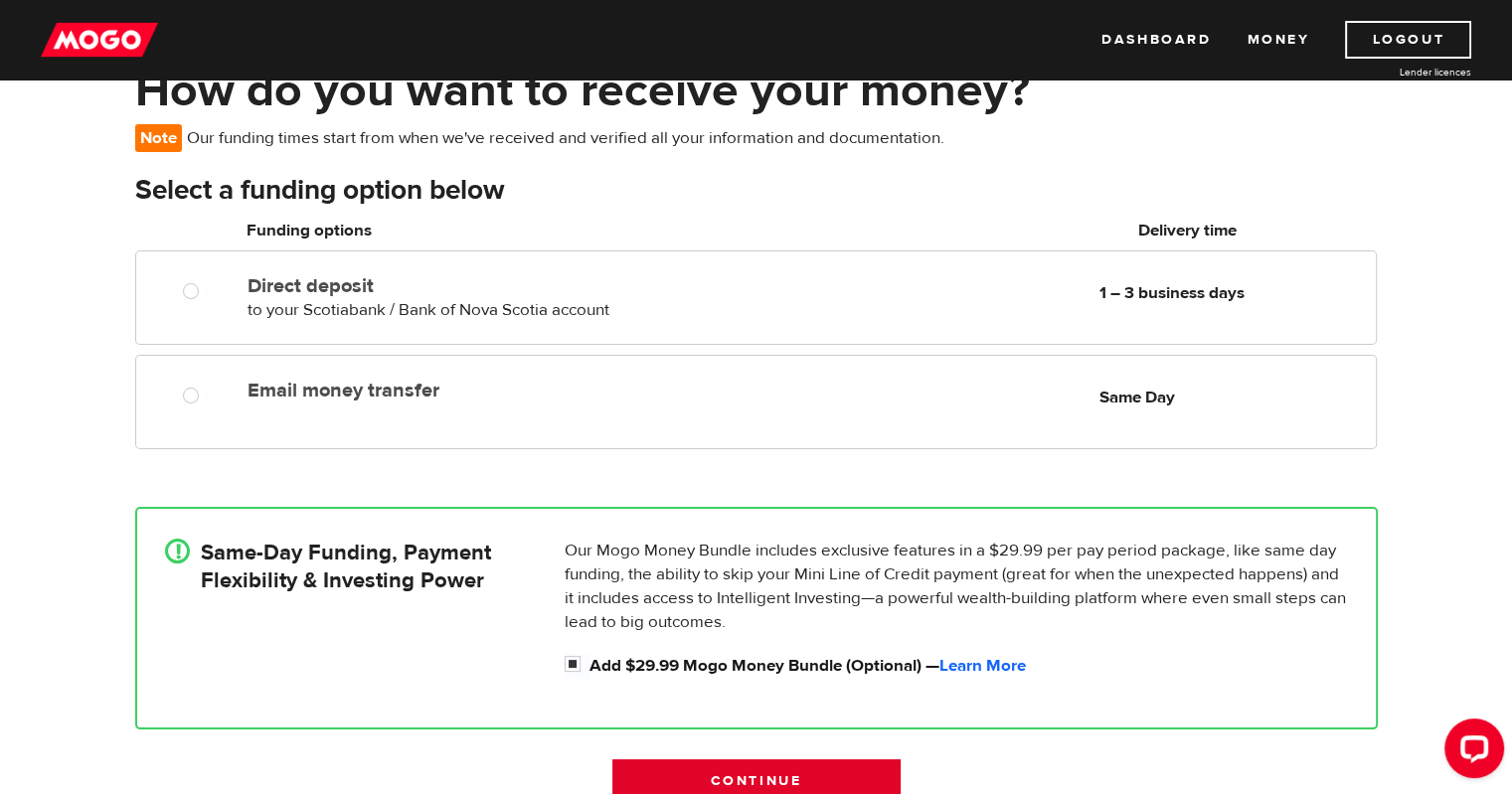 click on "Continue" at bounding box center [756, 780] 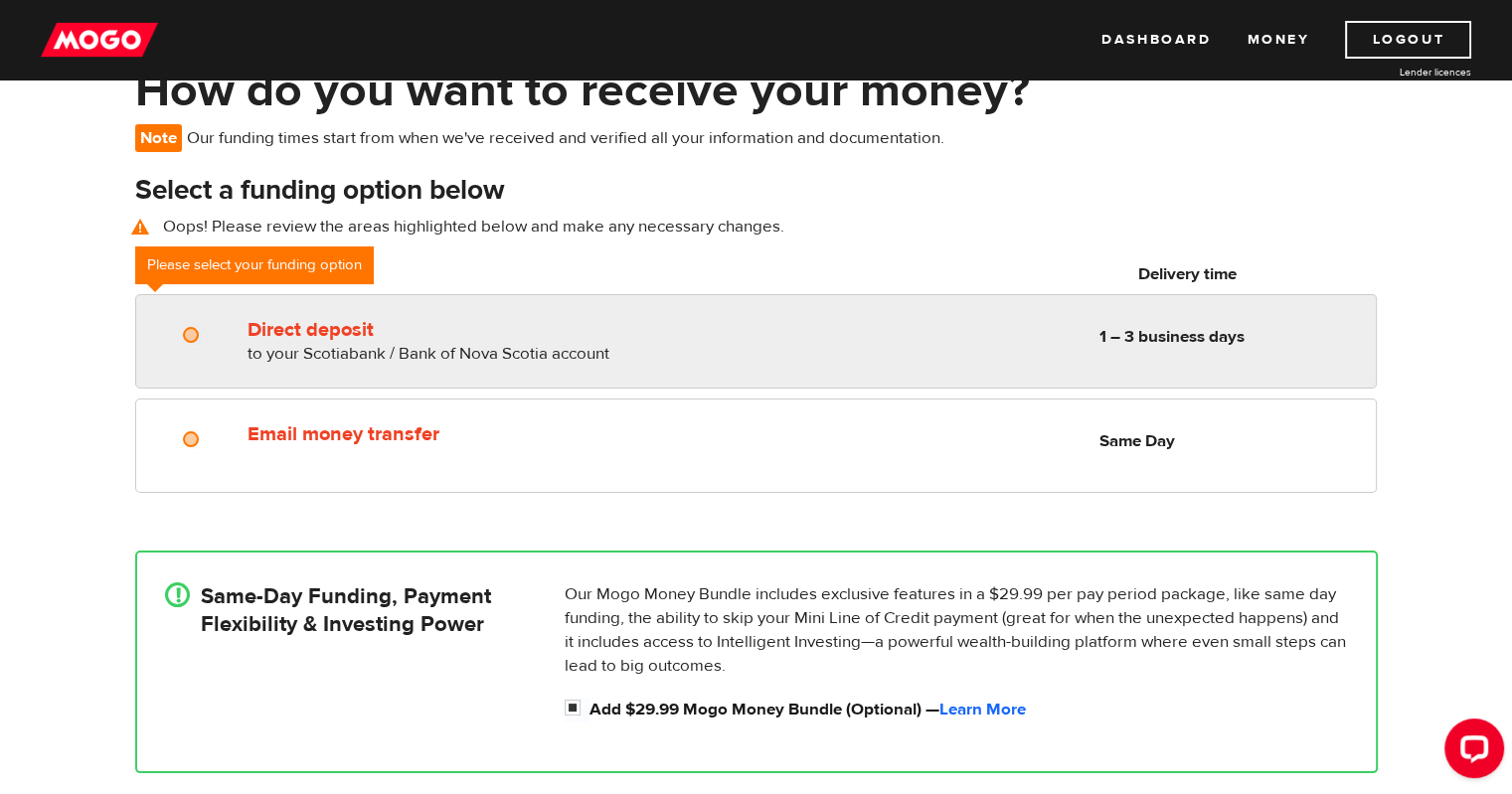 radio on "true" 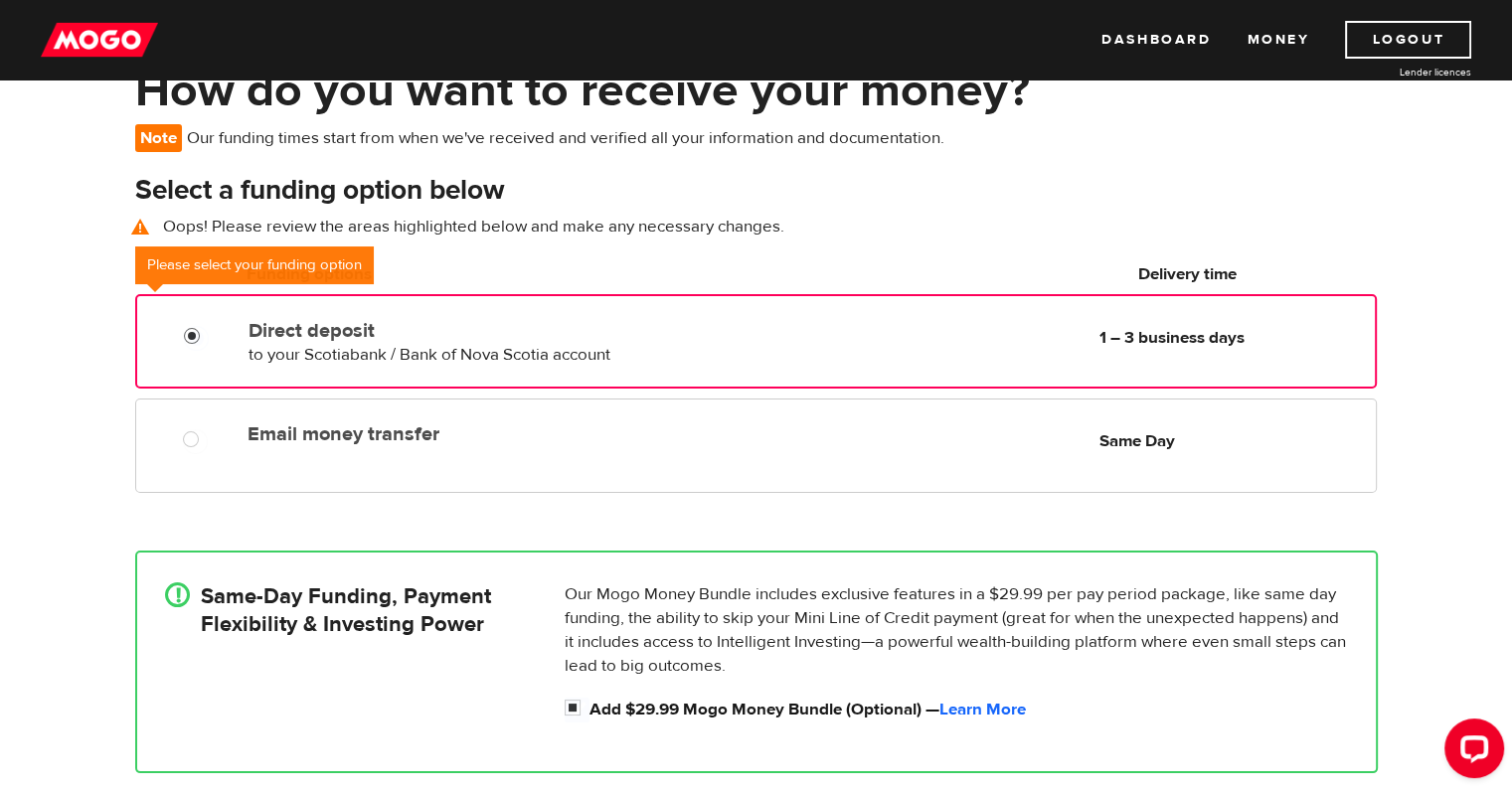 click on "Direct deposit" at bounding box center [196, 338] 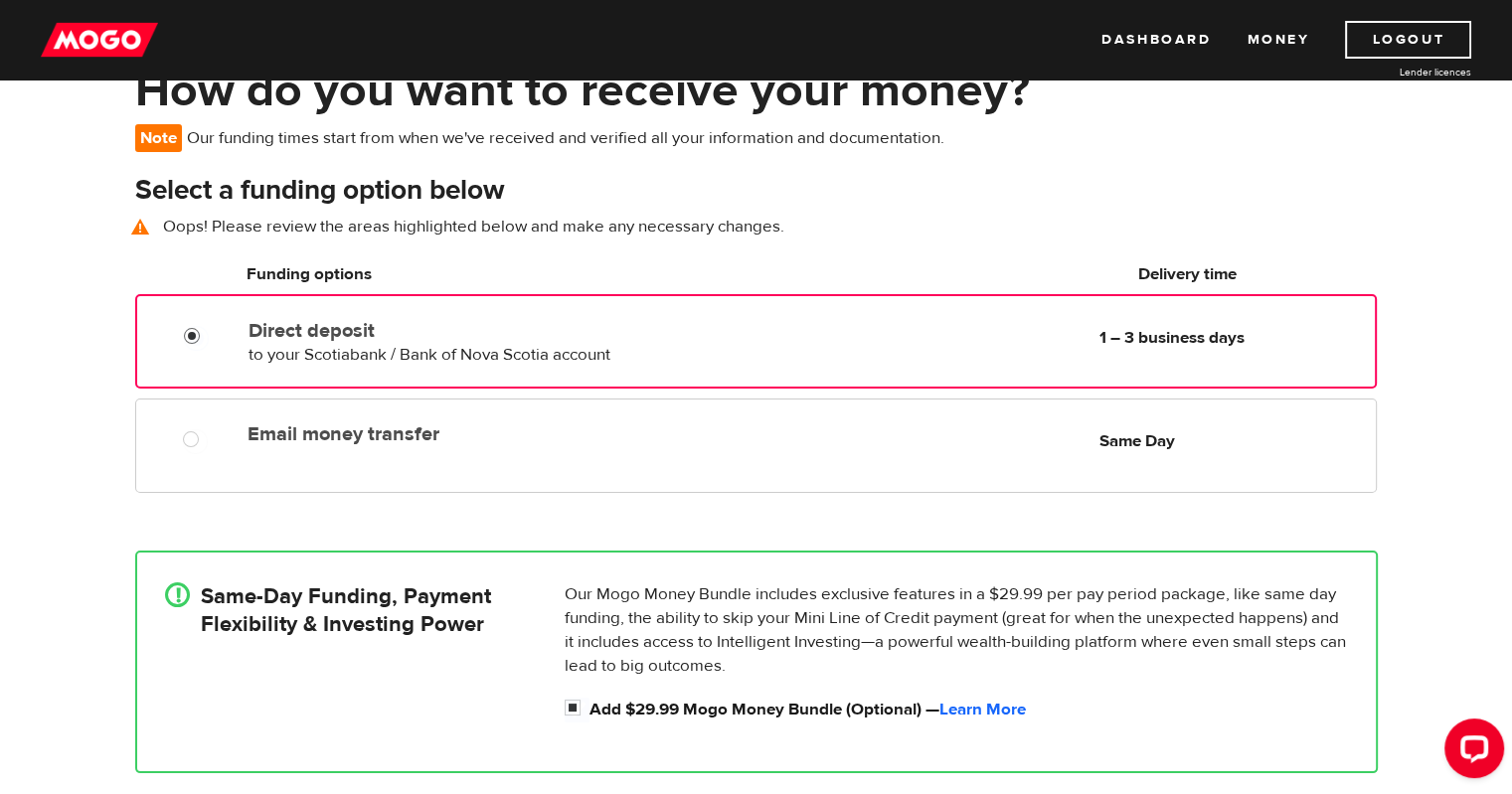 click on "How do you want to receive your money? Note Our funding times start from when we've received and verified all your information and documentation. Select a funding option below Oops! Please review the areas highlighted below and make any necessary changes. Funding options Delivery time Please select your funding option   Direct deposit to your [BANK] / Bank of [BANK] account Delivery in  1 – 3 business days 1 – 3 business days   Email money transfer Delivery in  Same Day Same Day ! Same-Day Funding, Payment Flexibility & Investing Power Our Mogo Money Bundle includes exclusive features in a $[PRICE] per pay period package, like same day funding, the ability to skip your Mini Line of Credit payment (great for when the unexpected happens) and it includes access to Intelligent Investing—a powerful wealth-building platform where even small steps can lead to big outcomes.  Add $[PRICE] Mogo Money Bundle (Optional) —  Learn More Continue" at bounding box center [756, 463] 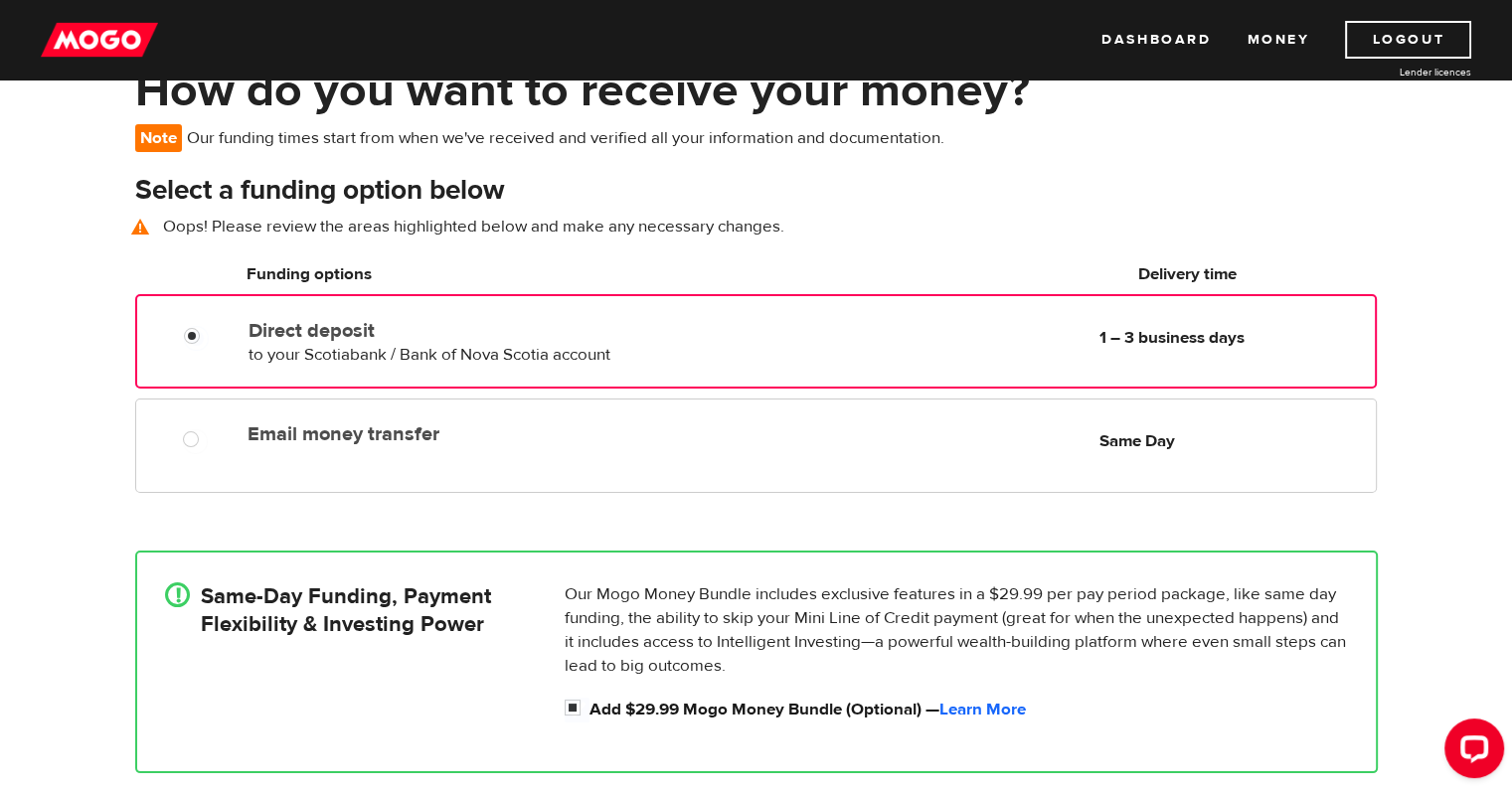 scroll, scrollTop: 159, scrollLeft: 0, axis: vertical 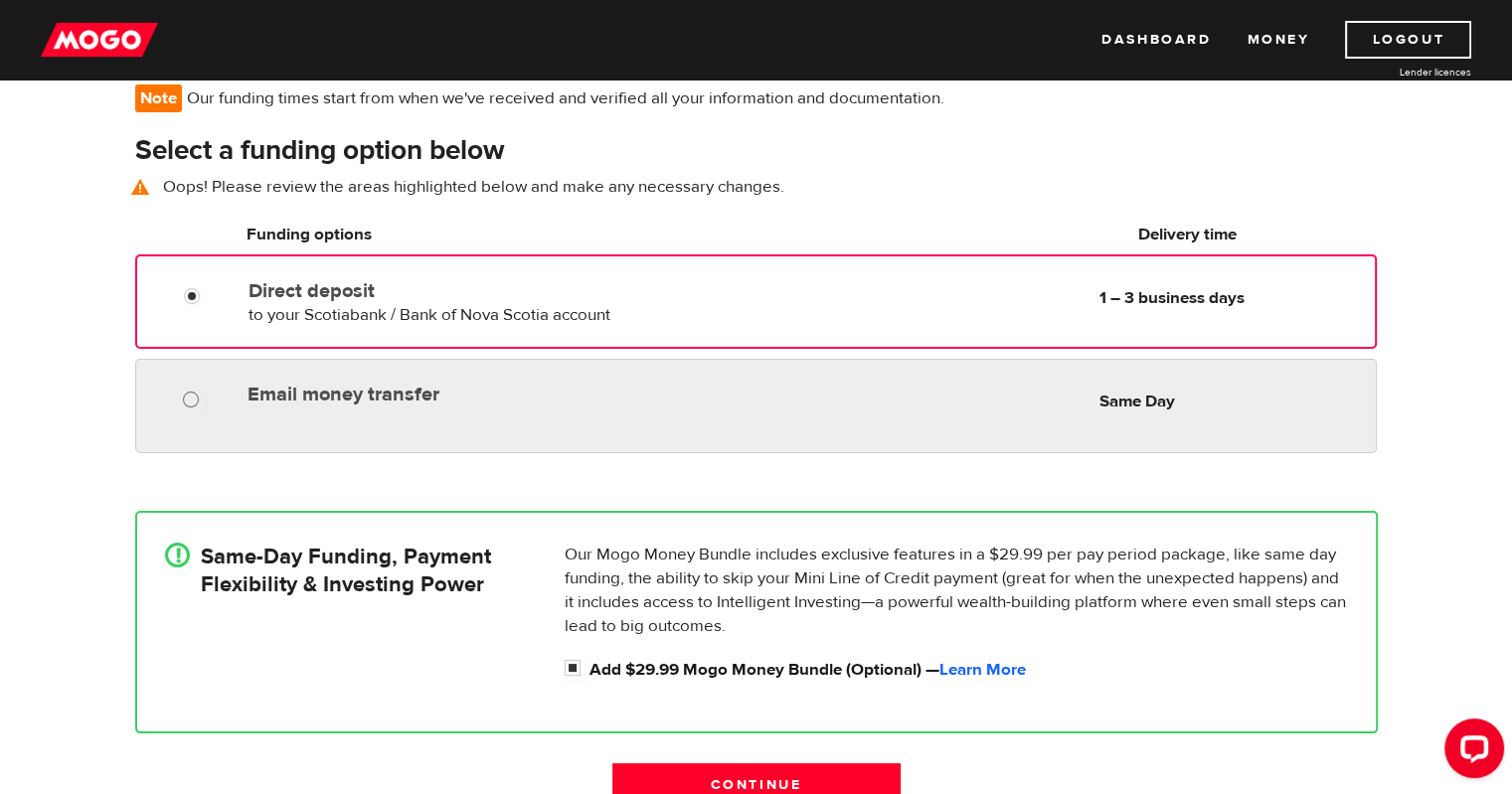 radio on "true" 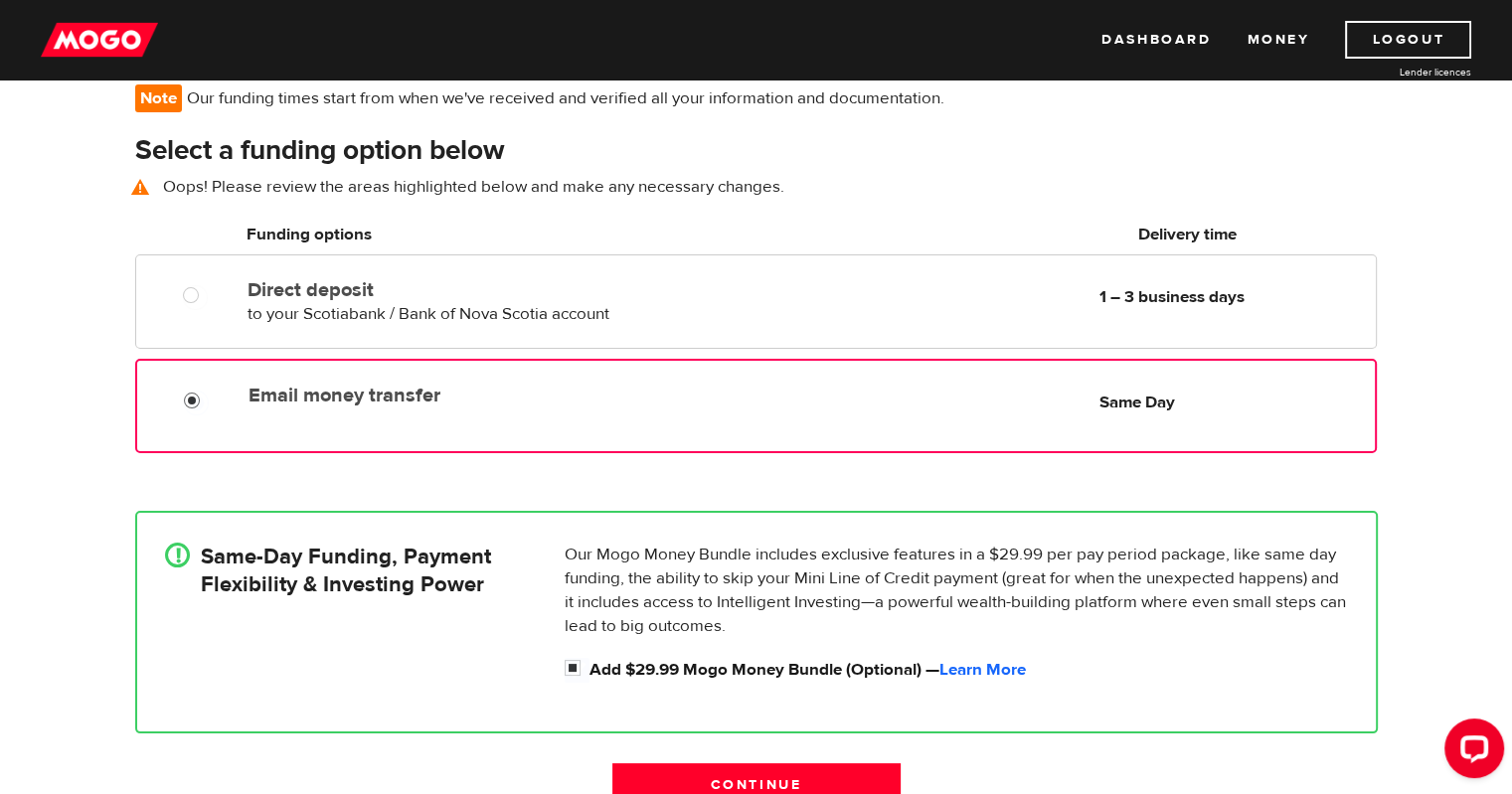 click on "Email money transfer" at bounding box center (196, 402) 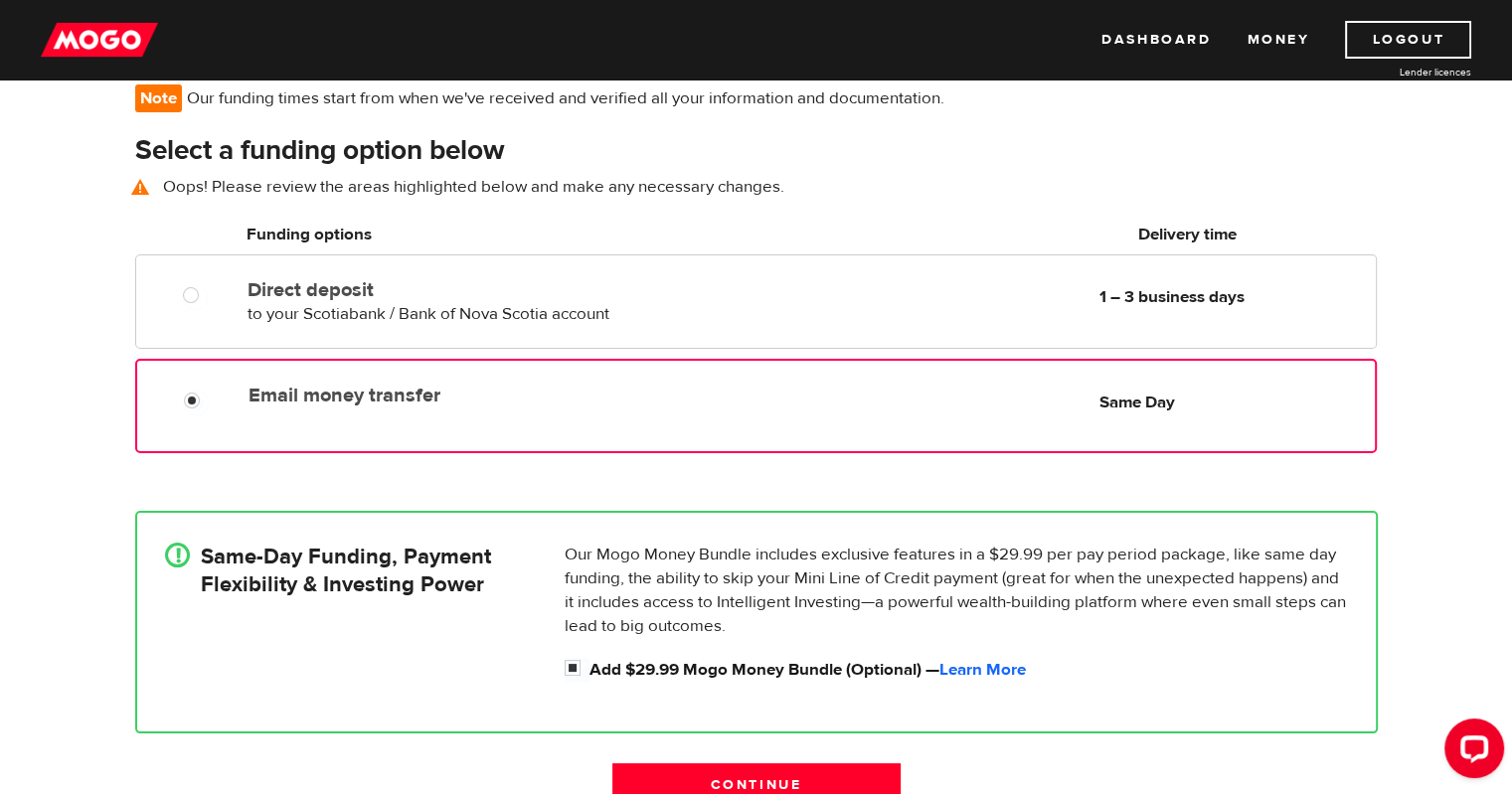 click on "How do you want to receive your money? Note Our funding times start from when we've received and verified all your information and documentation. Select a funding option below Oops! Please review the areas highlighted below and make any necessary changes. Funding options Delivery time Please select your funding option   Direct deposit to your [BANK] / Bank of [BANK] account Delivery in  1 – 3 business days 1 – 3 business days   Email money transfer Delivery in  Same Day Same Day ! Same-Day Funding, Payment Flexibility & Investing Power Our Mogo Money Bundle includes exclusive features in a $[PRICE] per pay period package, like same day funding, the ability to skip your Mini Line of Credit payment (great for when the unexpected happens) and it includes access to Intelligent Investing—a powerful wealth-building platform where even small steps can lead to big outcomes.  Add $[PRICE] Mogo Money Bundle (Optional) —  Learn More Continue" at bounding box center [756, 423] 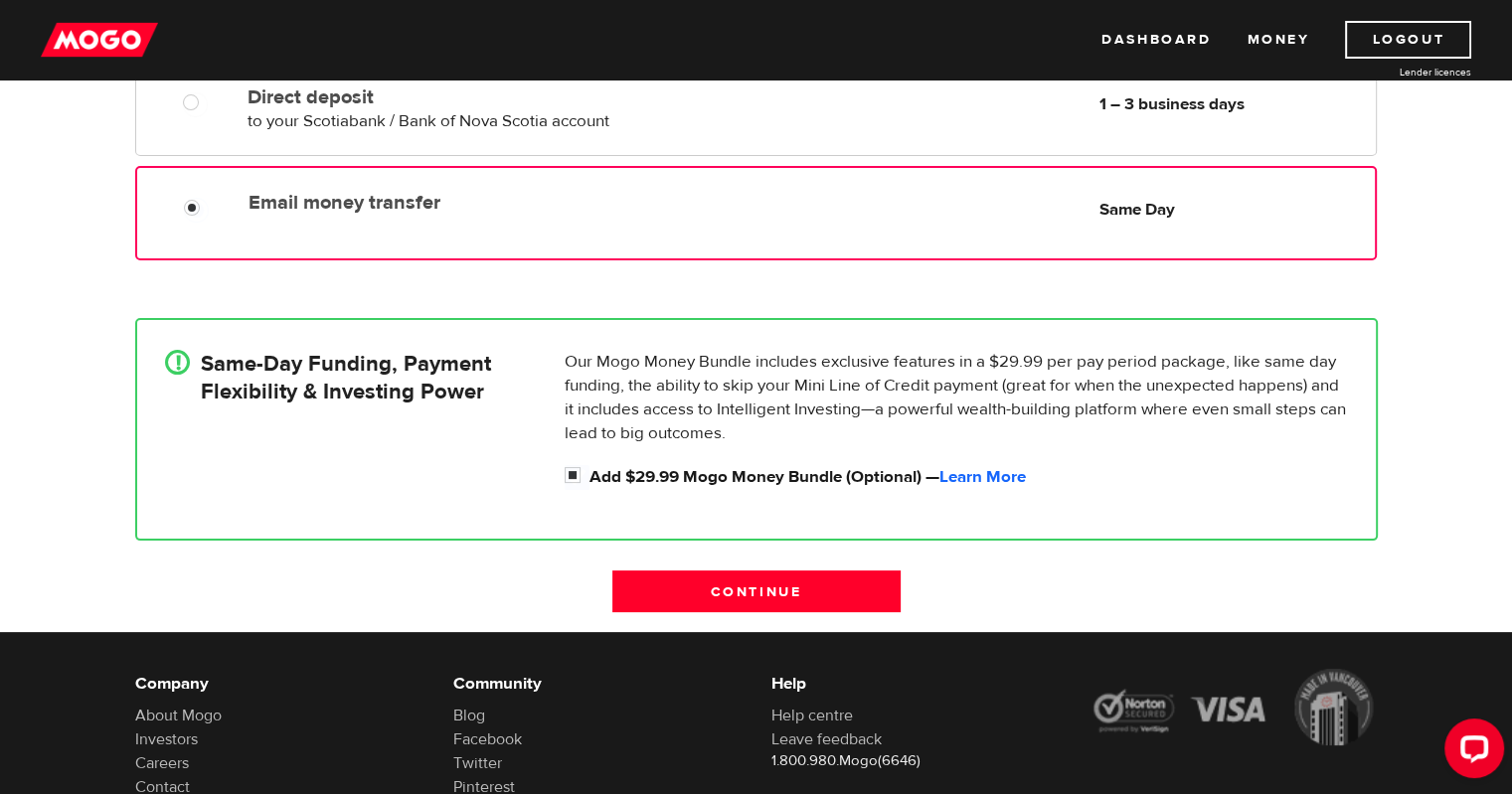 scroll, scrollTop: 397, scrollLeft: 0, axis: vertical 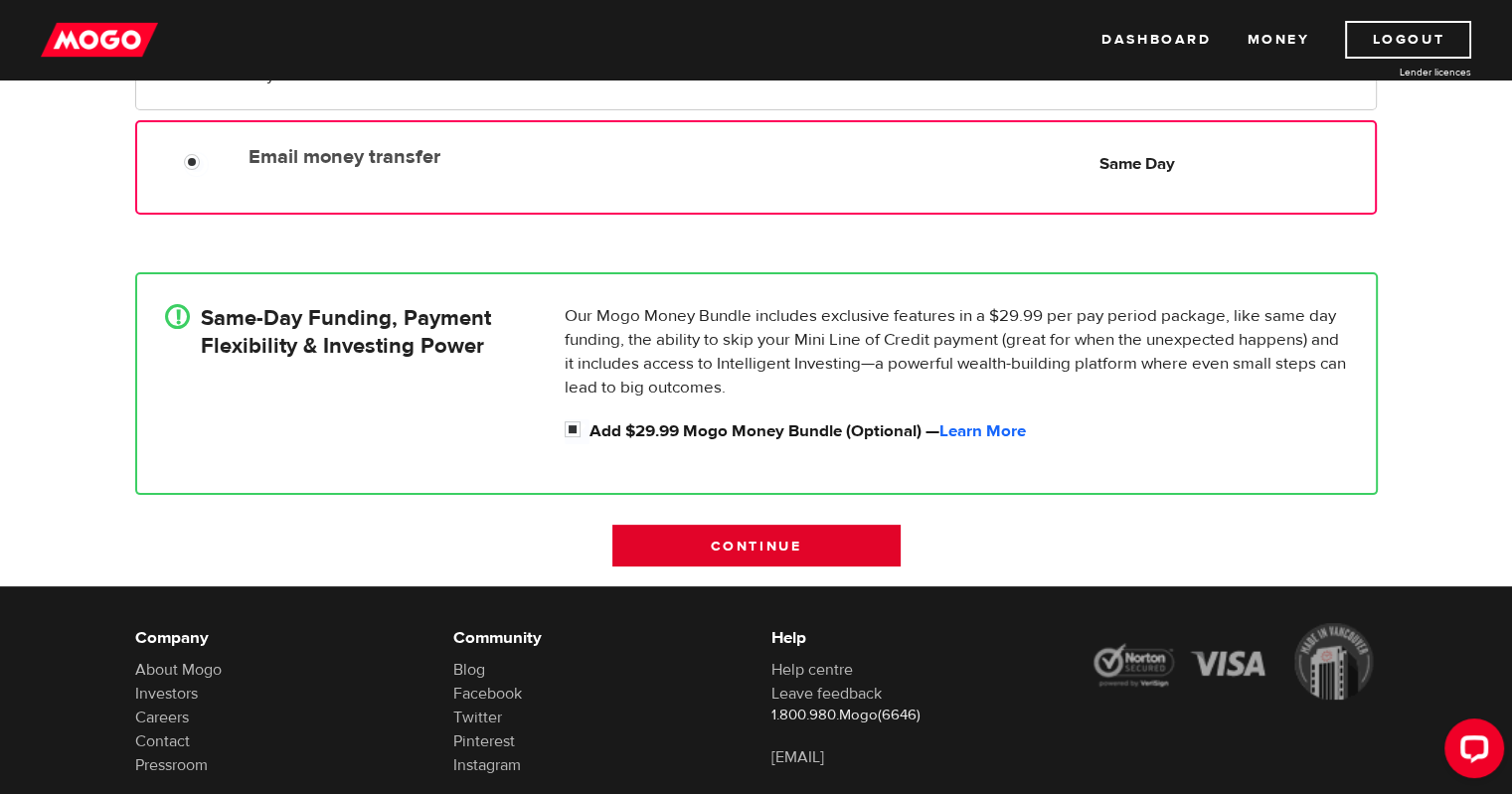 click on "Continue" at bounding box center [756, 546] 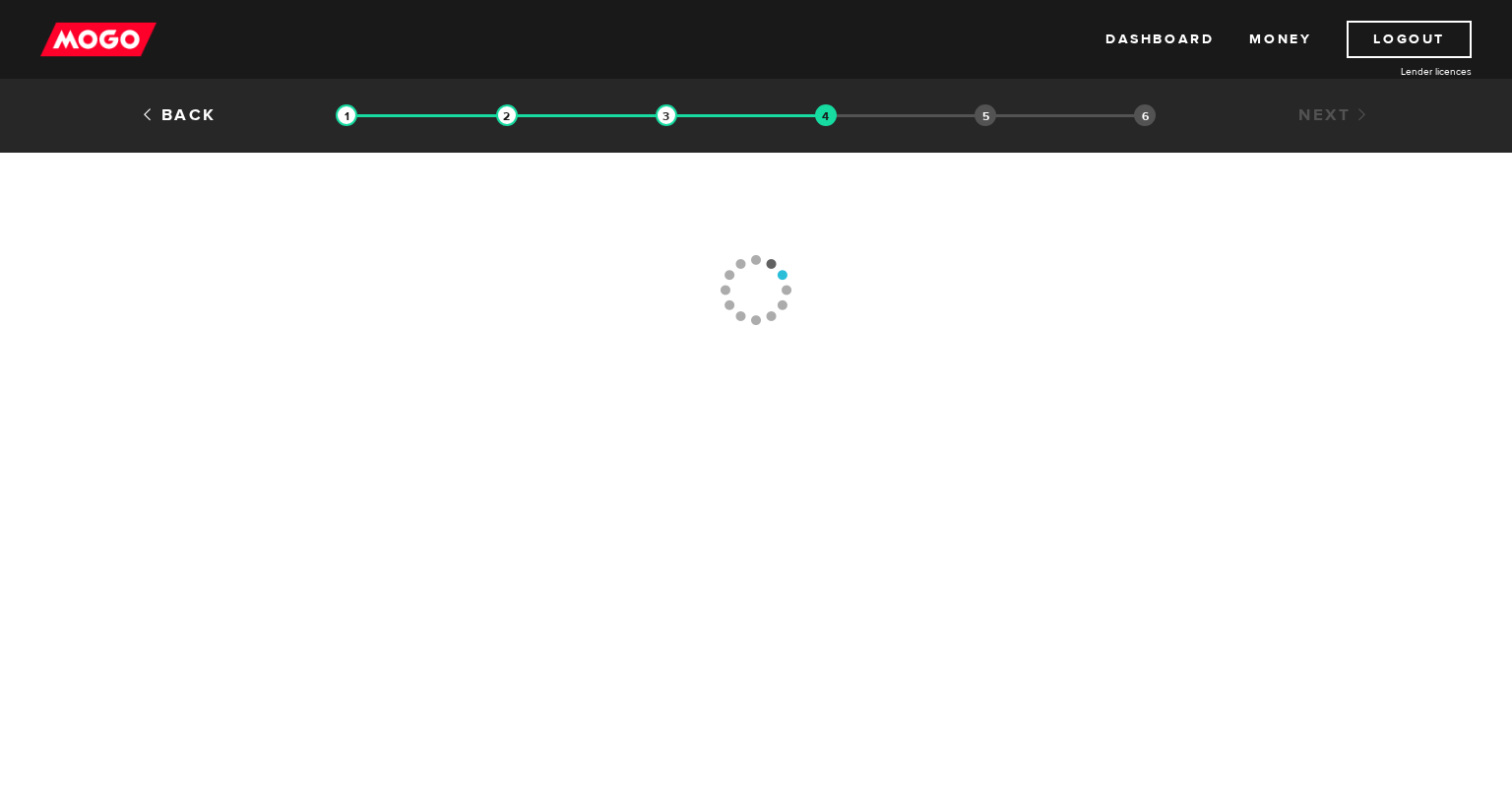 scroll, scrollTop: 0, scrollLeft: 0, axis: both 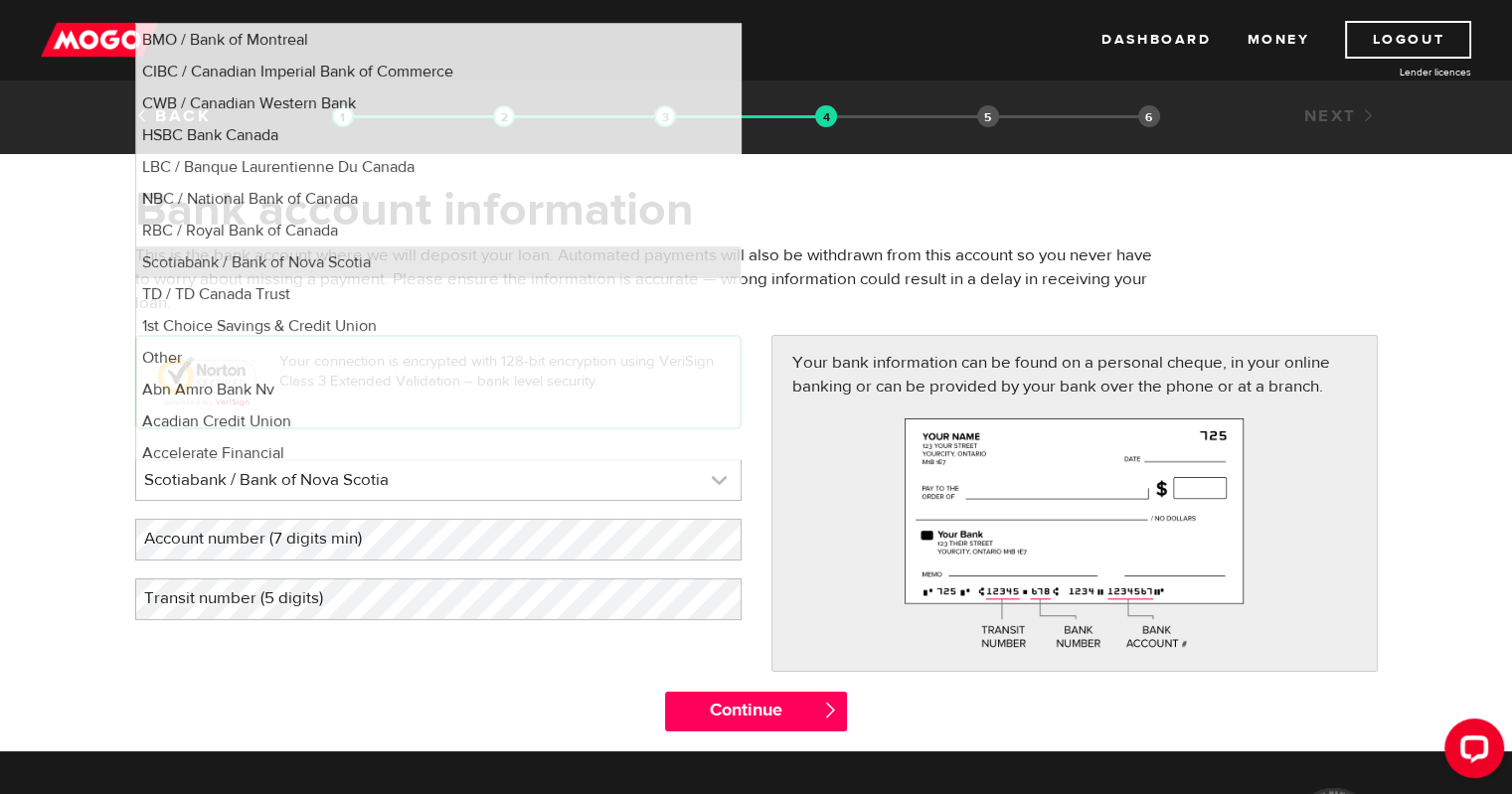 click at bounding box center [438, 480] 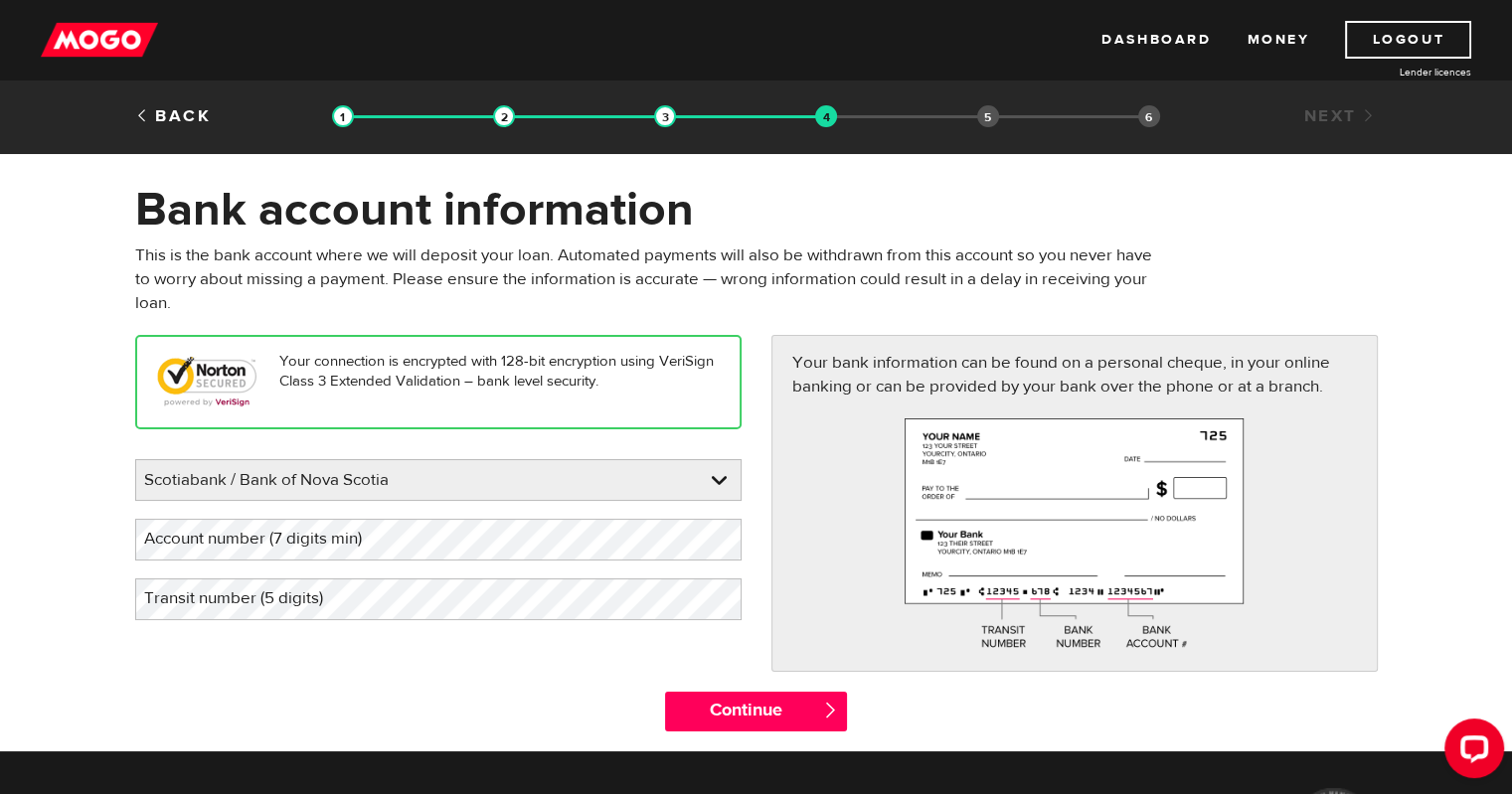 click on "Bank account information Oops! Please review the areas highlighted below and make any necessary changes. This is the bank account where we will deposit your loan. Automated payments will also be withdrawn from this account so you never have to worry about missing a payment. Please ensure the information is accurate — wrong information could result in a delay in receiving your loan. Your connection is encrypted with 128-bit encryption using VeriSign Class 3 Extended Validation – bank level security. Please enter your bank [BANK] / [BANK]
[BANK] / [BANK]
[BANK] / [BANK]
[BANK] Bank Canada
[BANK] / [BANK]
[BANK] / [BANK]
[BANK] / [BANK]
[BANK] / [BANK]
[BANK] / [BANK]
[BANK] / [BANK]
1st Choice Savings & Credit Union
Other
Abn Amro Bank Nv
Acadian Credit Union
Accelerate Financial
Accent Credit Union
Access Credit Union
Achieva Financial" at bounding box center [756, 466] 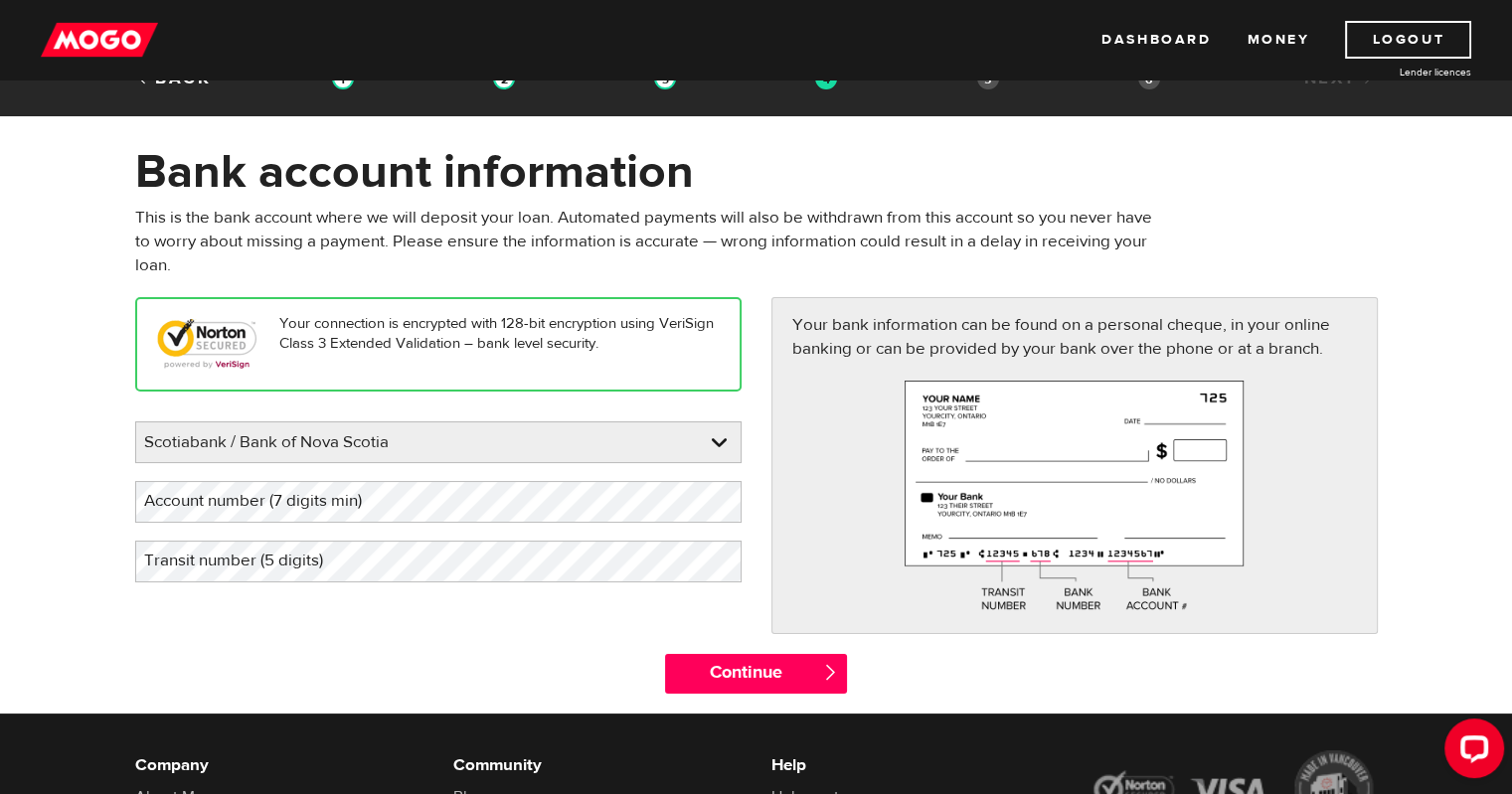 scroll, scrollTop: 40, scrollLeft: 0, axis: vertical 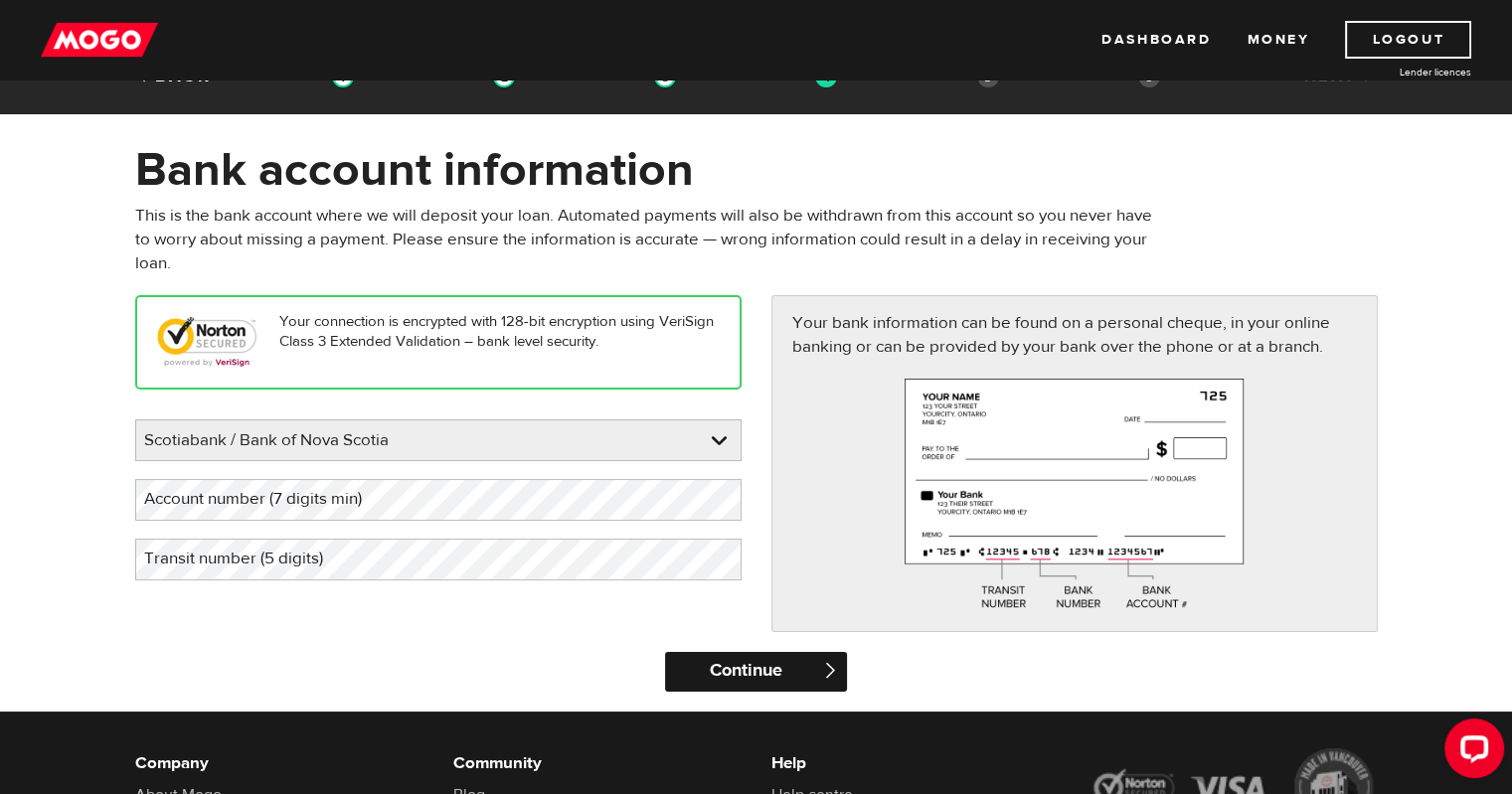 click on "Continue" at bounding box center [756, 672] 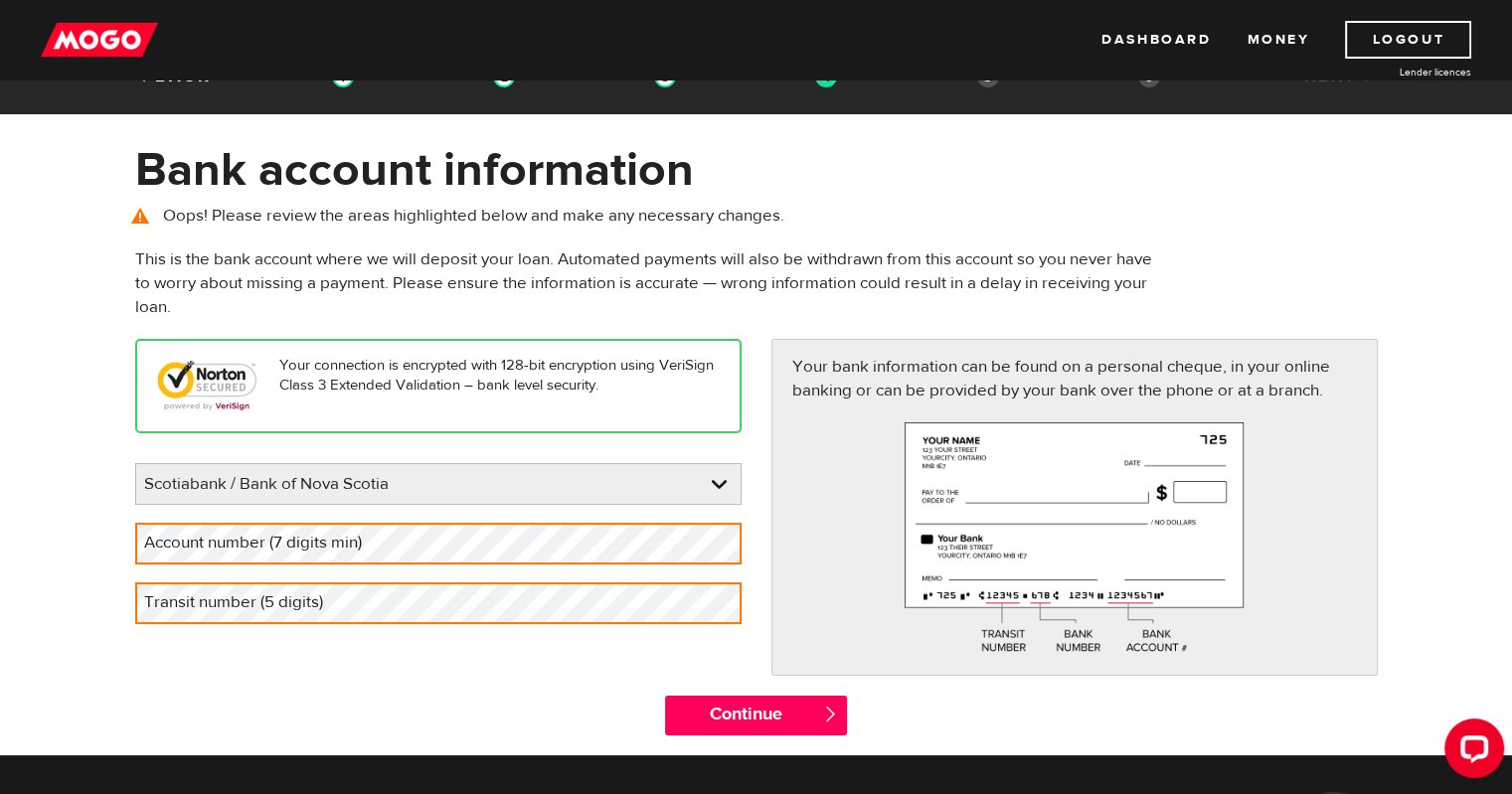 click on "Your bank account number must be at least 7 digits" at bounding box center [313, 494] 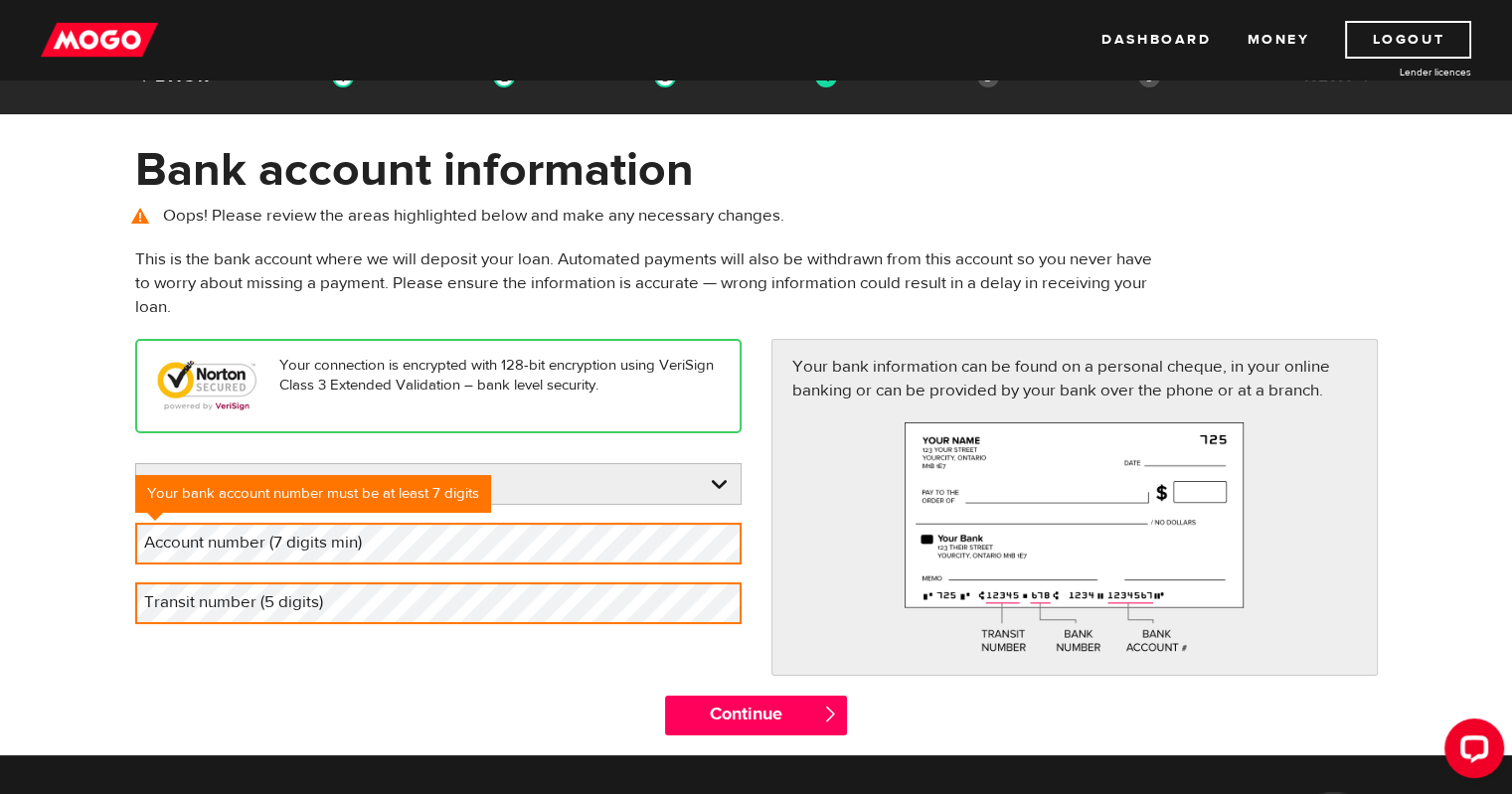 click on "Account number (7 digits min)" at bounding box center (268, 543) 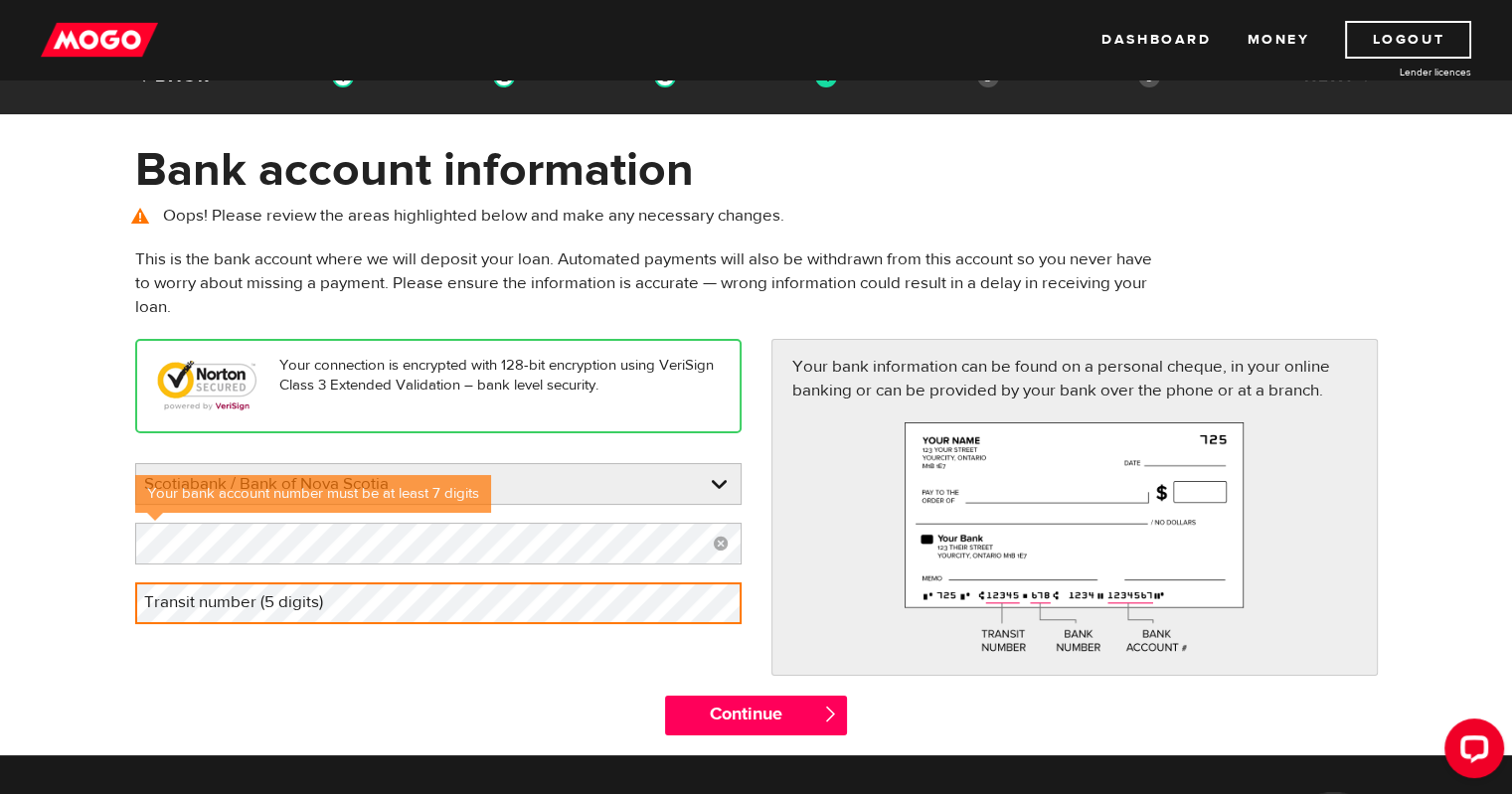 click on "Bank account information Oops! Please review the areas highlighted below and make any necessary changes. This is the bank account where we will deposit your loan. Automated payments will also be withdrawn from this account so you never have to worry about missing a payment. Please ensure the information is accurate — wrong information could result in a delay in receiving your loan. Your connection is encrypted with 128-bit encryption using VeriSign Class 3 Extended Validation – bank level security. Please enter your bank Scotiabank / Bank of Nova Scotia BMO / Bank of Montreal
CIBC / Canadian Imperial Bank of Commerce
CWB / Canadian Western Bank
HSBC Bank Canada
LBC / Banque Laurentienne Du Canada
NBC / National Bank of Canada
RBC / Royal Bank of Canada
Scotiabank / Bank of Nova Scotia
TD / TD Canada Trust
1st Choice Savings & Credit Union
Other
Abn Amro Bank Nv
Acadian Credit Union
Accelerate Financial
Accent Credit Union
Access Credit Union
Achieva Financial" at bounding box center (756, 448) 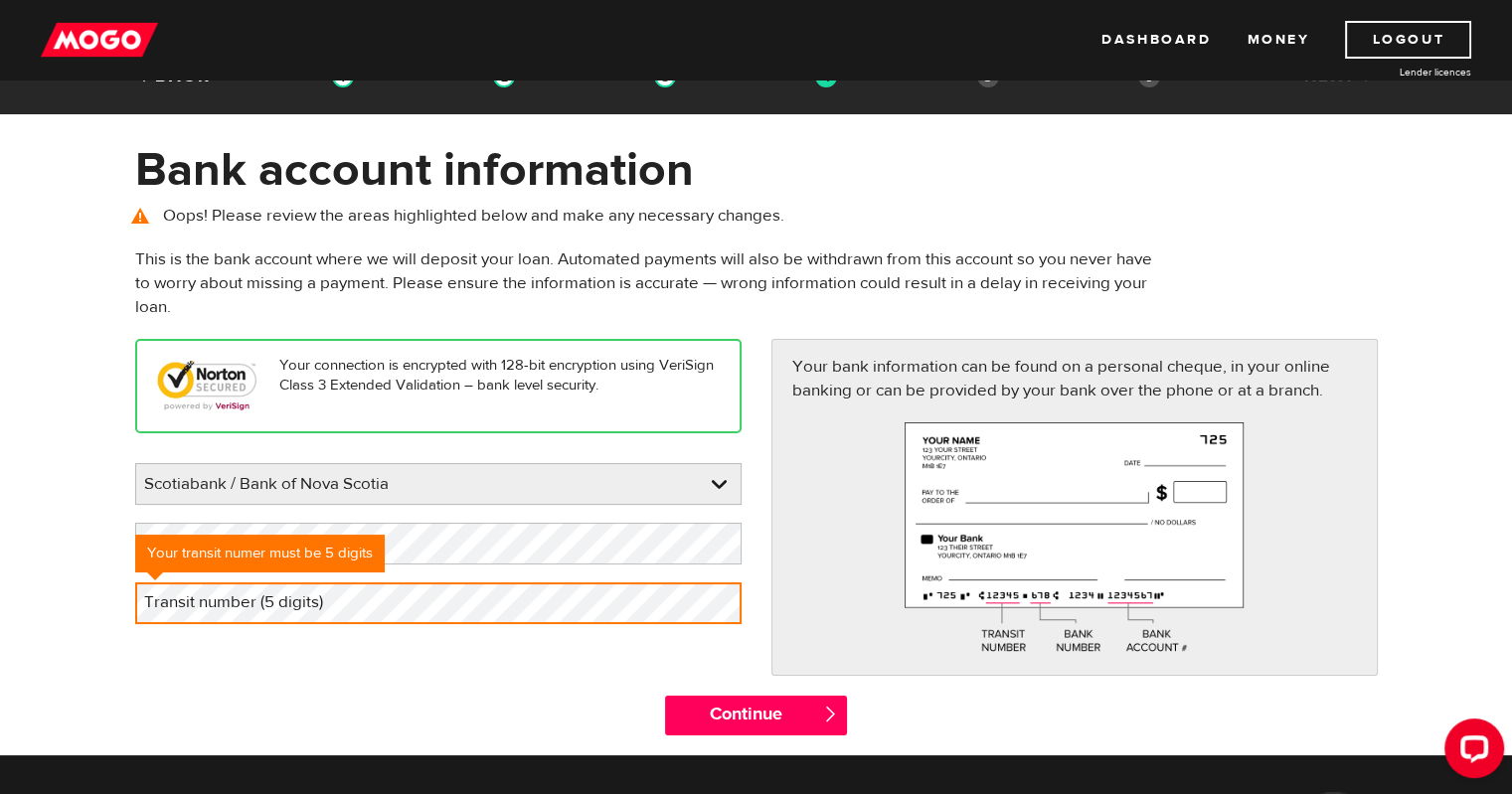 click on "Bank account information Oops! Please review the areas highlighted below and make any necessary changes. This is the bank account where we will deposit your loan. Automated payments will also be withdrawn from this account so you never have to worry about missing a payment. Please ensure the information is accurate — wrong information could result in a delay in receiving your loan. Your connection is encrypted with 128-bit encryption using VeriSign Class 3 Extended Validation – bank level security. Please enter your bank Scotiabank / Bank of Nova Scotia BMO / Bank of Montreal
CIBC / Canadian Imperial Bank of Commerce
CWB / Canadian Western Bank
HSBC Bank Canada
LBC / Banque Laurentienne Du Canada
NBC / National Bank of Canada
RBC / Royal Bank of Canada
Scotiabank / Bank of Nova Scotia
TD / TD Canada Trust
1st Choice Savings & Credit Union
Other
Abn Amro Bank Nv
Acadian Credit Union
Accelerate Financial
Accent Credit Union
Access Credit Union
Achieva Financial" at bounding box center [756, 448] 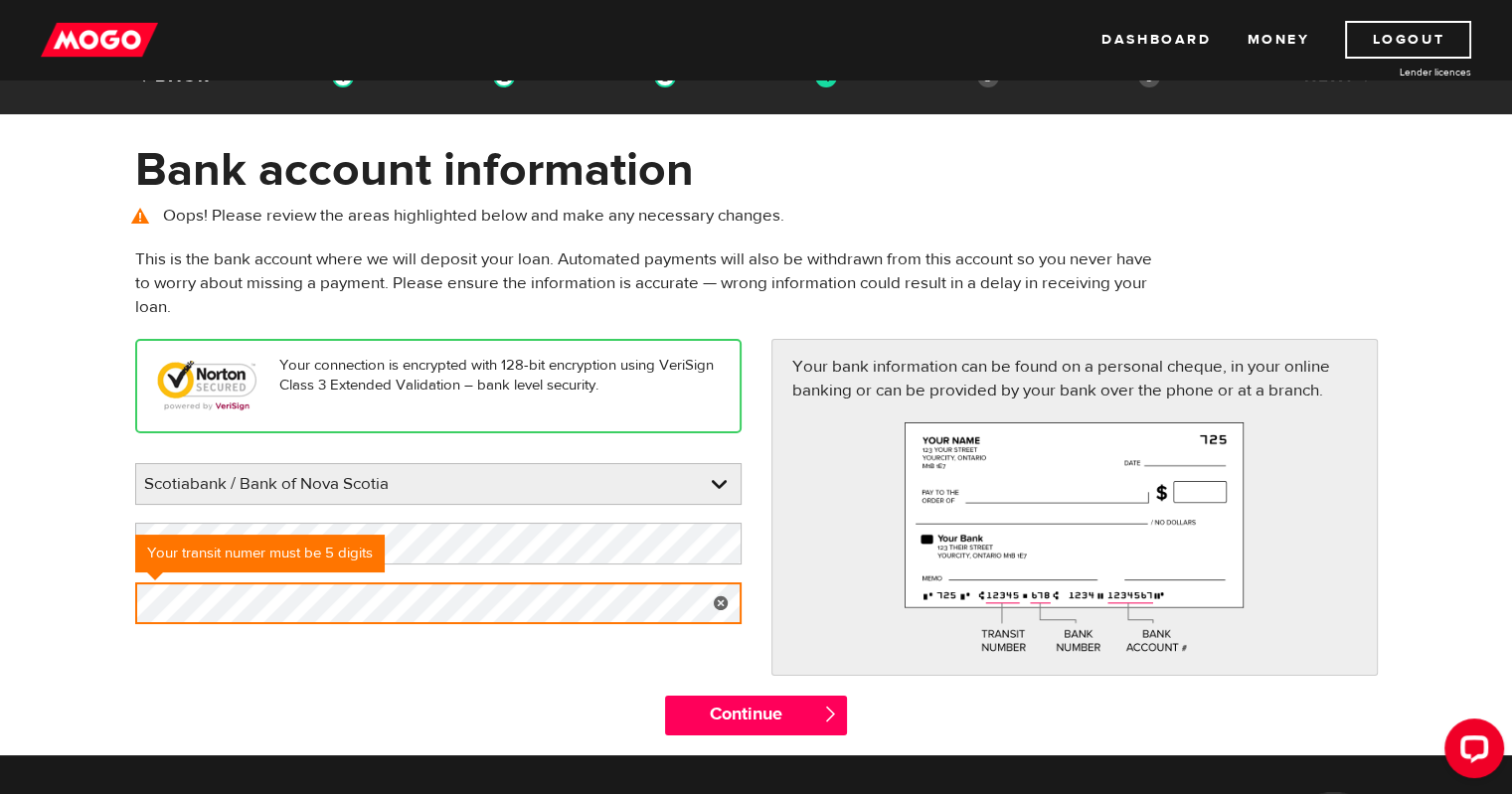 click on "Bank account information Oops! Please review the areas highlighted below and make any necessary changes. This is the bank account where we will deposit your loan. Automated payments will also be withdrawn from this account so you never have to worry about missing a payment. Please ensure the information is accurate — wrong information could result in a delay in receiving your loan. Your connection is encrypted with 128-bit encryption using VeriSign Class 3 Extended Validation – bank level security. Please enter your bank Scotiabank / Bank of Nova Scotia BMO / Bank of Montreal
CIBC / Canadian Imperial Bank of Commerce
CWB / Canadian Western Bank
HSBC Bank Canada
LBC / Banque Laurentienne Du Canada
NBC / National Bank of Canada
RBC / Royal Bank of Canada
Scotiabank / Bank of Nova Scotia
TD / TD Canada Trust
1st Choice Savings & Credit Union
Other
Abn Amro Bank Nv
Acadian Credit Union
Accelerate Financial
Accent Credit Union
Access Credit Union
Achieva Financial" at bounding box center [756, 448] 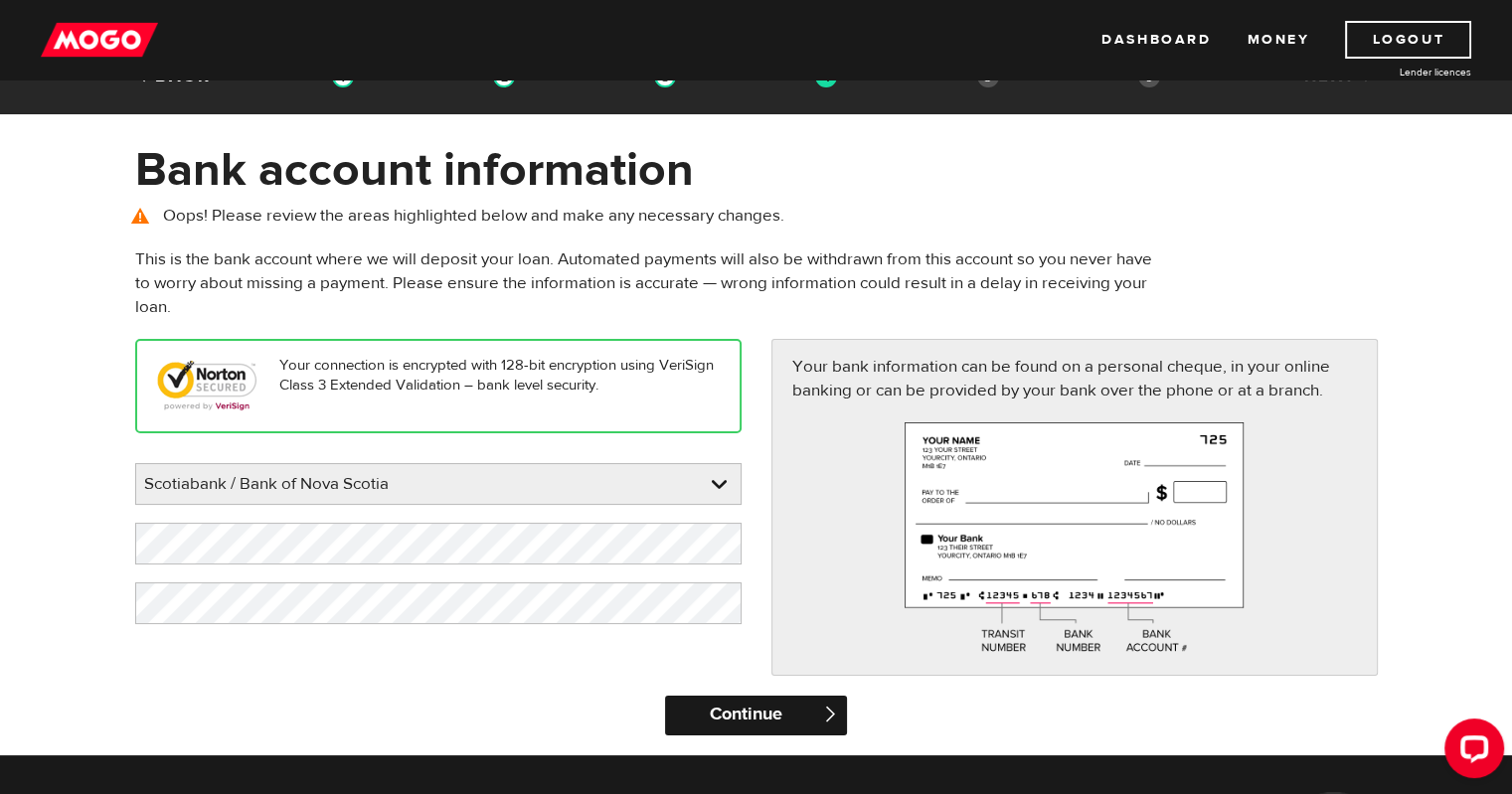 click on "Continue" at bounding box center [756, 715] 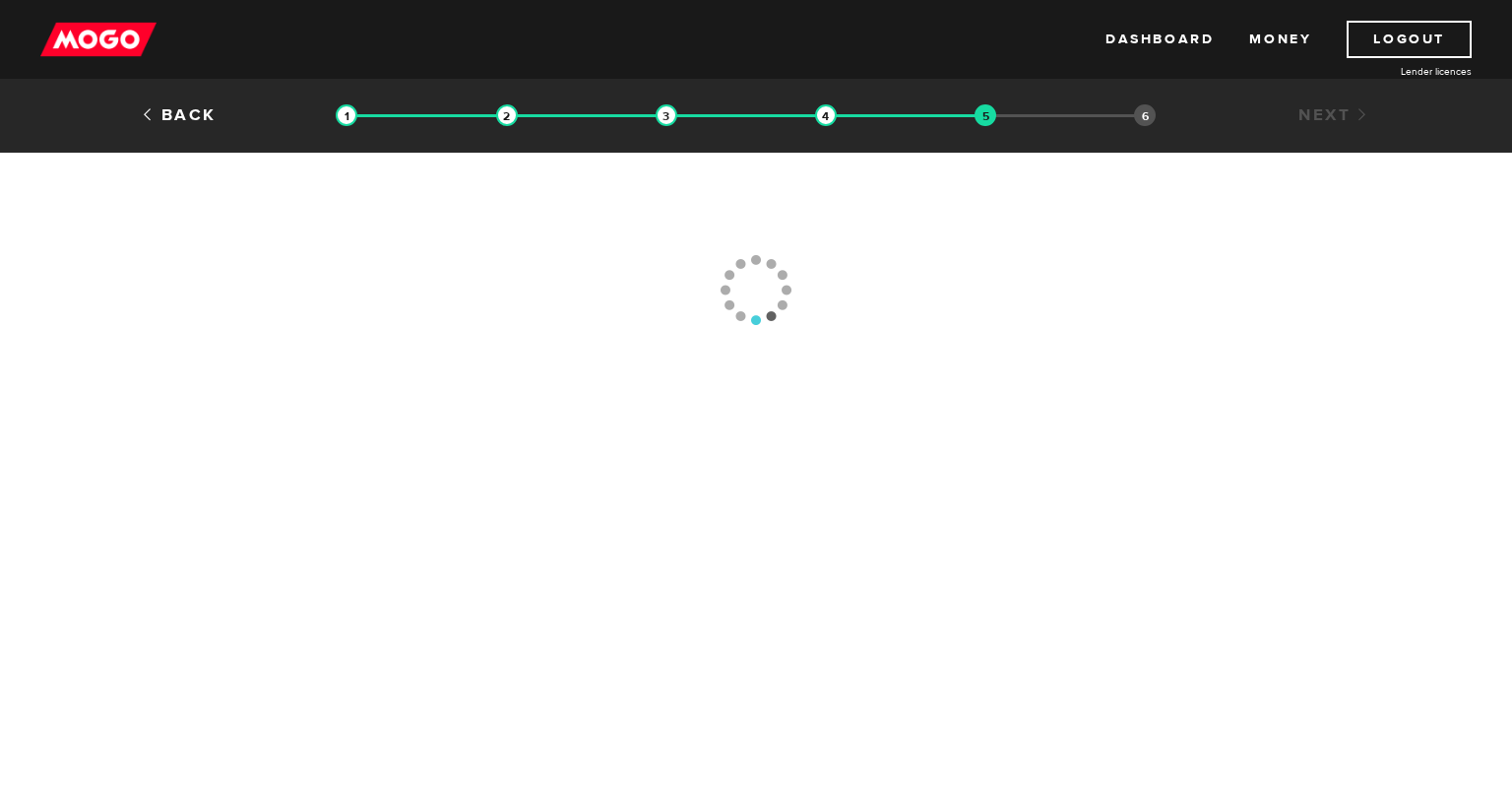 scroll, scrollTop: 0, scrollLeft: 0, axis: both 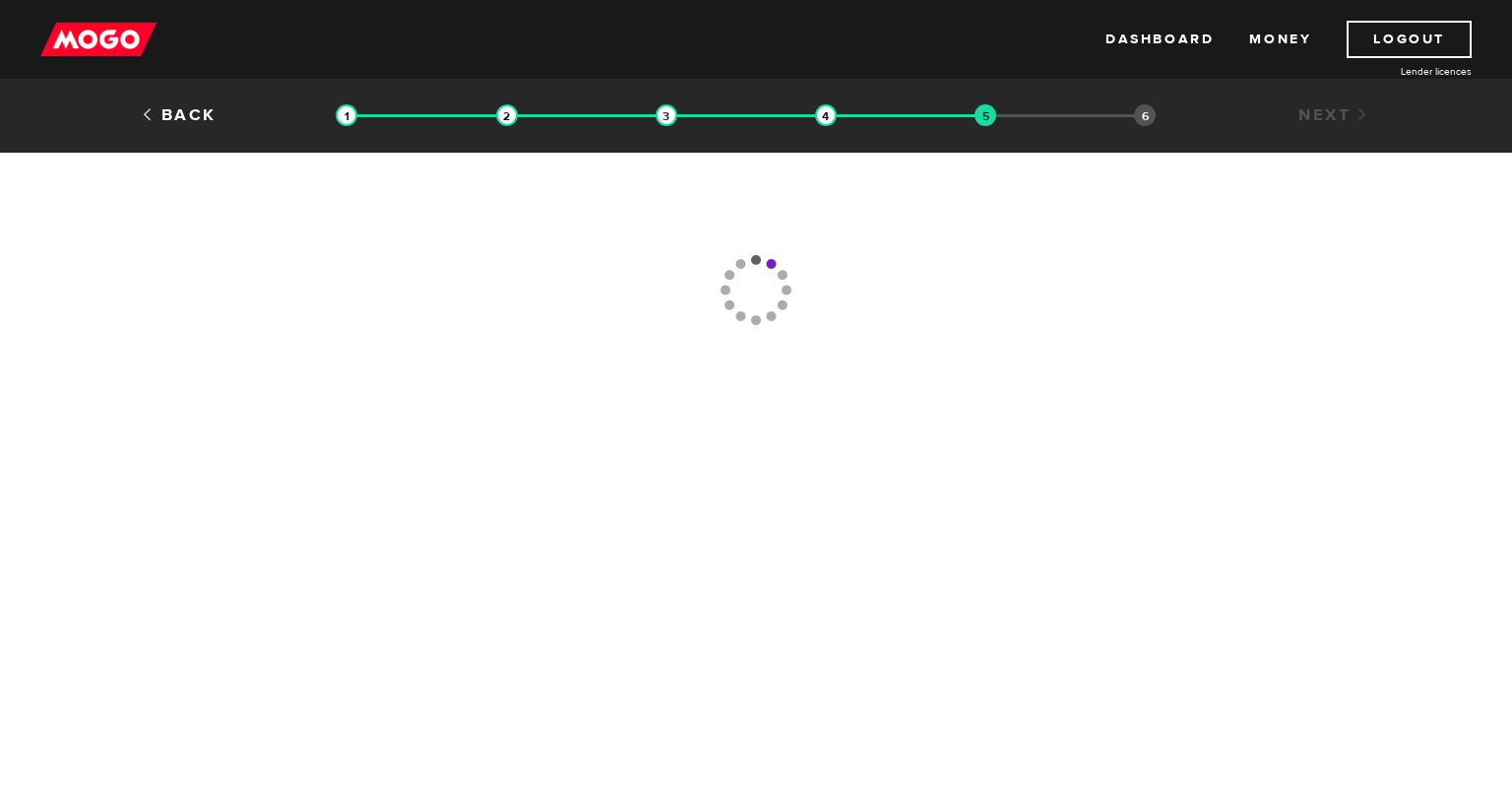 type 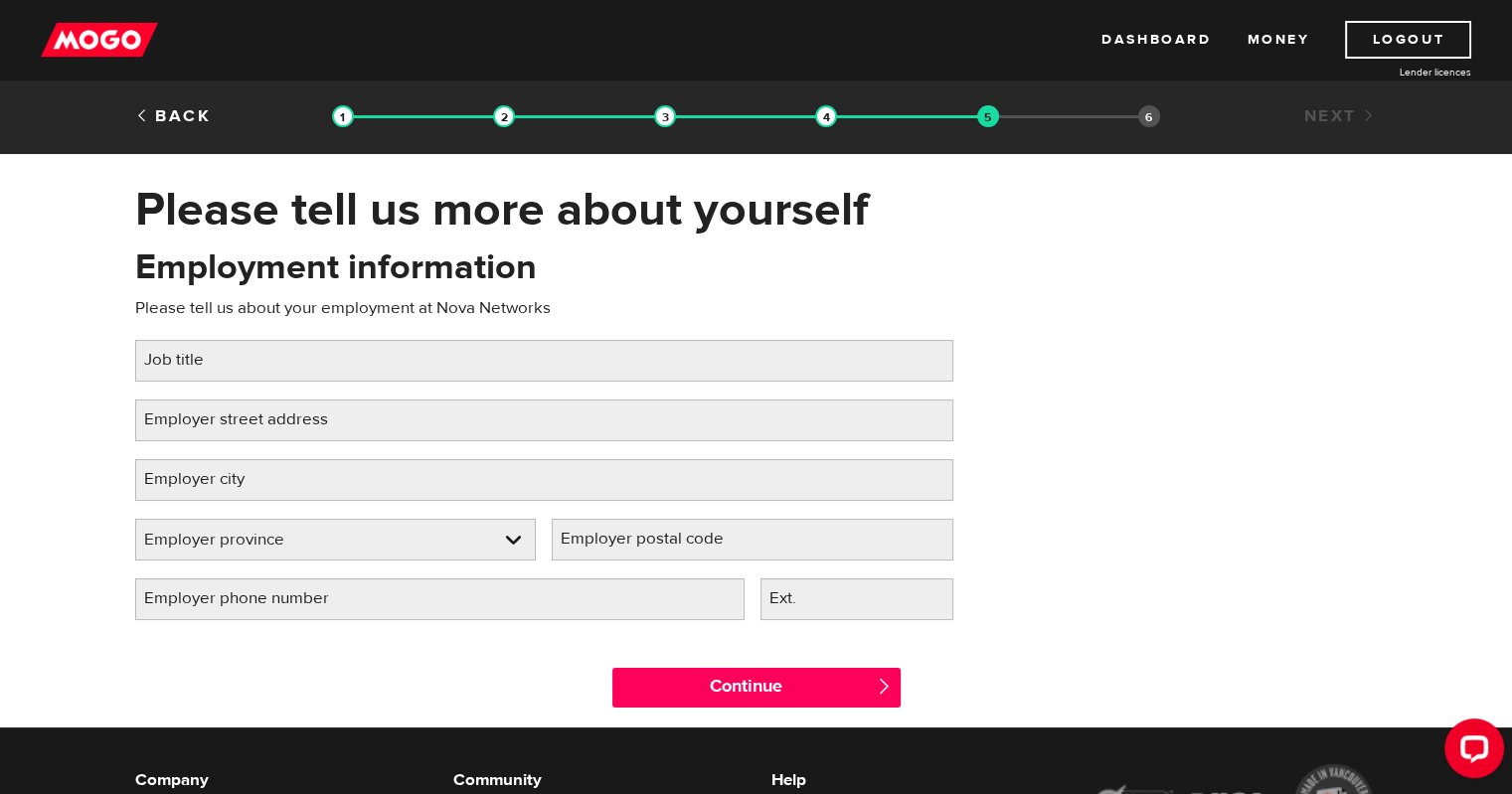 scroll, scrollTop: 0, scrollLeft: 0, axis: both 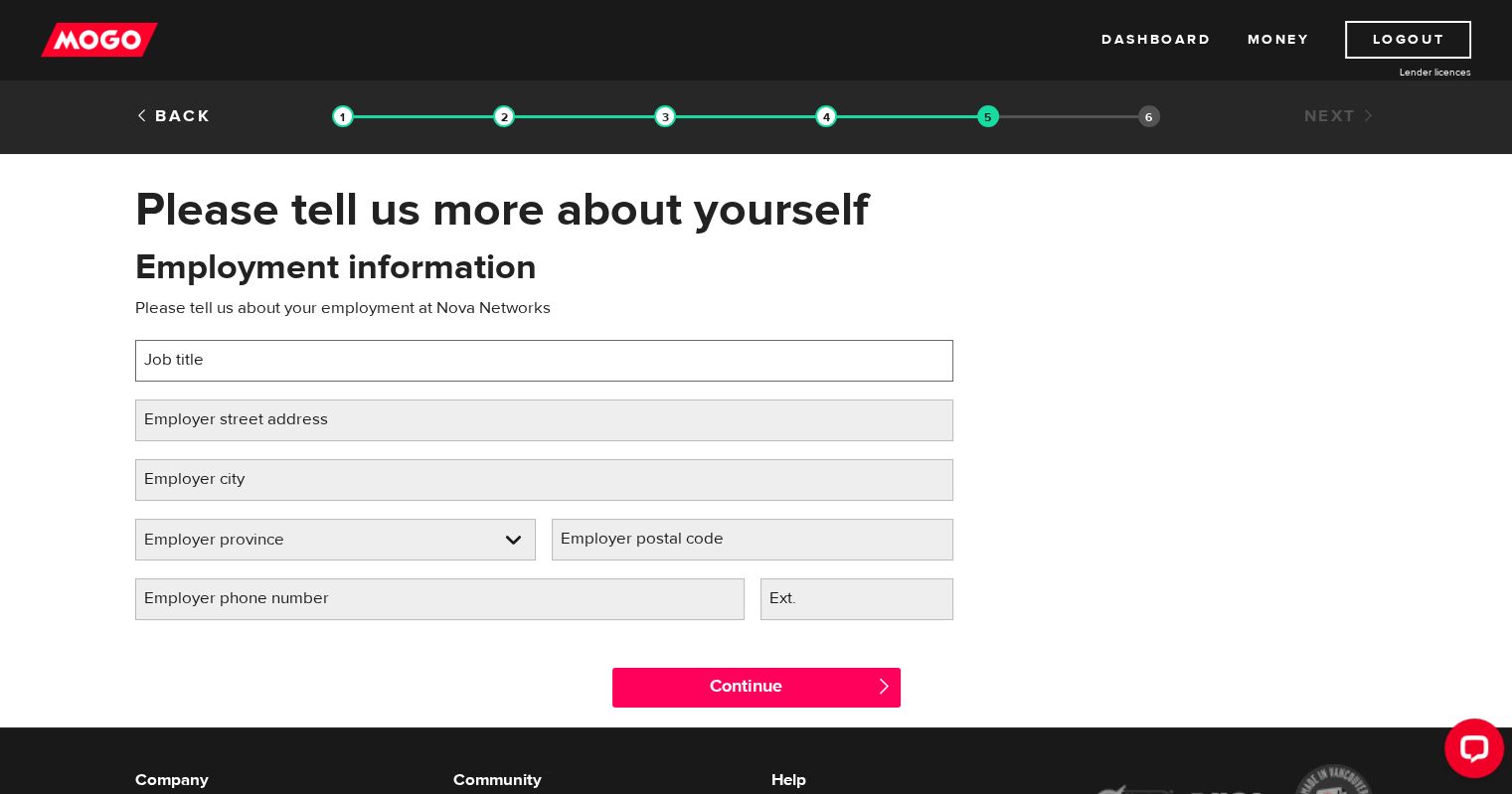 click on "Job title" at bounding box center [544, 361] 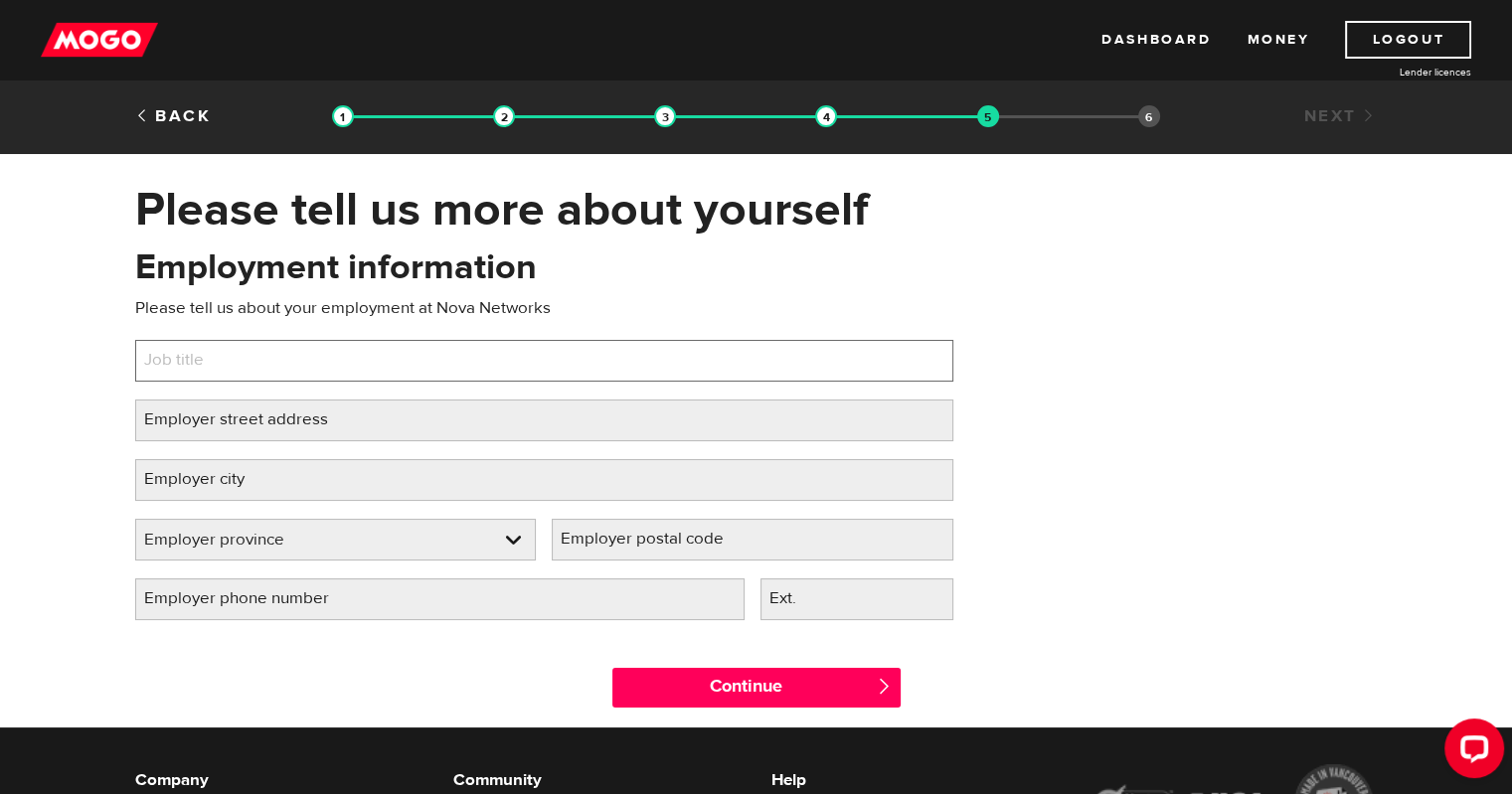 click on "Job title" at bounding box center (544, 361) 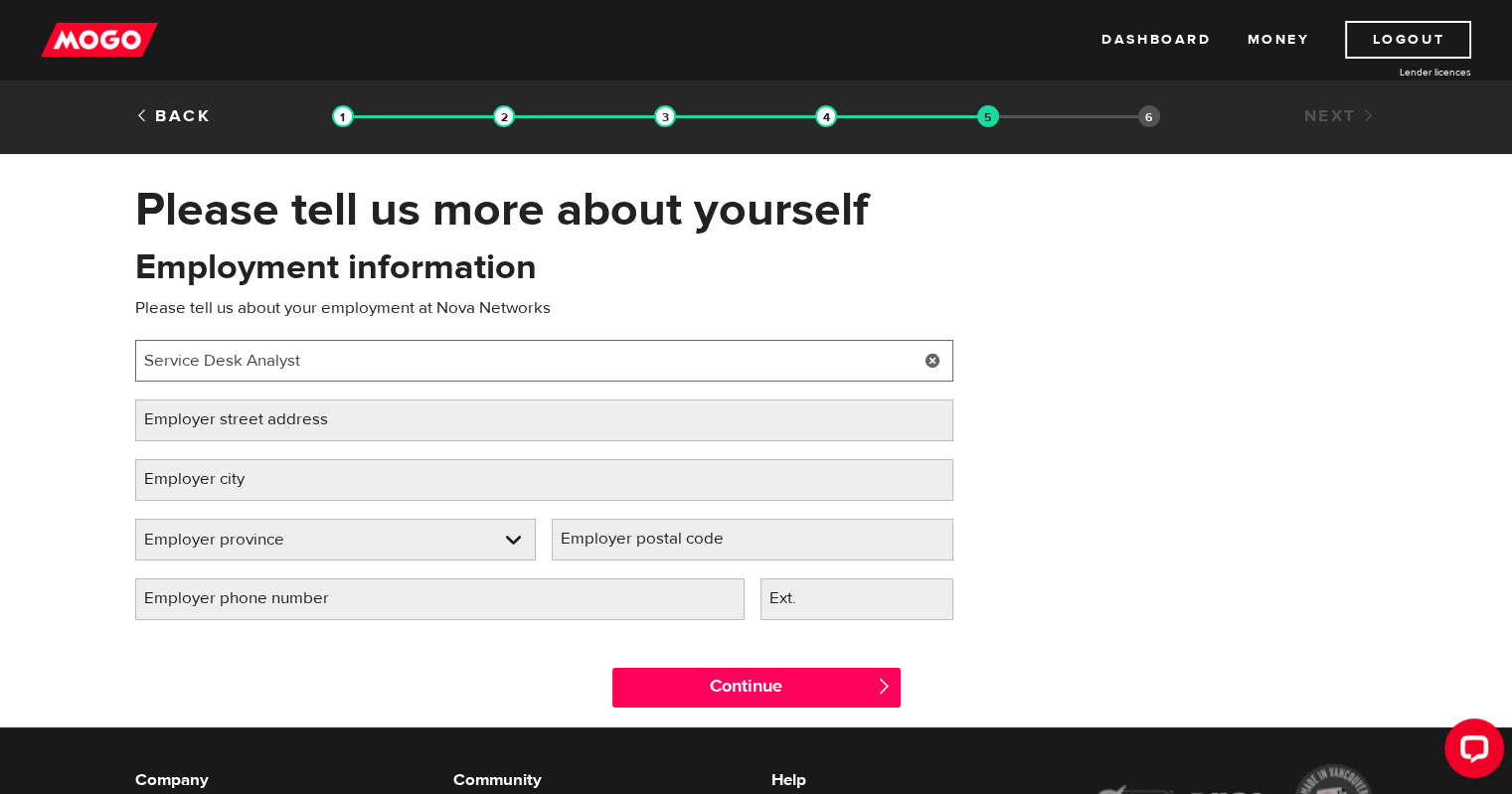 type on "Service Desk Analyst" 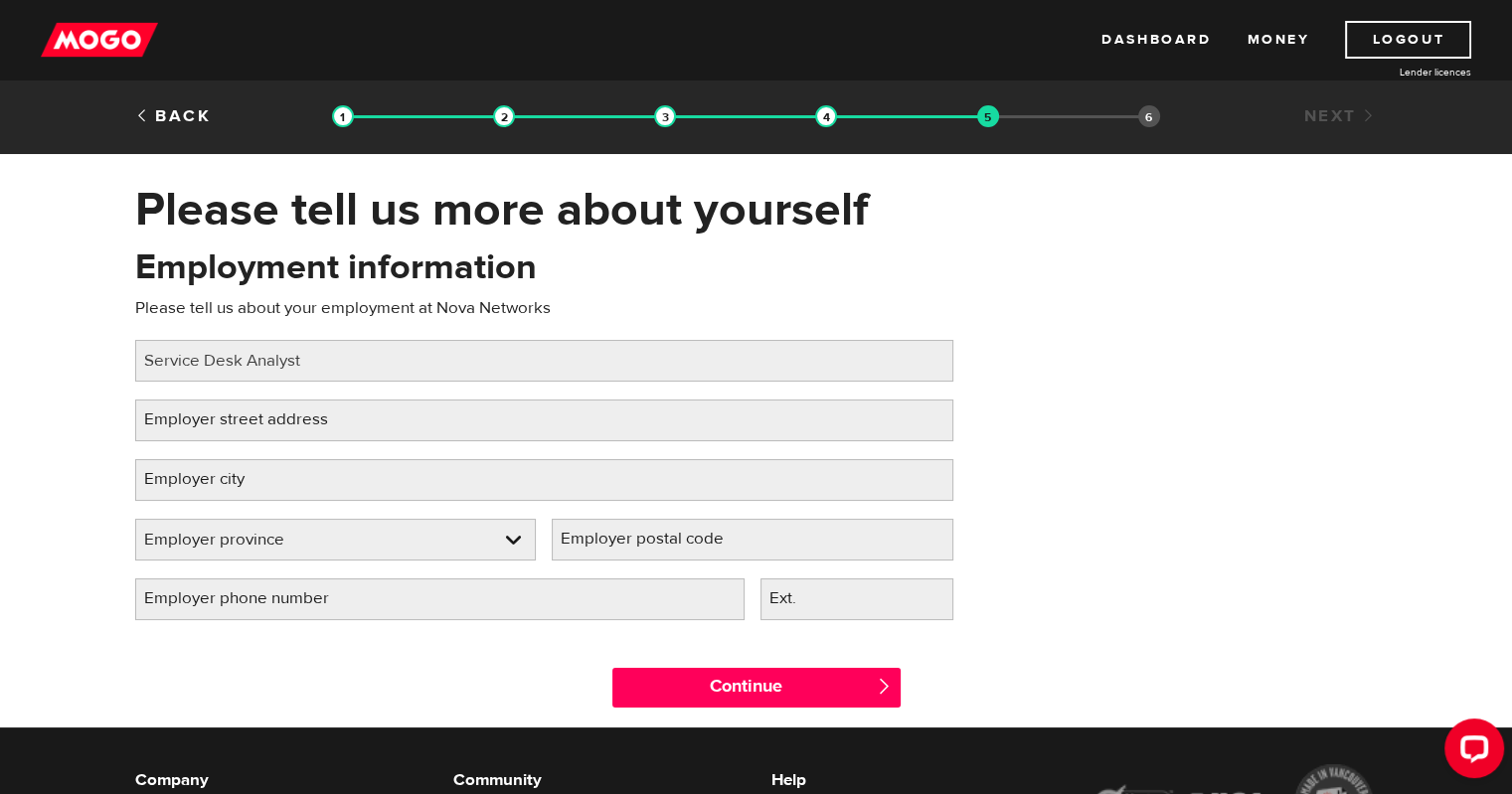 click on "Please tell us more about yourself Oops! Please review the areas highlighted below and make any necessary changes. Employment information Please tell us about your employment at Nova Networks Job title Please fill in your job title Service Desk Analyst Employer street address Please fill in your employer's street address Employer city Please fill in your employer's city Employer province Please select your employer's province Employer province Employer province Alberta
British Columbia
Ontario
Manitoba
New Brunswick
Newfoundland and Labrador
Nova Scotia
Northwest Territories
Nunavut
Prince Edward Island
Quebec
Saskatchewan
Yukon Employer province Alberta British Columbia Ontario Manitoba New Brunswick Newfoundland and Labrador Nova Scotia Northwest Territories Nunavut Prince Edward Island Quebec Saskatchewan Yukon Employer postal code Please fill in your employer's postal code Employer phone number Please fill in your employer's phone number Ext. Continue " at bounding box center [756, 454] 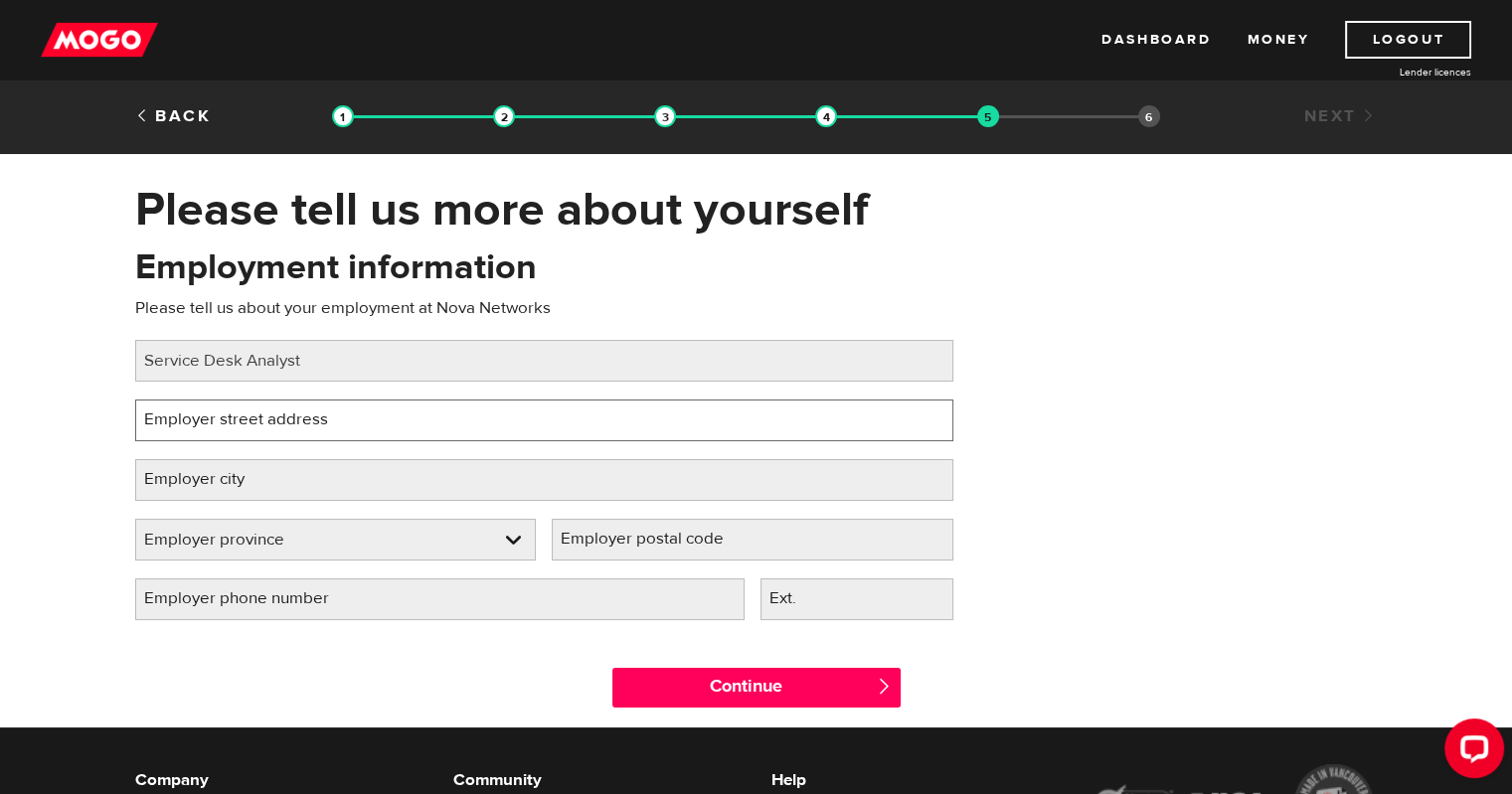 click on "Employer street address" at bounding box center [544, 420] 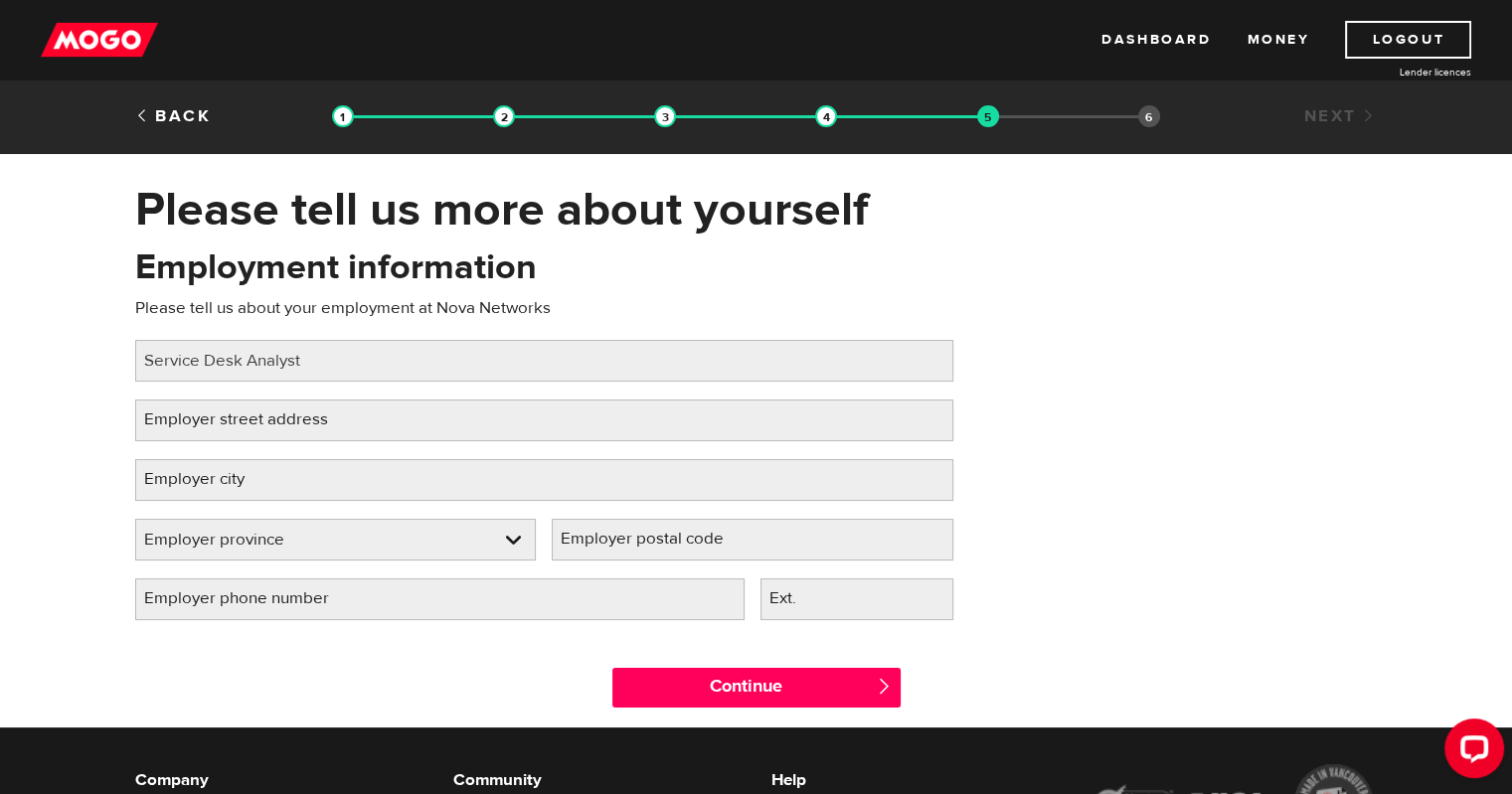 click on "Employer street address" at bounding box center [252, 419] 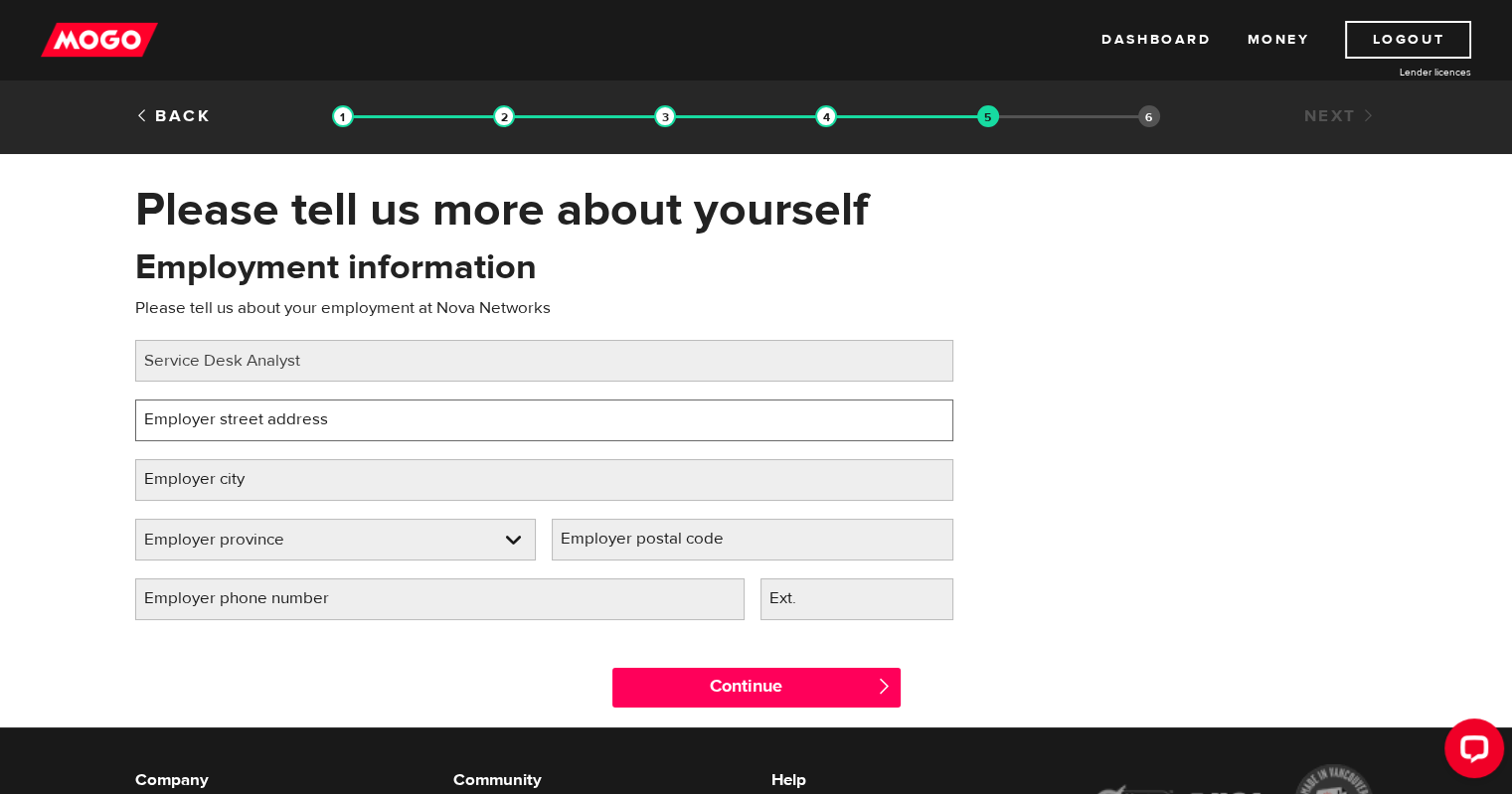 click on "Employer street address" at bounding box center [544, 420] 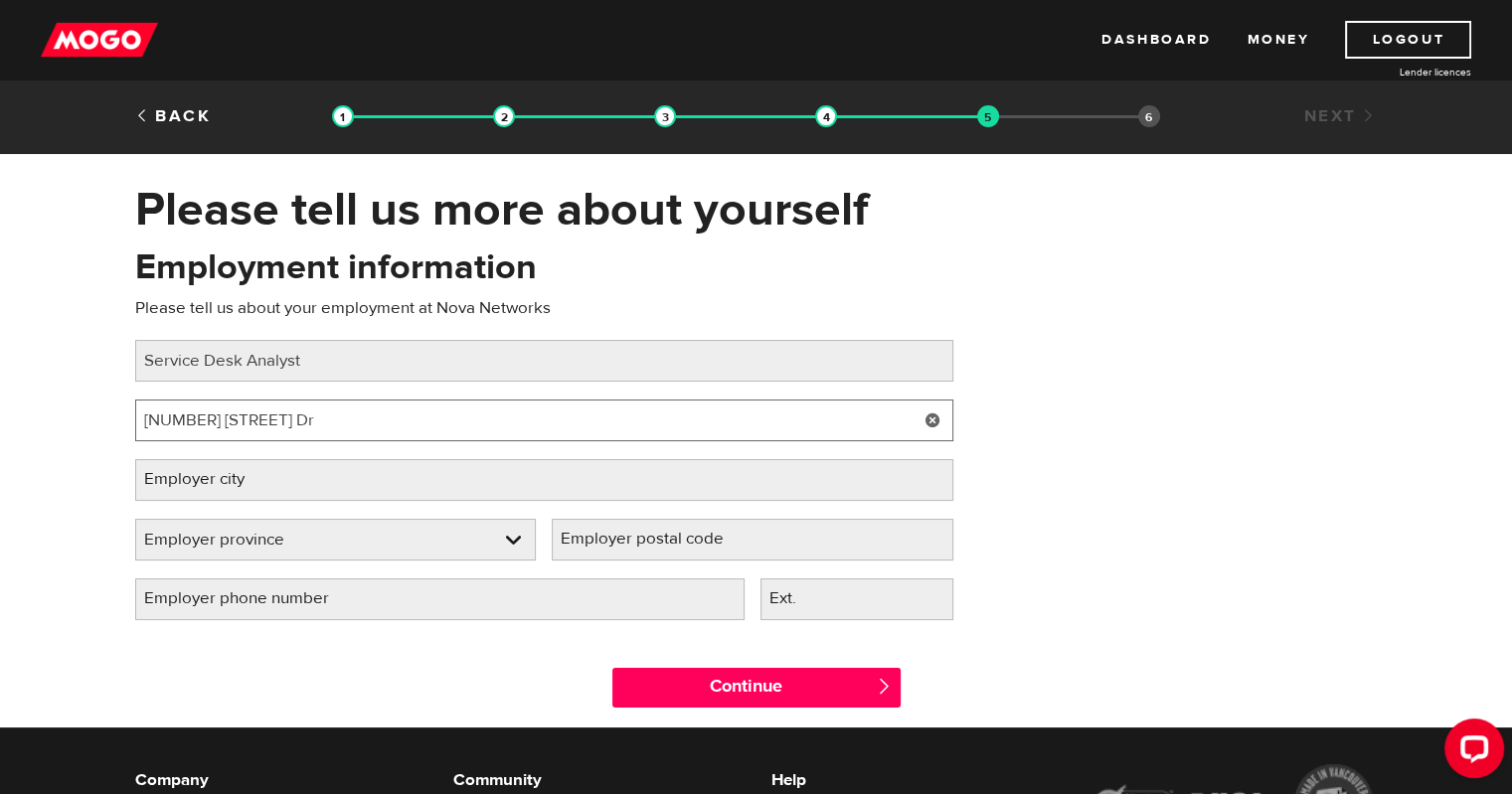 type on "1700 woodward Dr" 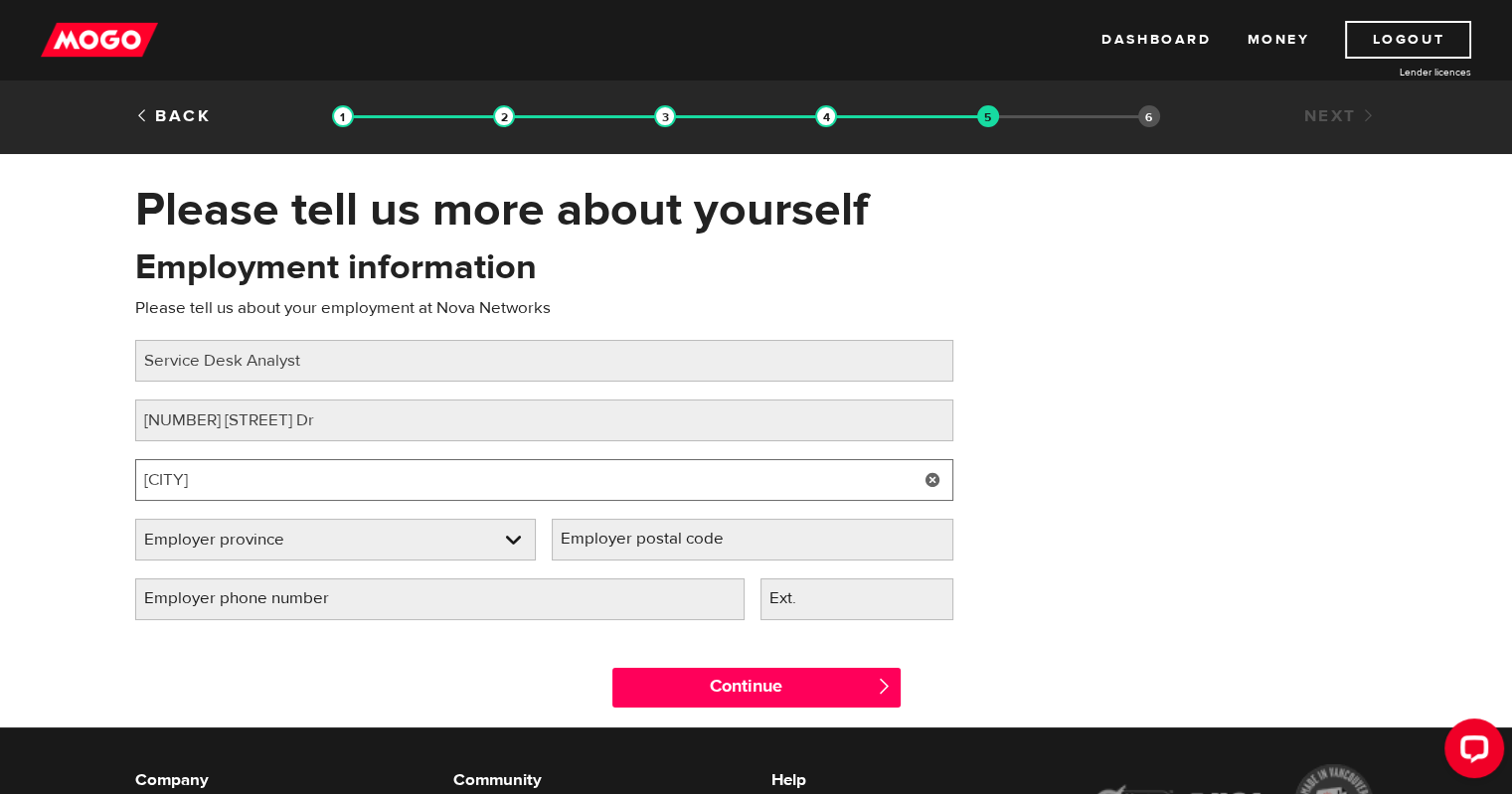 type on "Ottawa" 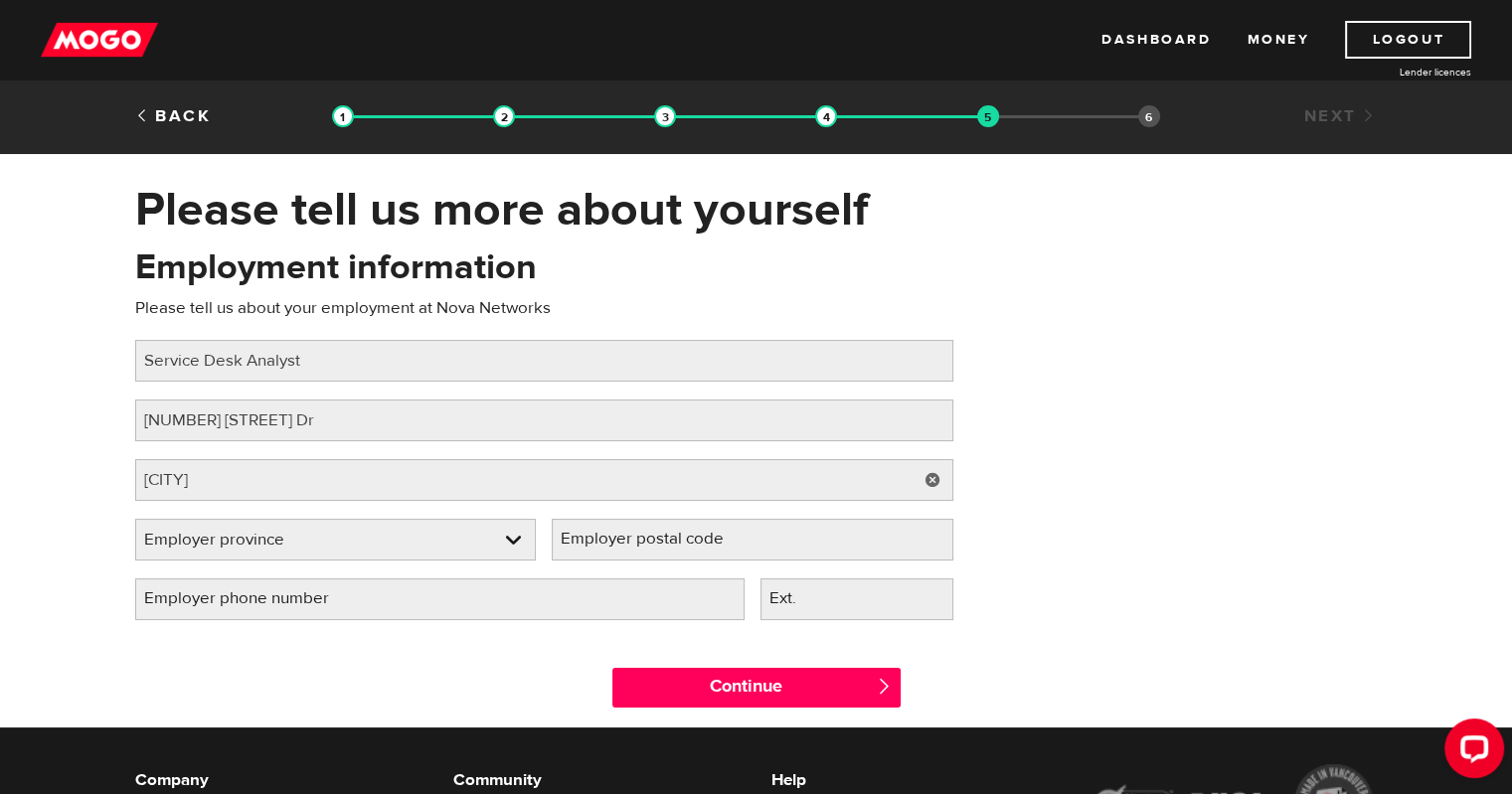 type 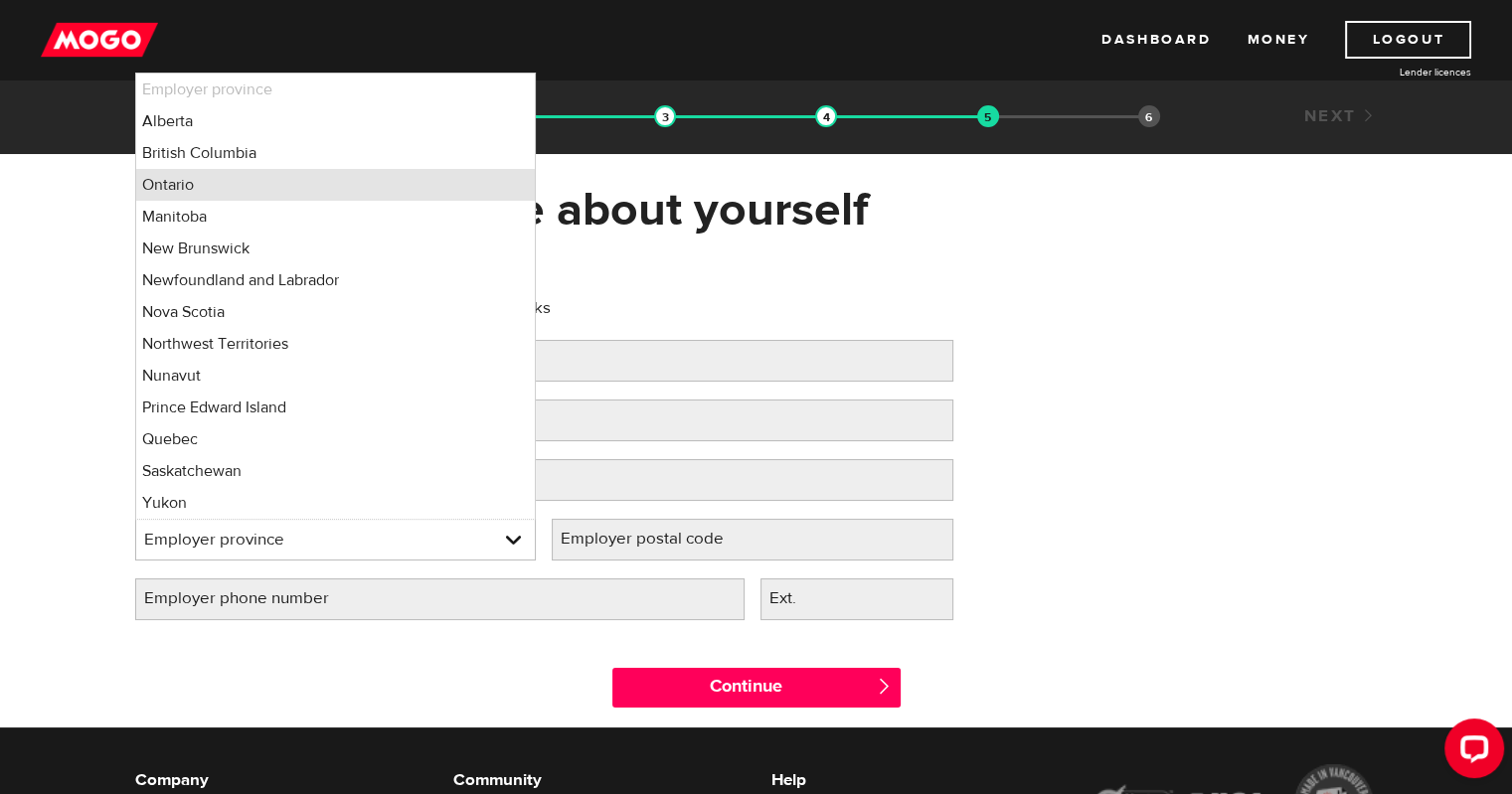 click on "Ontario" at bounding box center [336, 185] 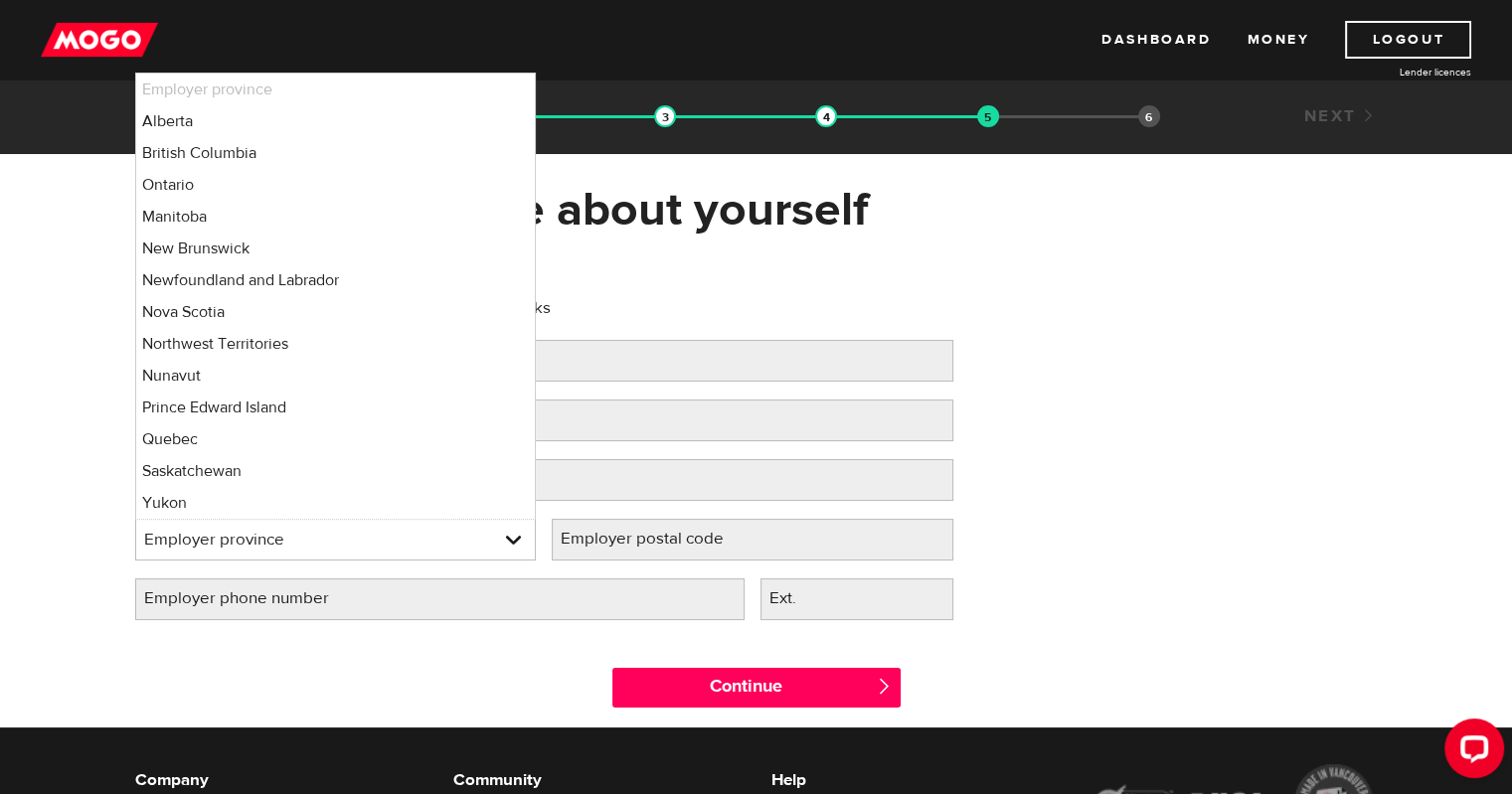select on "ON" 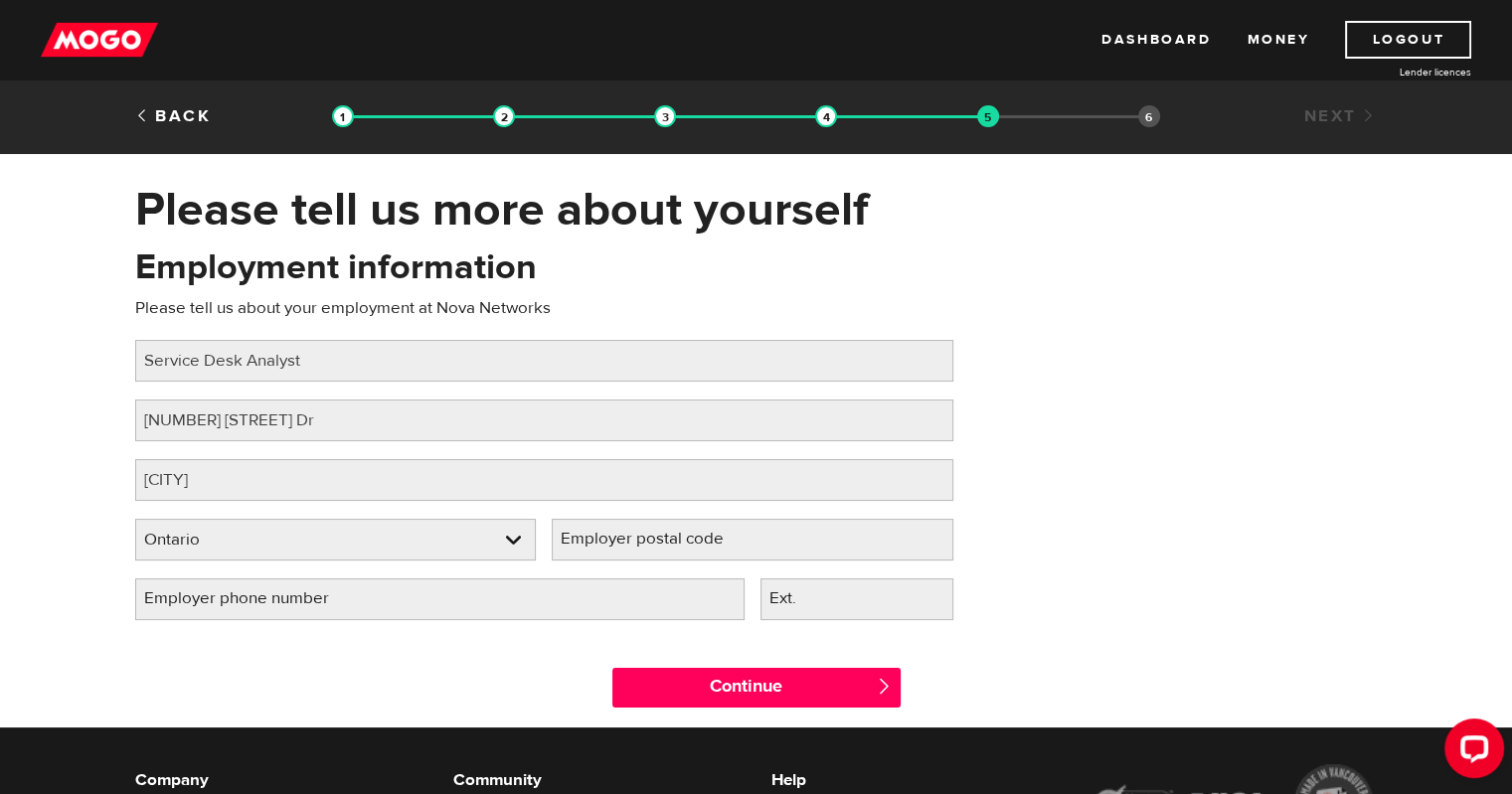click on "Employment information Please tell us about your employment at Nova Networks Job title Please fill in your job title Service Desk Analyst Employer street address Please fill in your employer's street address 1700 woodward Dr Employer city Please fill in your employer's city Ottawa Employer province Please select your employer's province Ontario Employer province Alberta
British Columbia
Ontario
Manitoba
New Brunswick
Newfoundland and Labrador
Nova Scotia
Northwest Territories
Nunavut
Prince Edward Island
Quebec
Saskatchewan
Yukon Employer province Alberta British Columbia Ontario Manitoba New Brunswick Newfoundland and Labrador Nova Scotia Northwest Territories Nunavut Prince Edward Island Quebec Saskatchewan Yukon Employer postal code Please fill in your employer's postal code Employer phone number Please fill in your employer's phone number Ext." at bounding box center (756, 440) 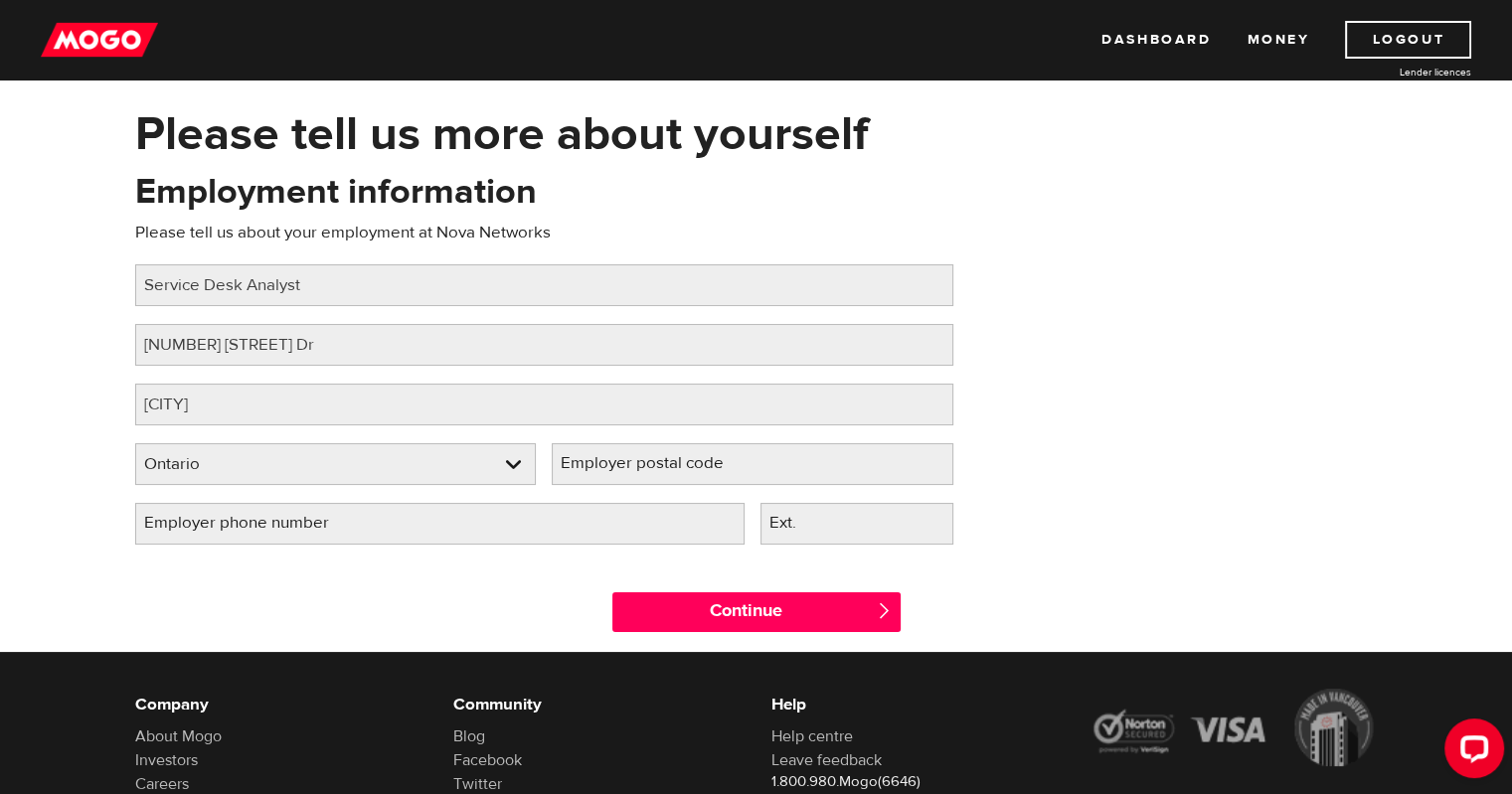 scroll, scrollTop: 79, scrollLeft: 0, axis: vertical 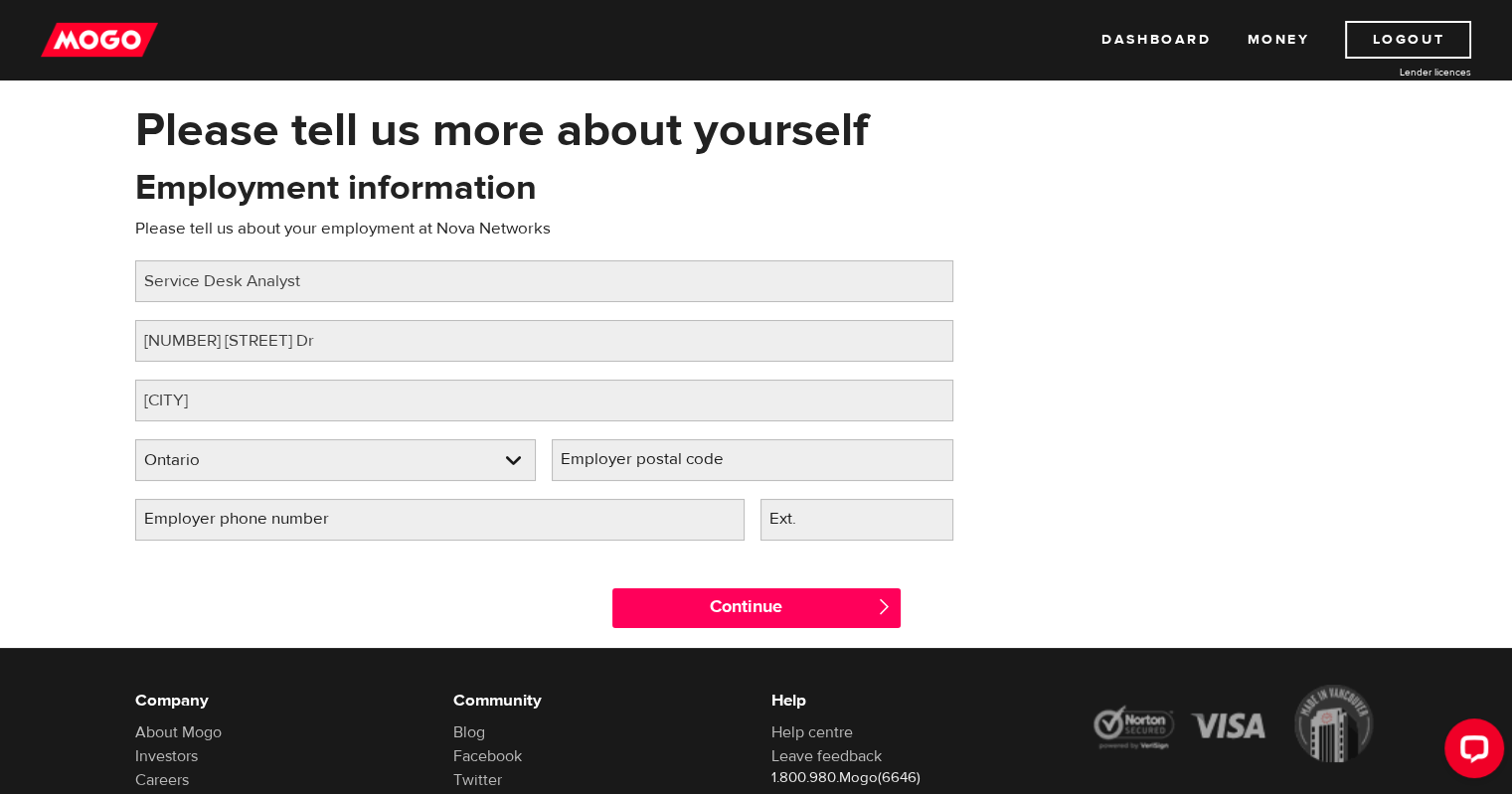click on "Employer postal code" at bounding box center [658, 459] 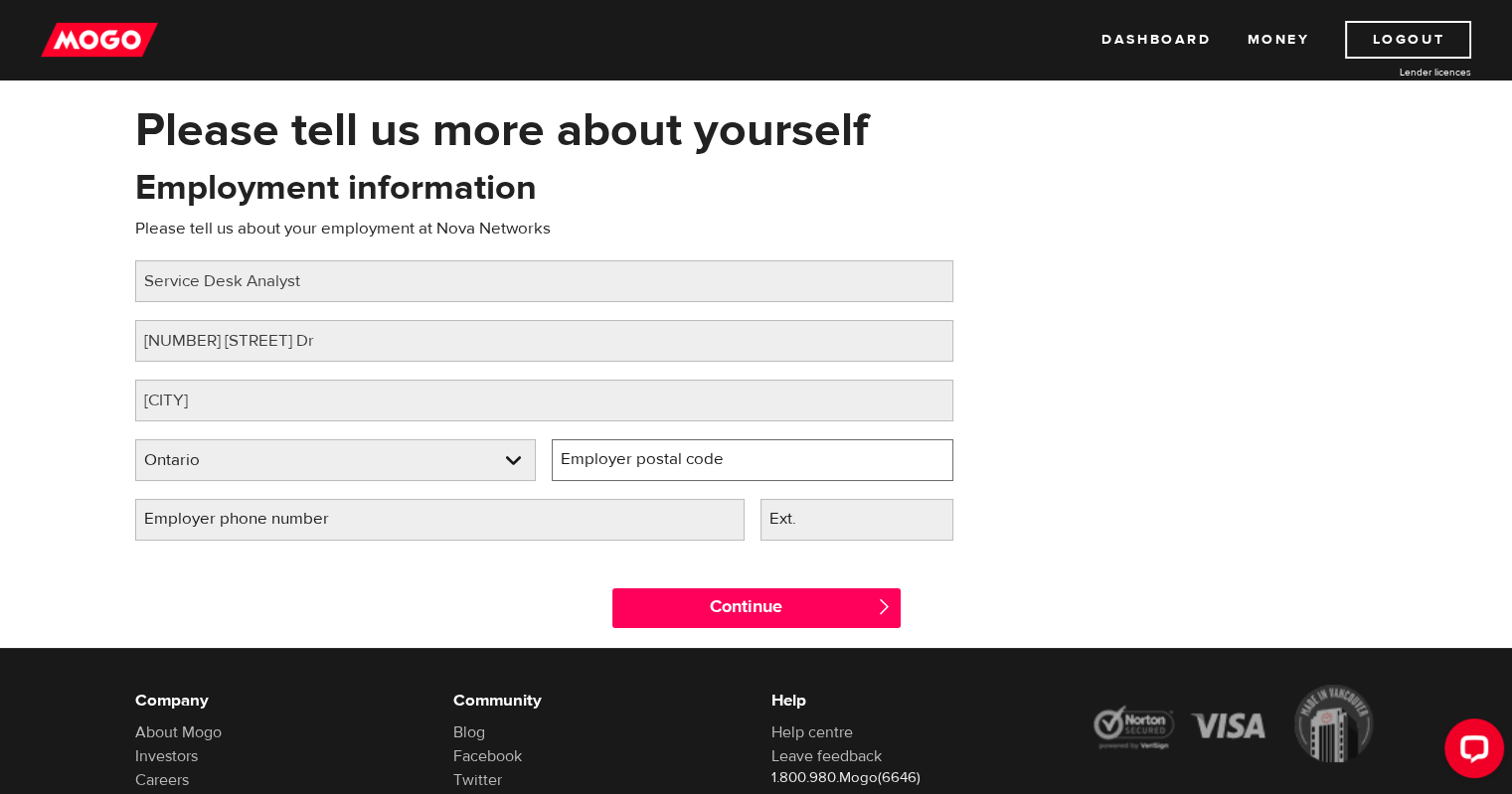 click on "Employer postal code" at bounding box center [753, 460] 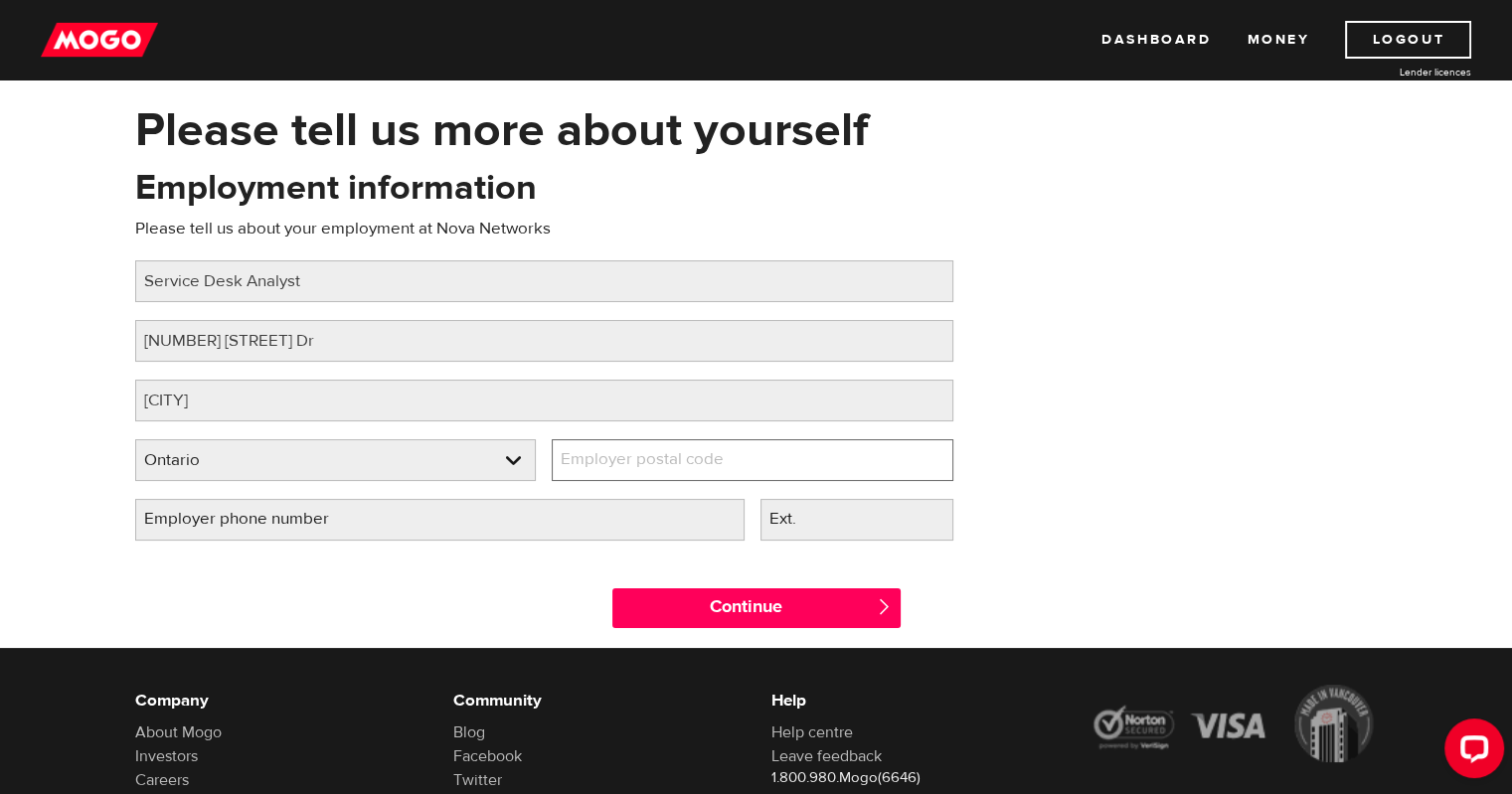 paste on "K2C 2B5" 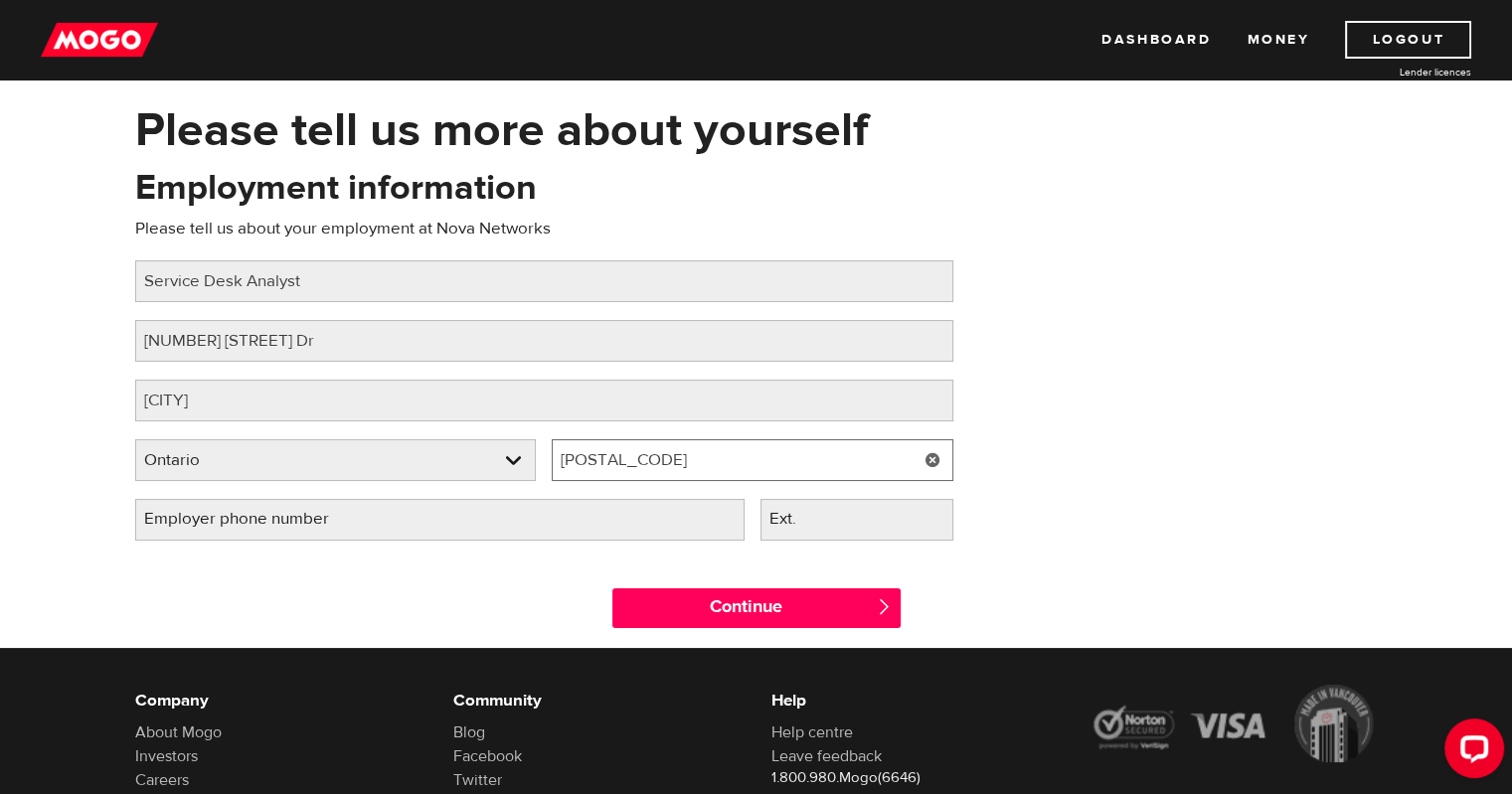 type on "K2C 2B5" 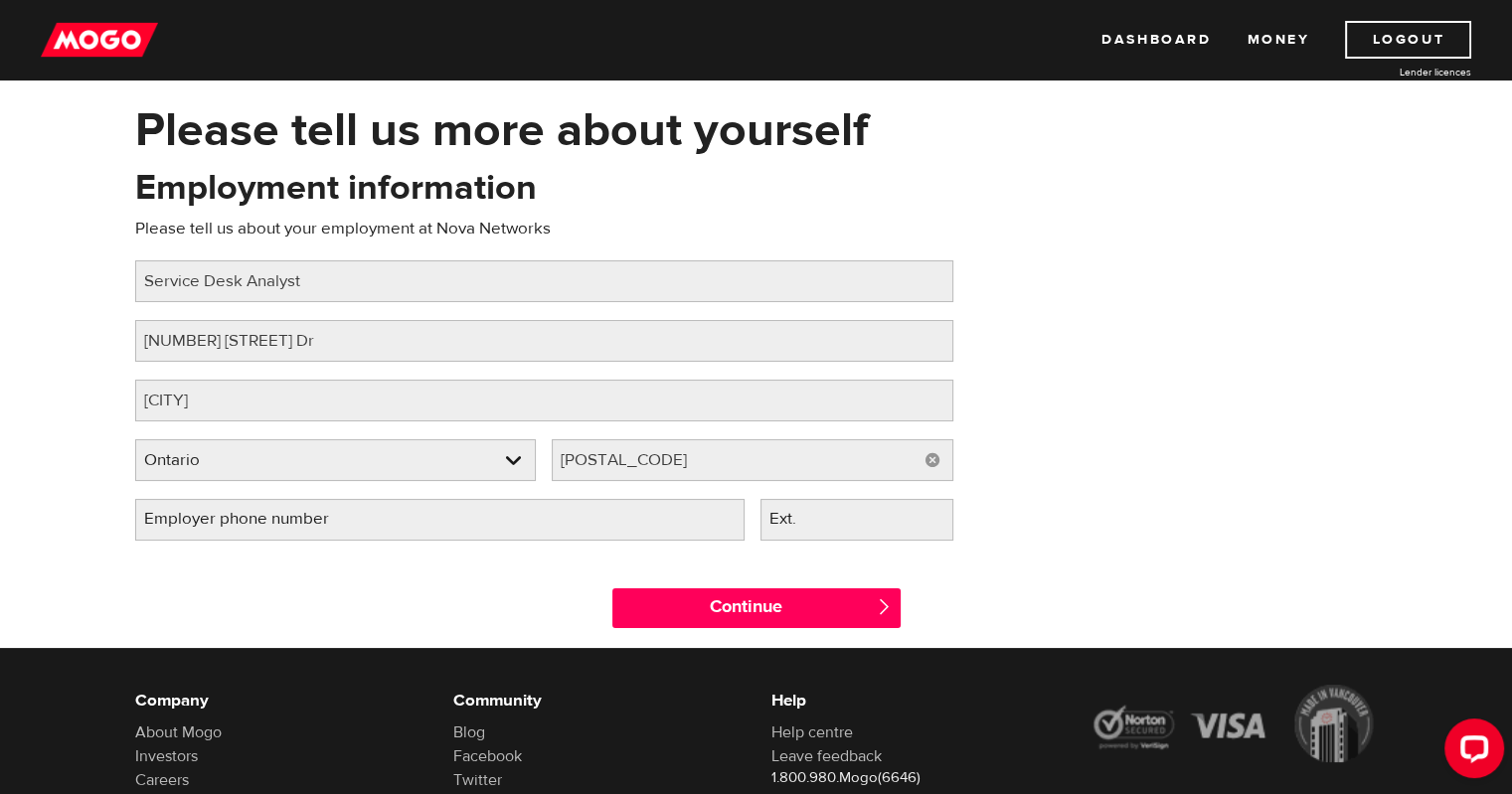 click on "Employer phone number" at bounding box center (252, 519) 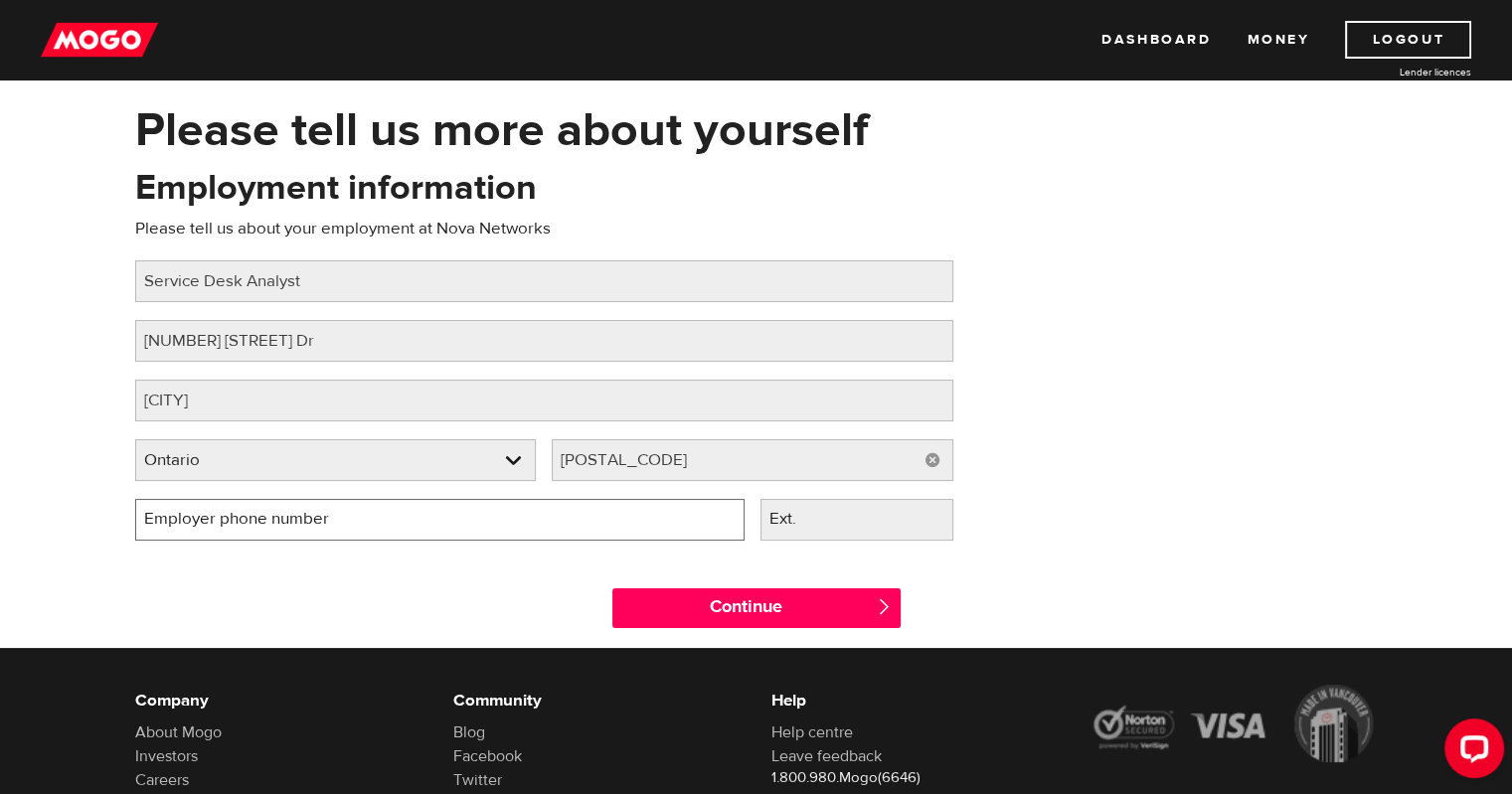 click on "Employer phone number" at bounding box center [439, 520] 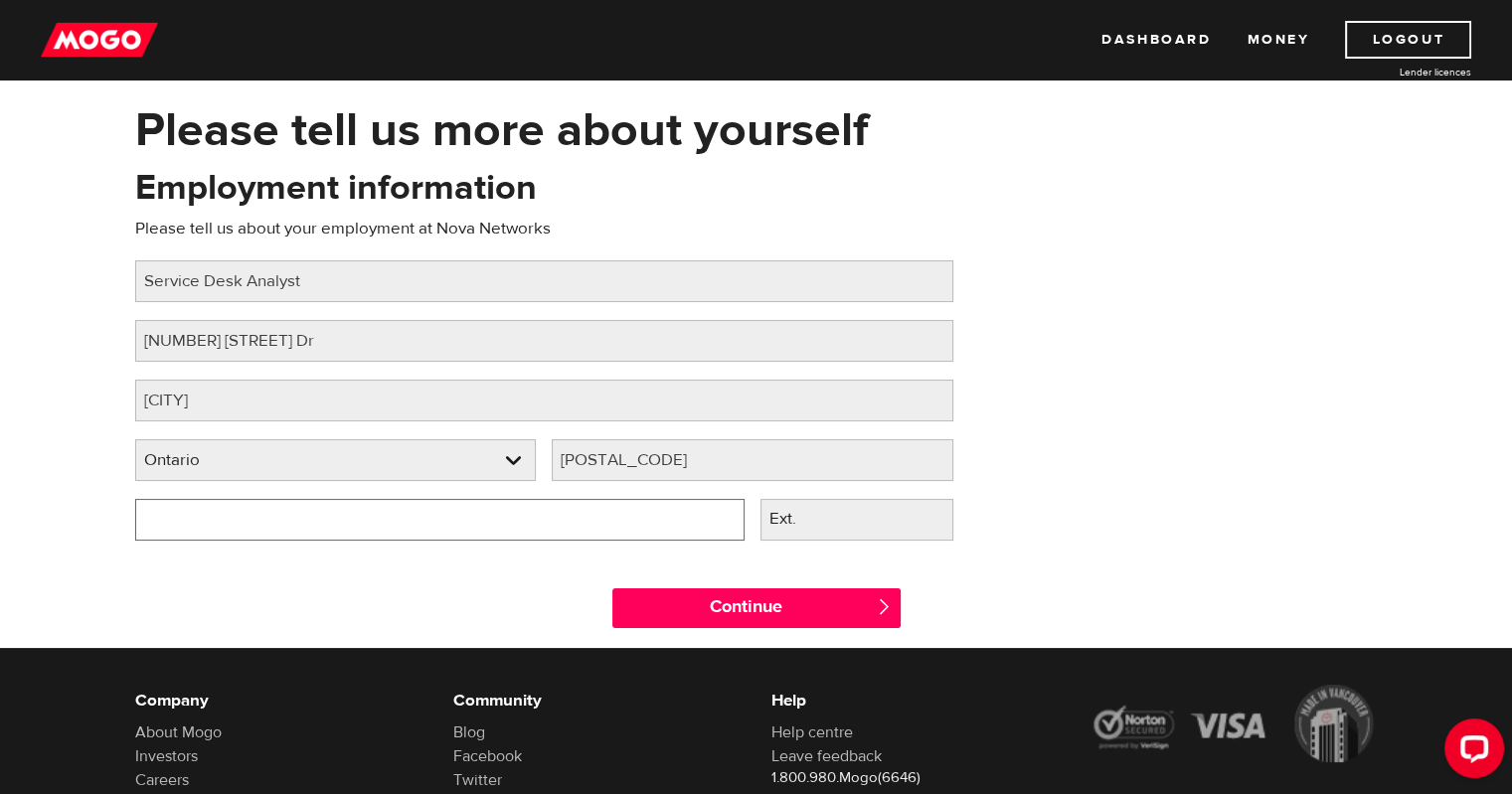type on "(613) 563-6682" 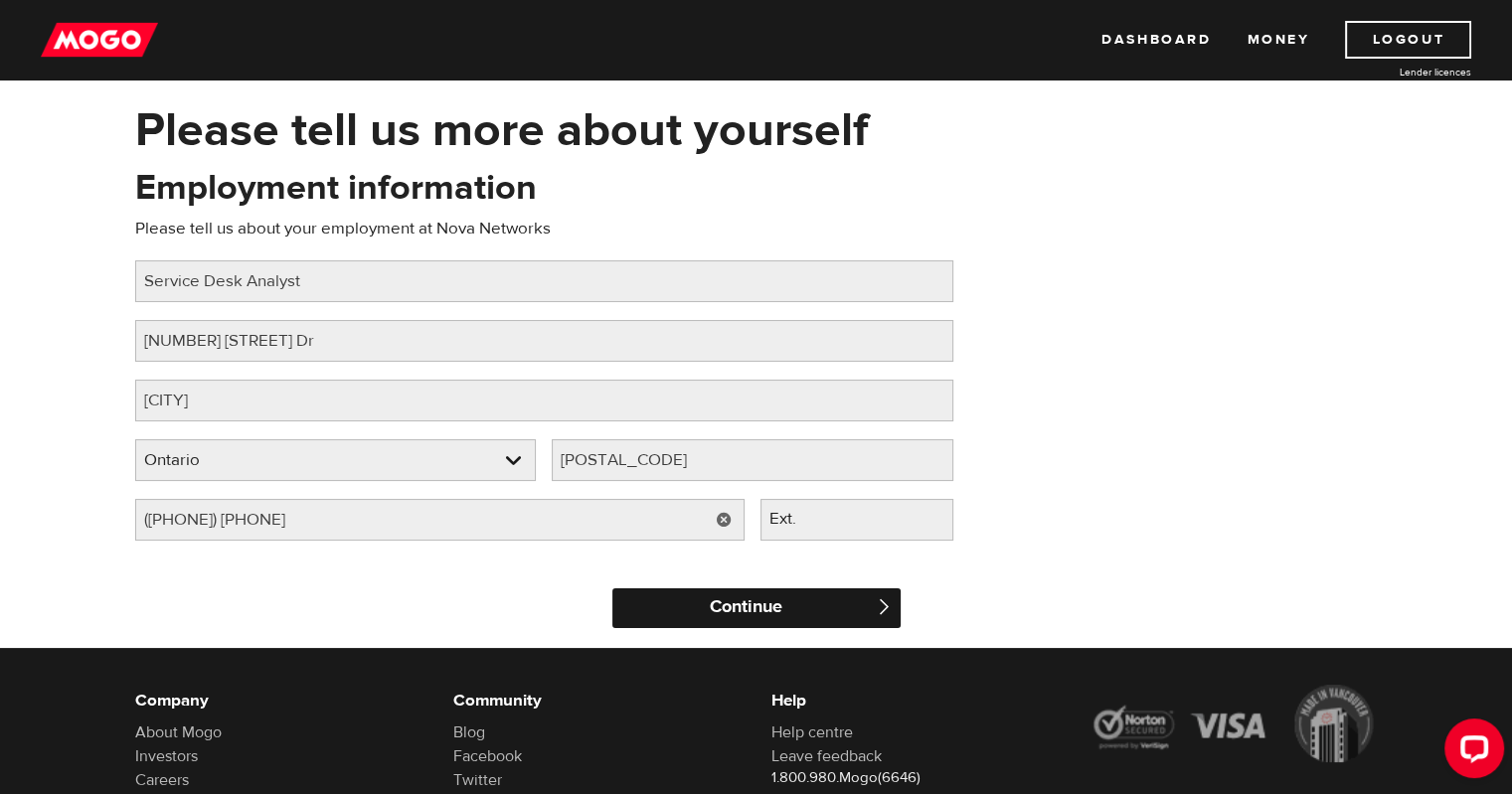 click on "Continue" at bounding box center (756, 608) 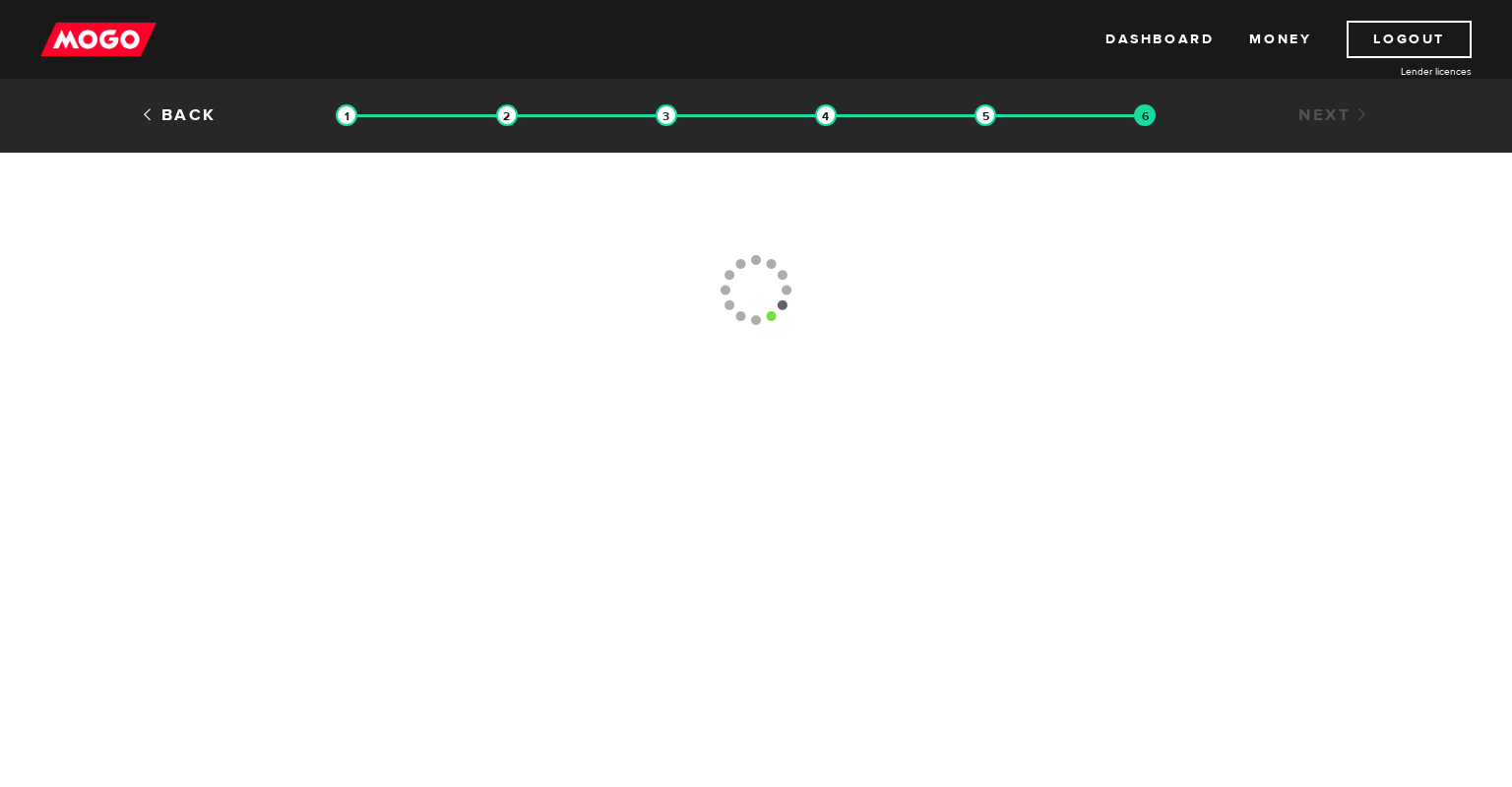 scroll, scrollTop: 0, scrollLeft: 0, axis: both 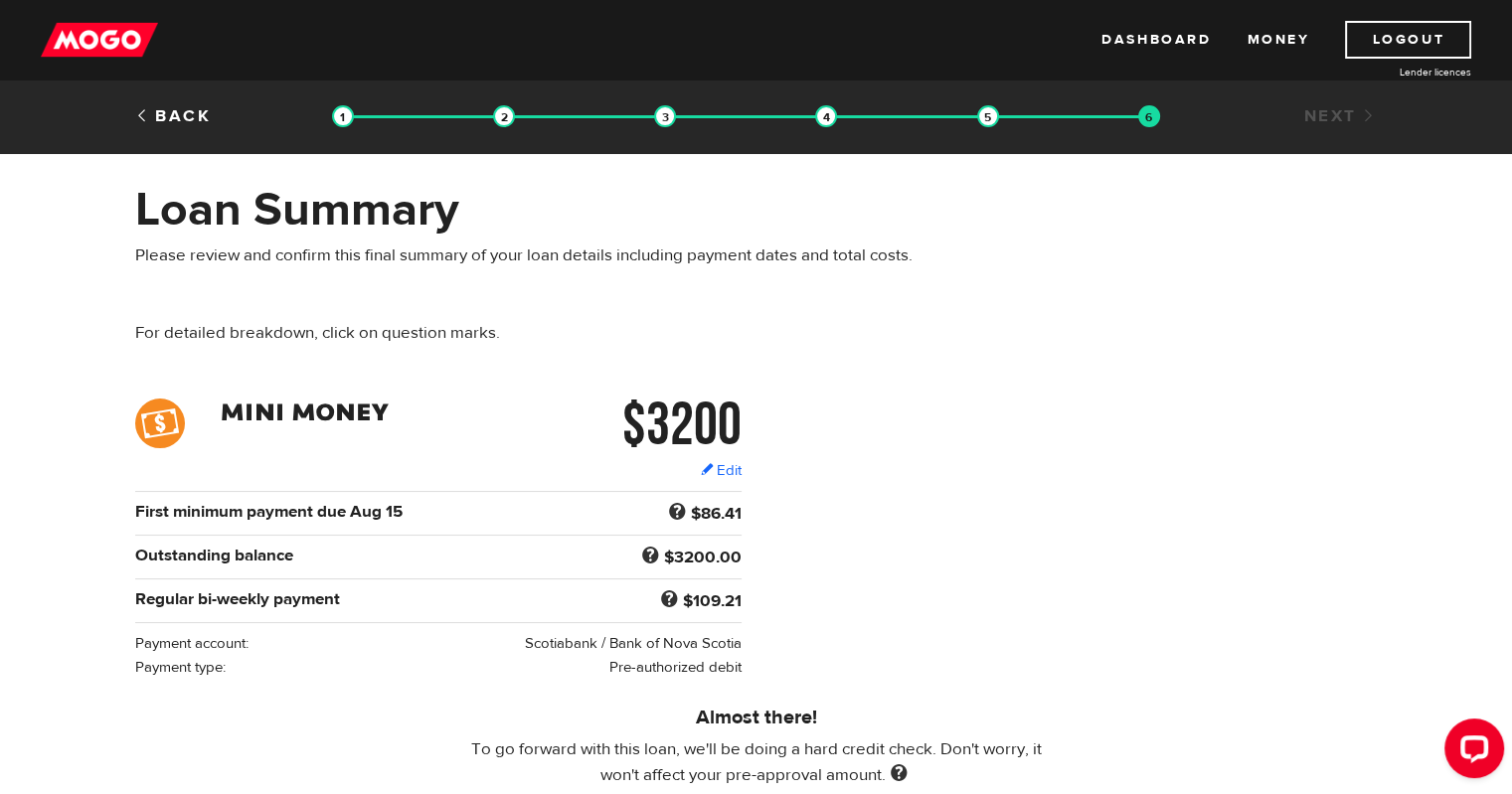 click on "Loan Summary Please review and confirm this final summary of your loan details including payment dates and total costs. For detailed breakdown, click on question marks." at bounding box center (756, 289) 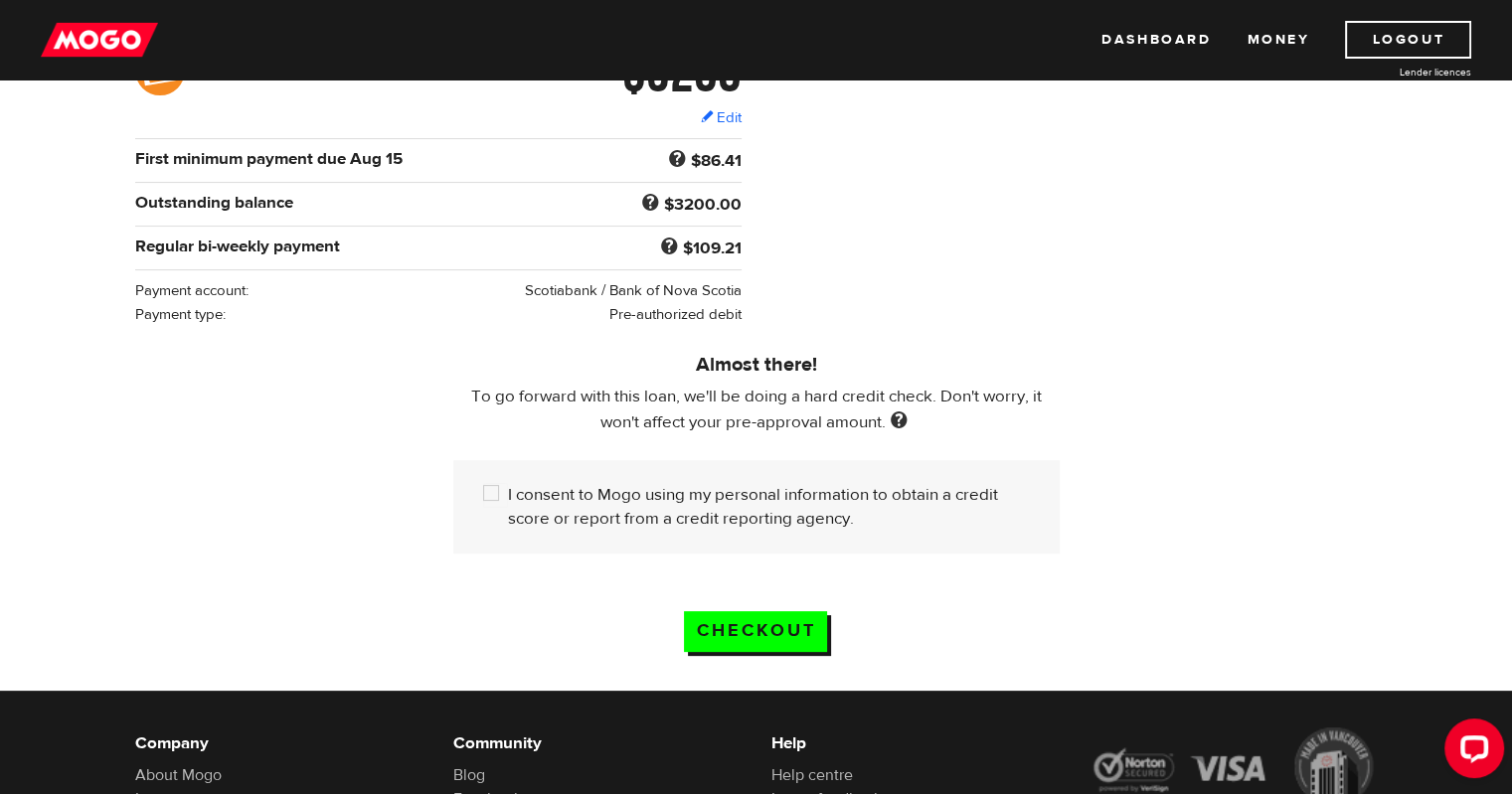scroll, scrollTop: 358, scrollLeft: 0, axis: vertical 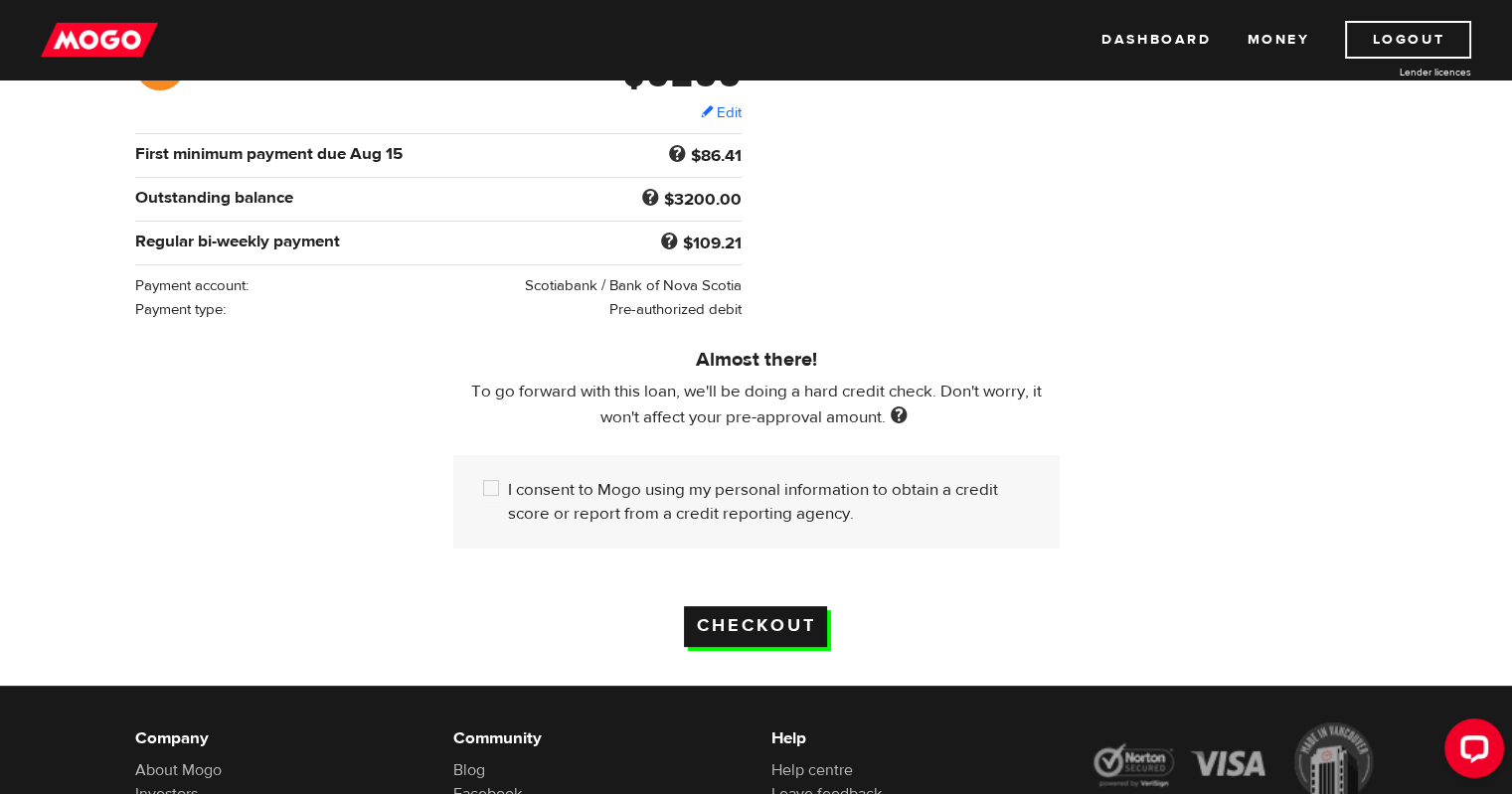 click on "Checkout" at bounding box center (756, 626) 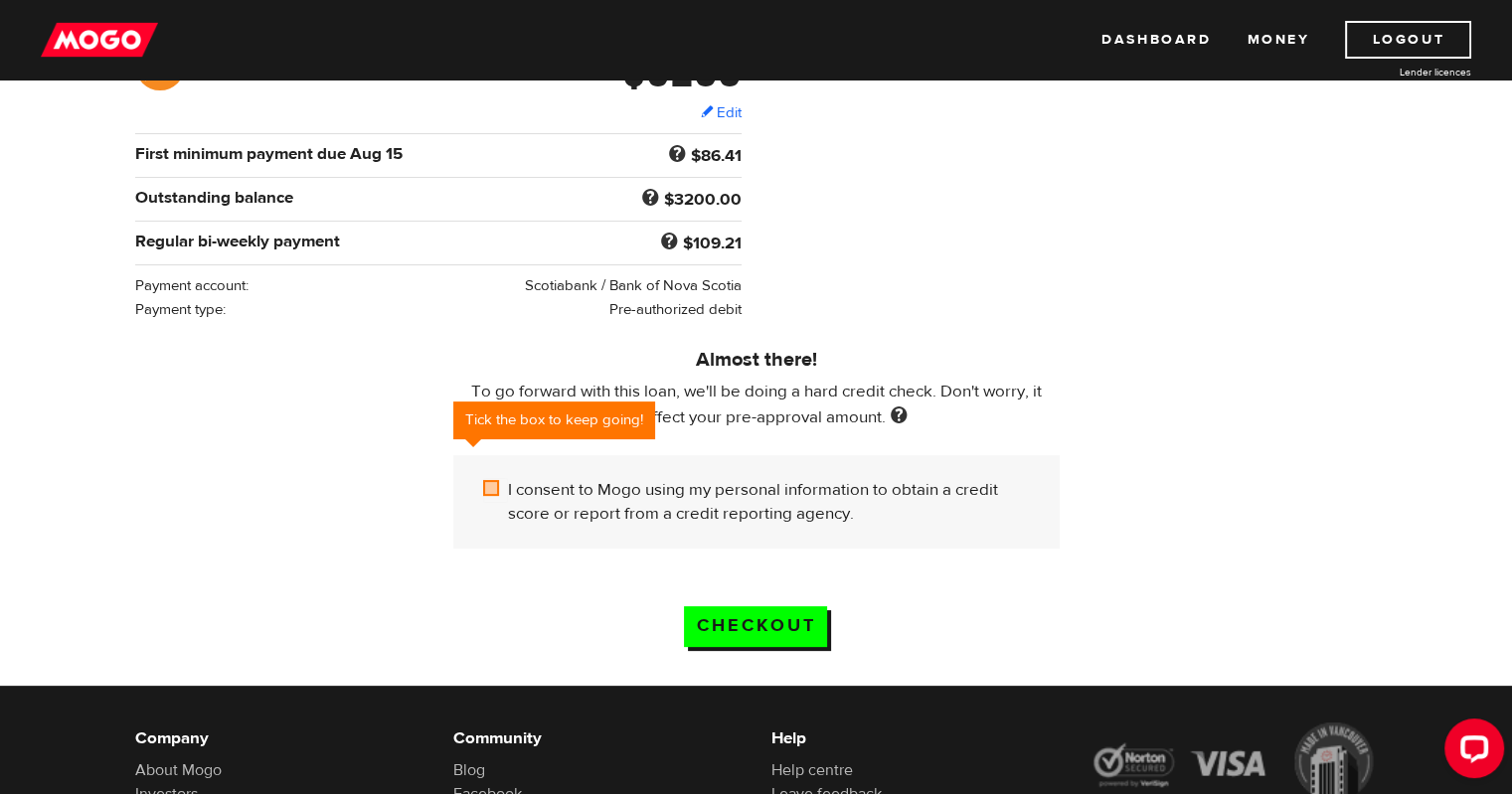 click on "I consent to Mogo using my personal information to obtain a credit score or report from a credit reporting agency." at bounding box center [495, 490] 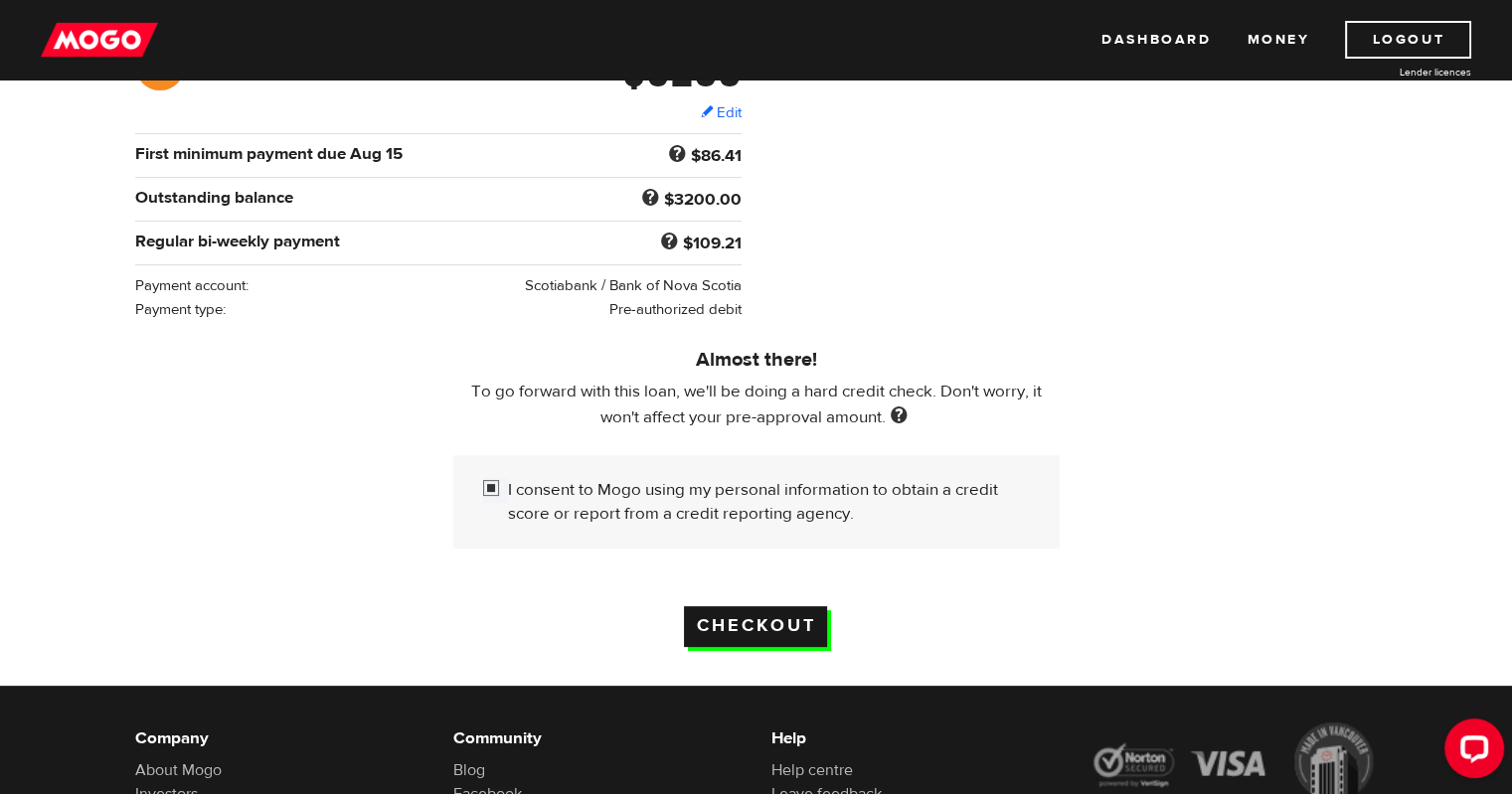 click on "Checkout" at bounding box center (756, 626) 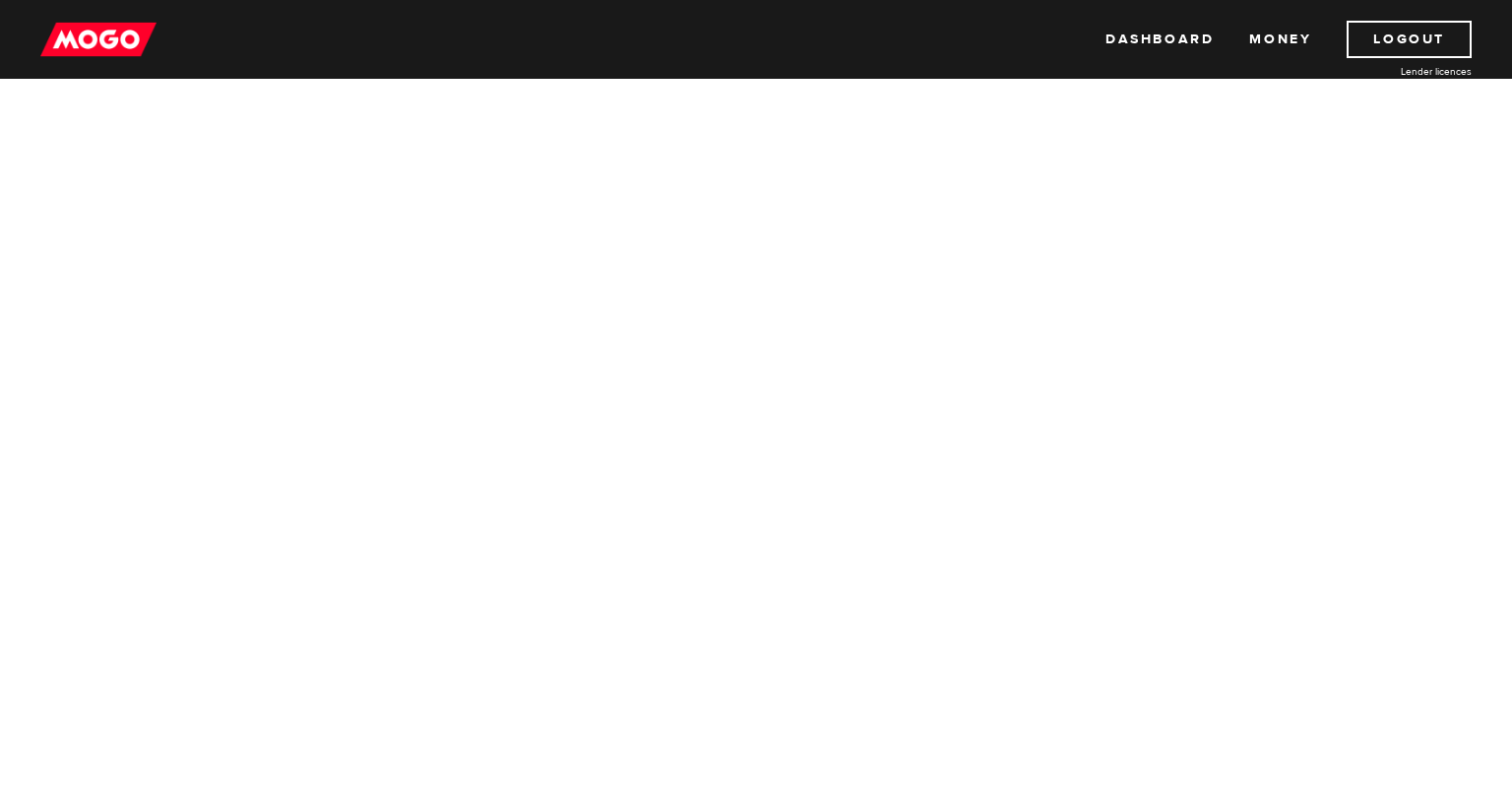 scroll, scrollTop: 0, scrollLeft: 0, axis: both 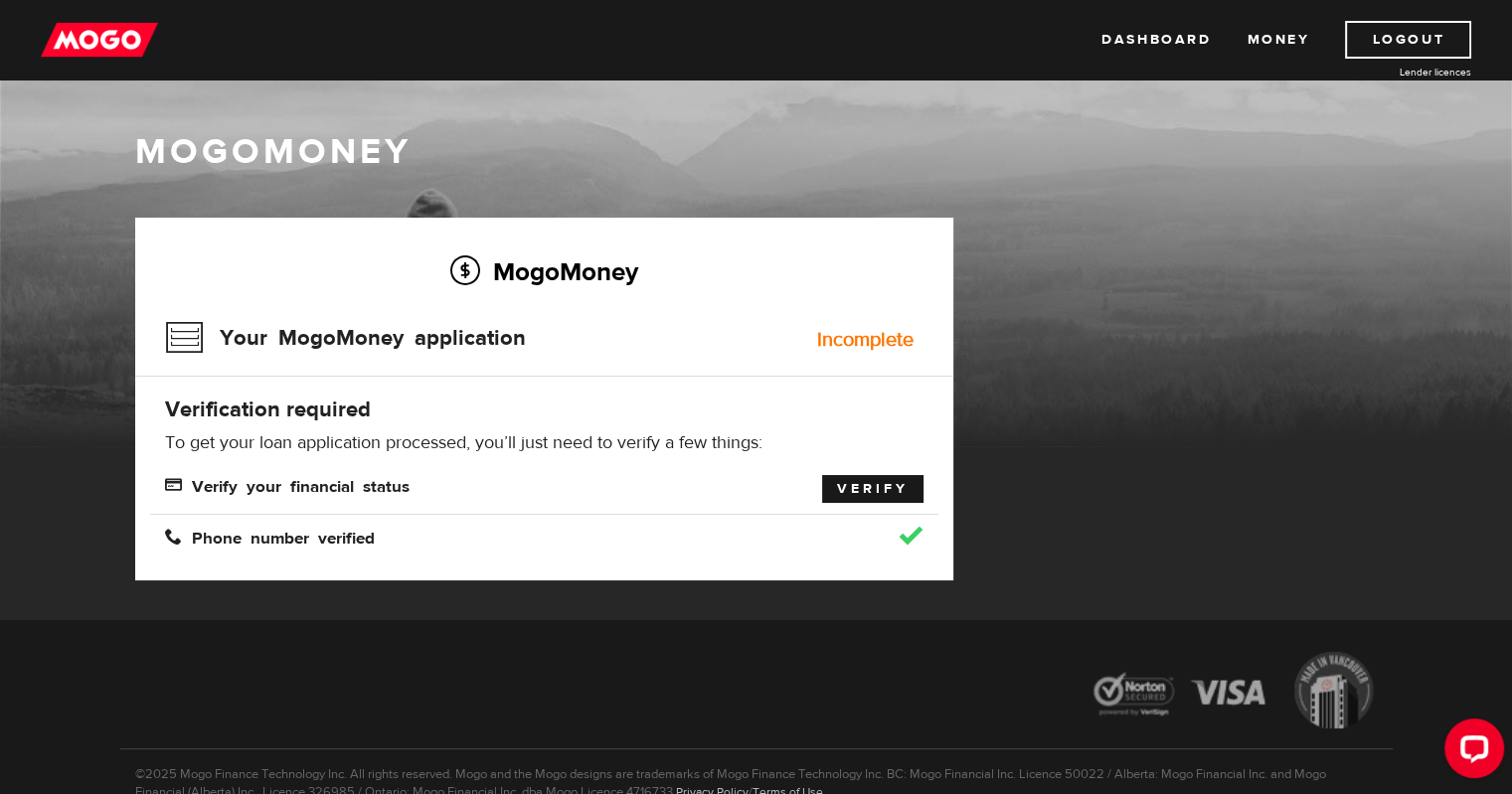 click on "Verify" at bounding box center (873, 489) 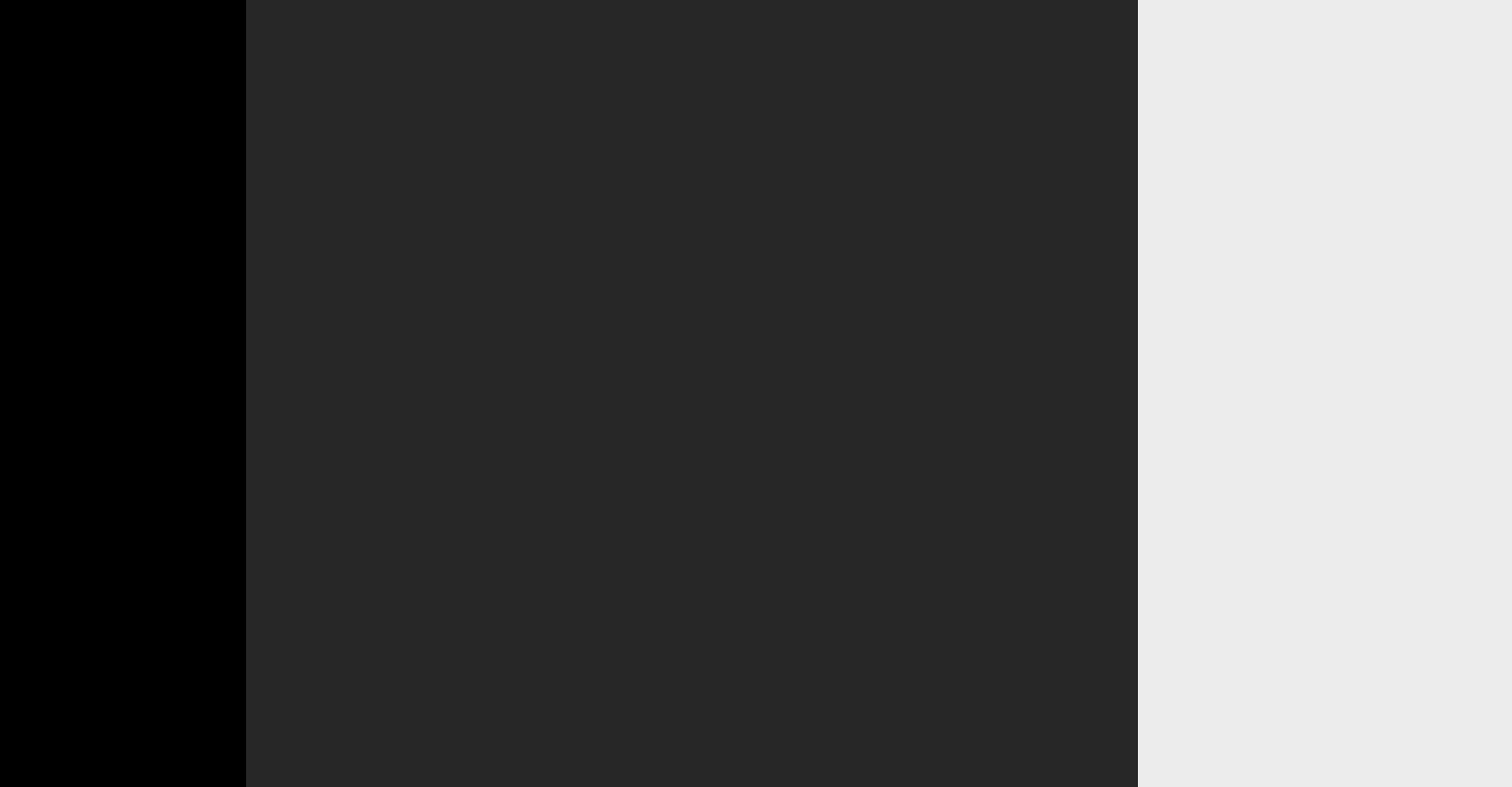 scroll, scrollTop: 0, scrollLeft: 0, axis: both 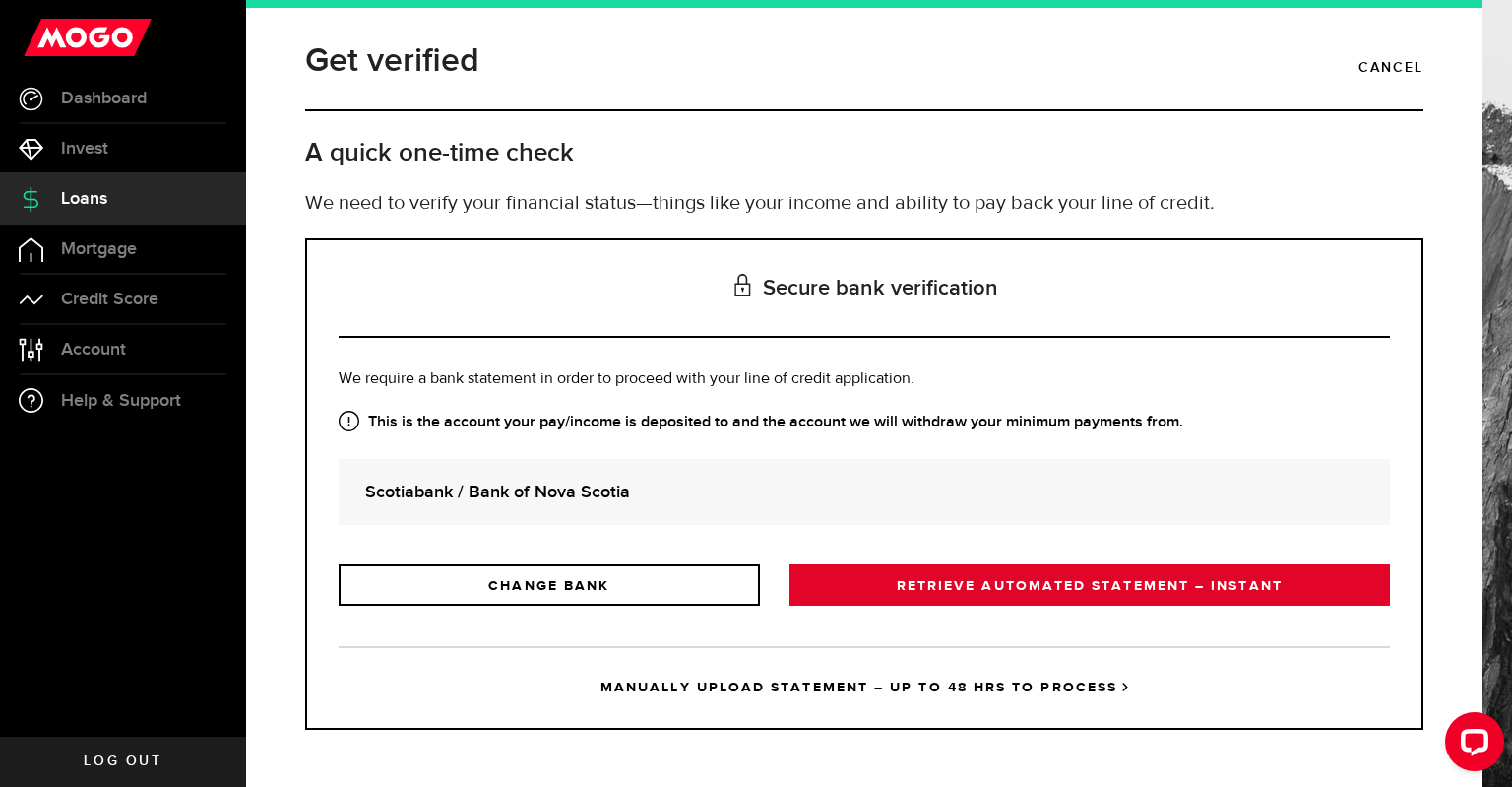 click on "RETRIEVE AUTOMATED STATEMENT – INSTANT" at bounding box center [1090, 585] 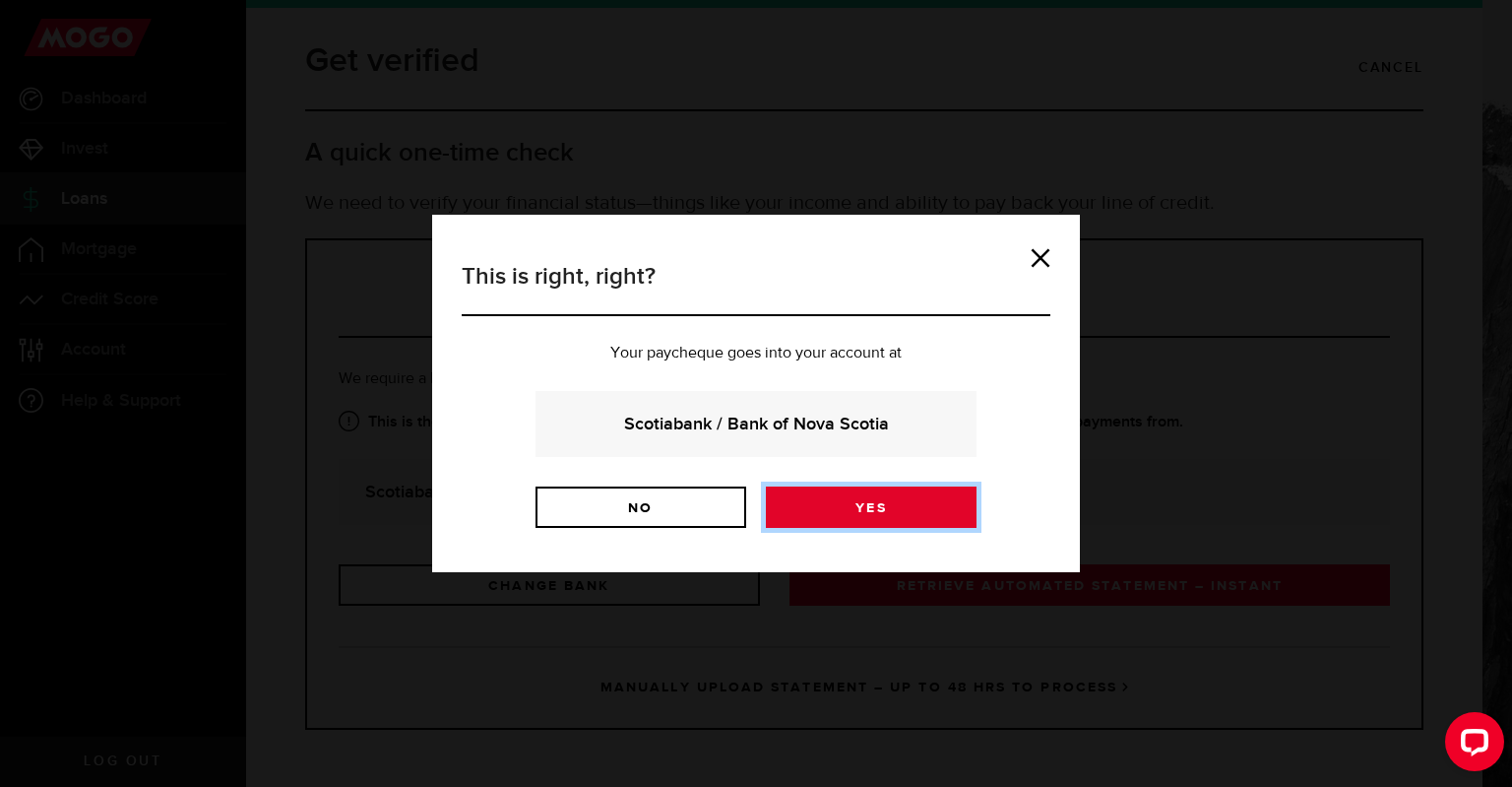 click on "Yes" at bounding box center (871, 507) 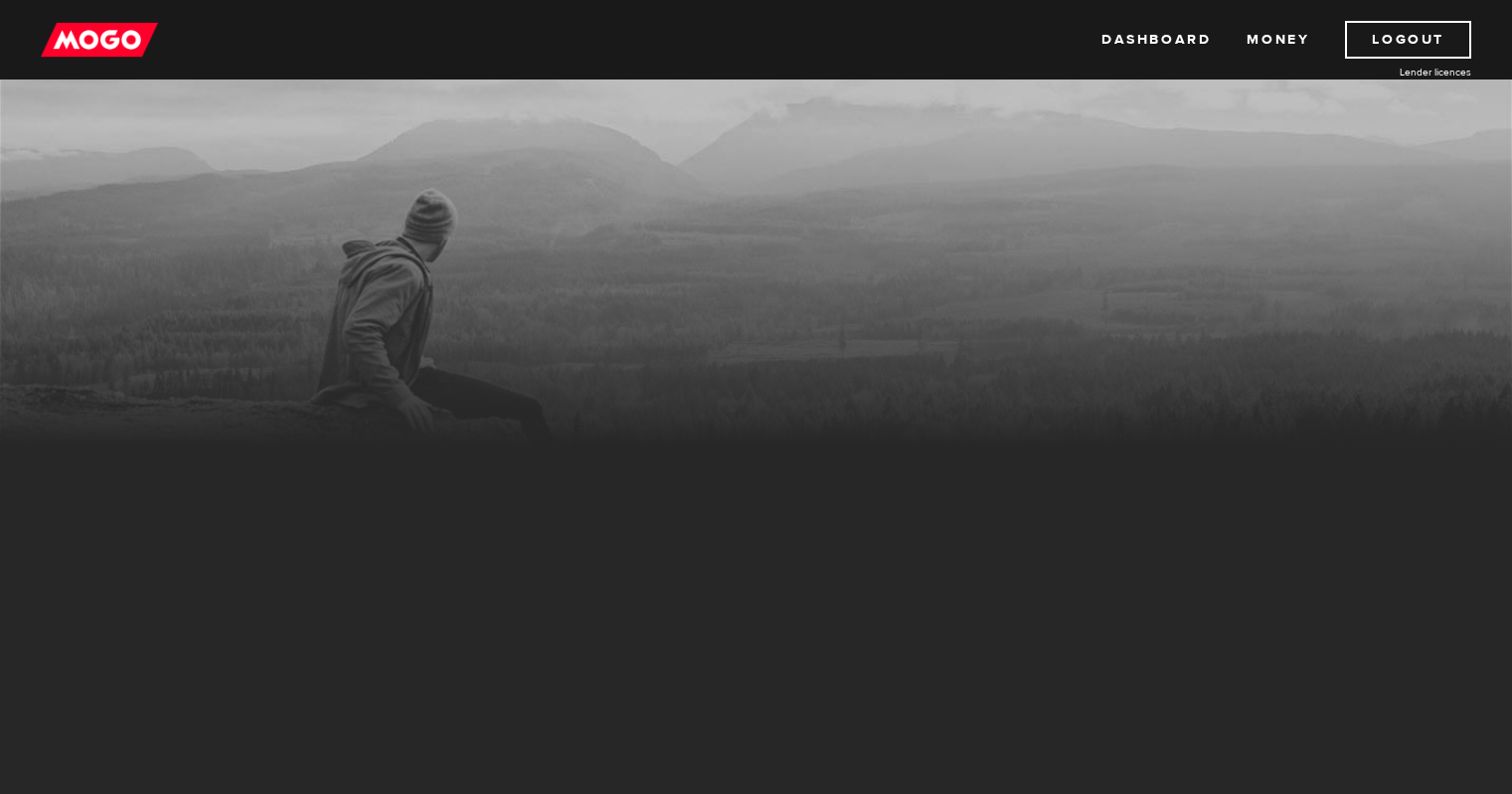 scroll, scrollTop: 0, scrollLeft: 0, axis: both 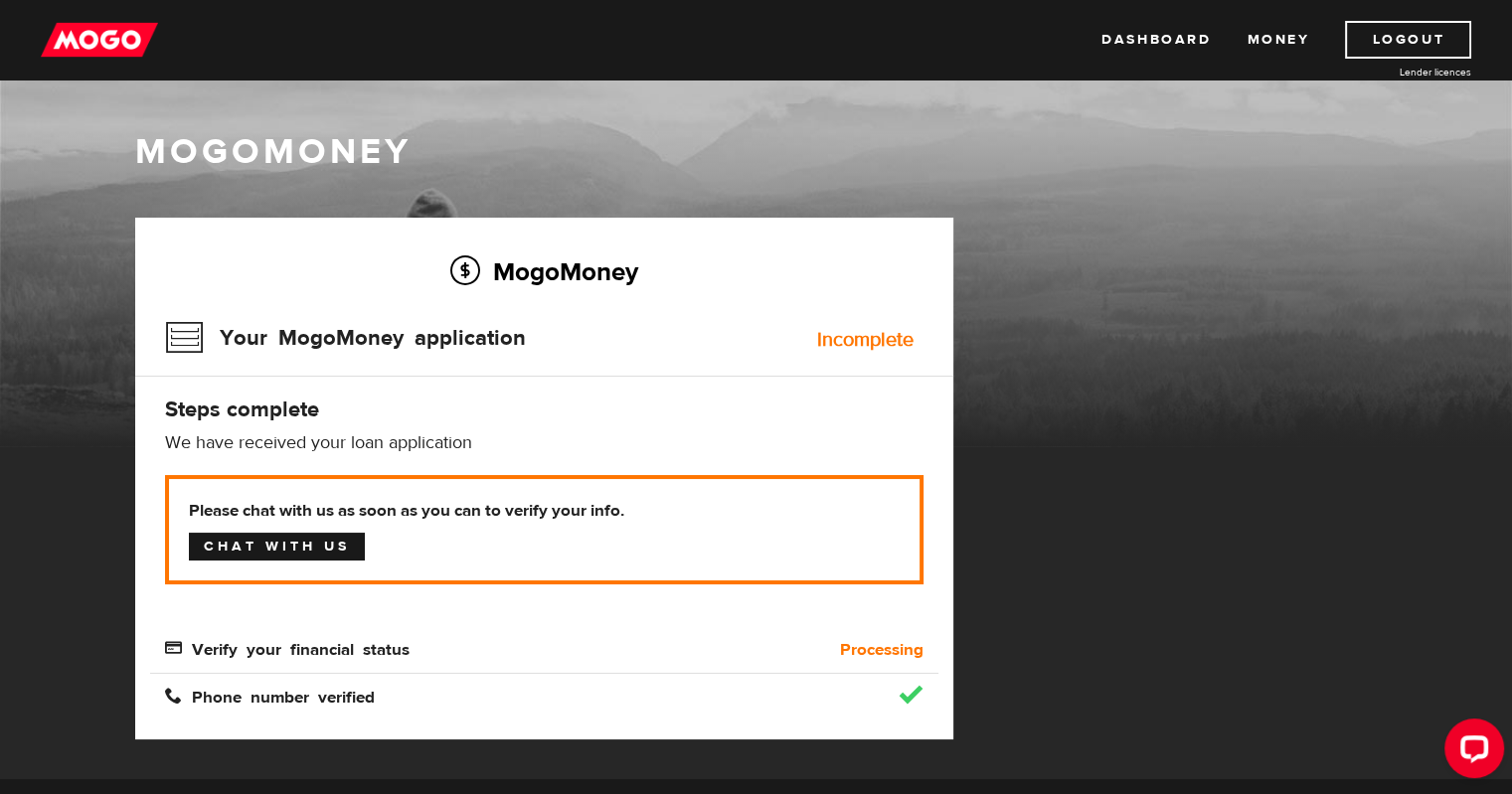 click on "Chat with us" at bounding box center [276, 547] 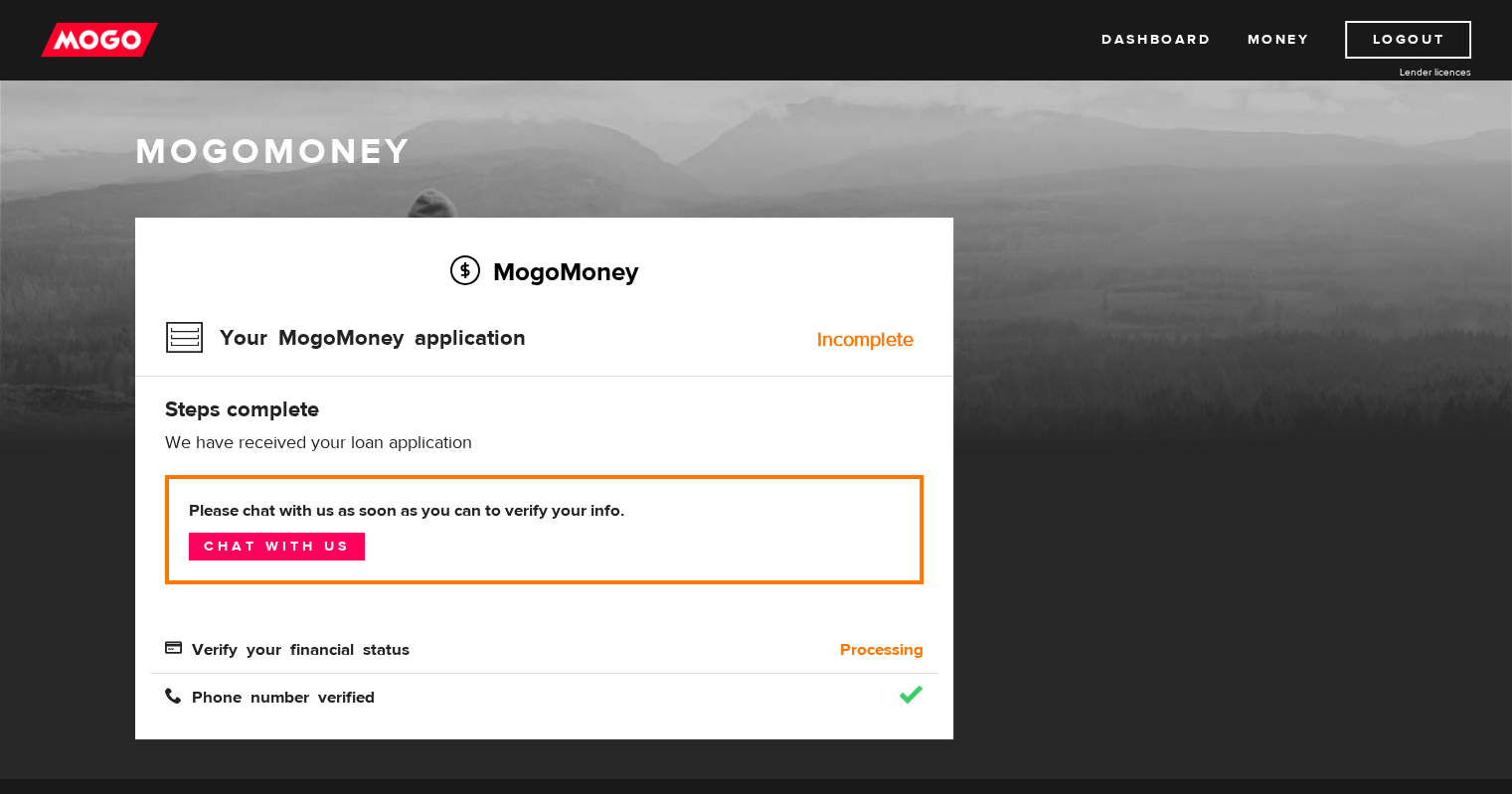 click on "Processing" at bounding box center (882, 650) 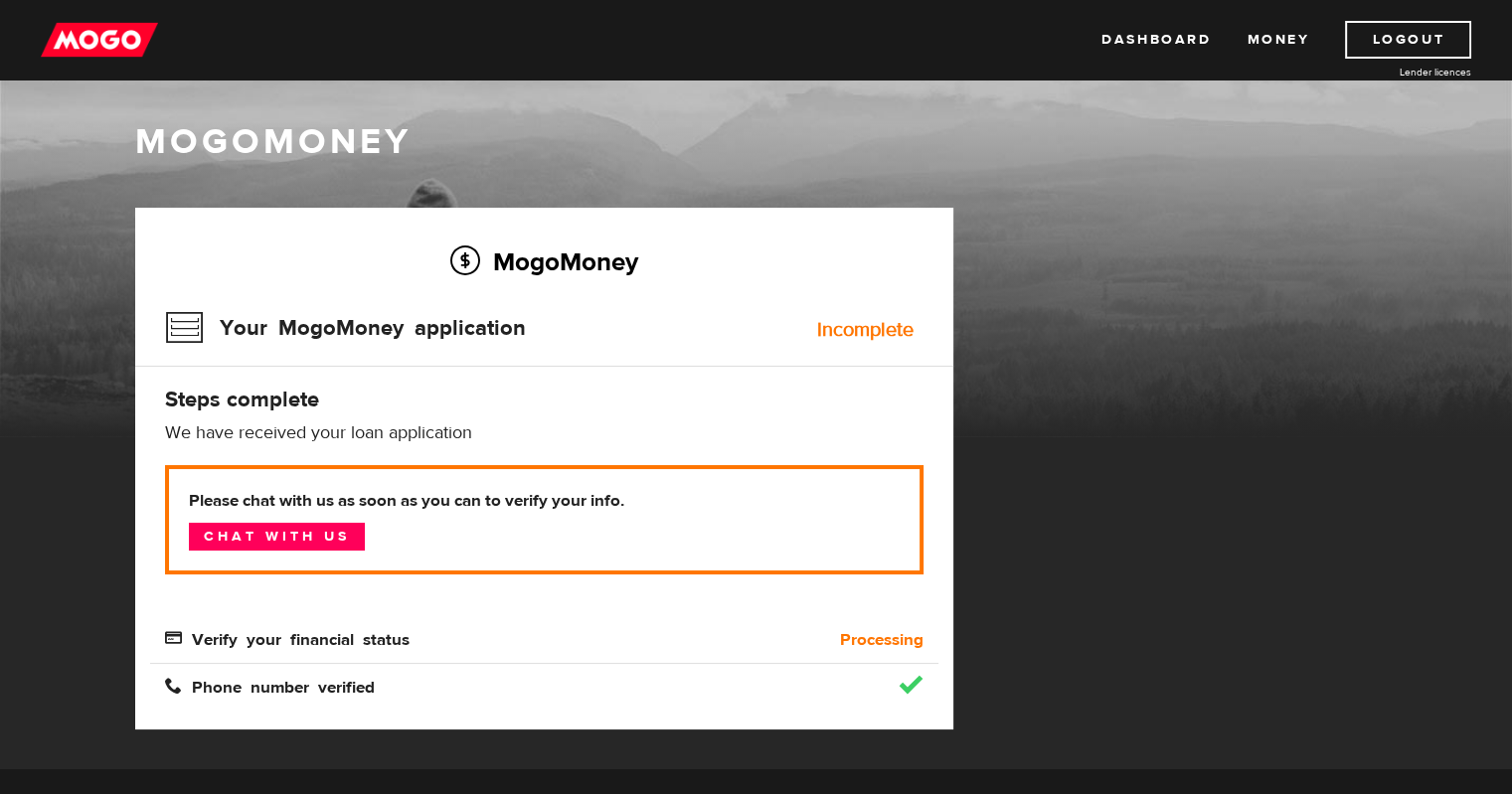 scroll, scrollTop: 0, scrollLeft: 0, axis: both 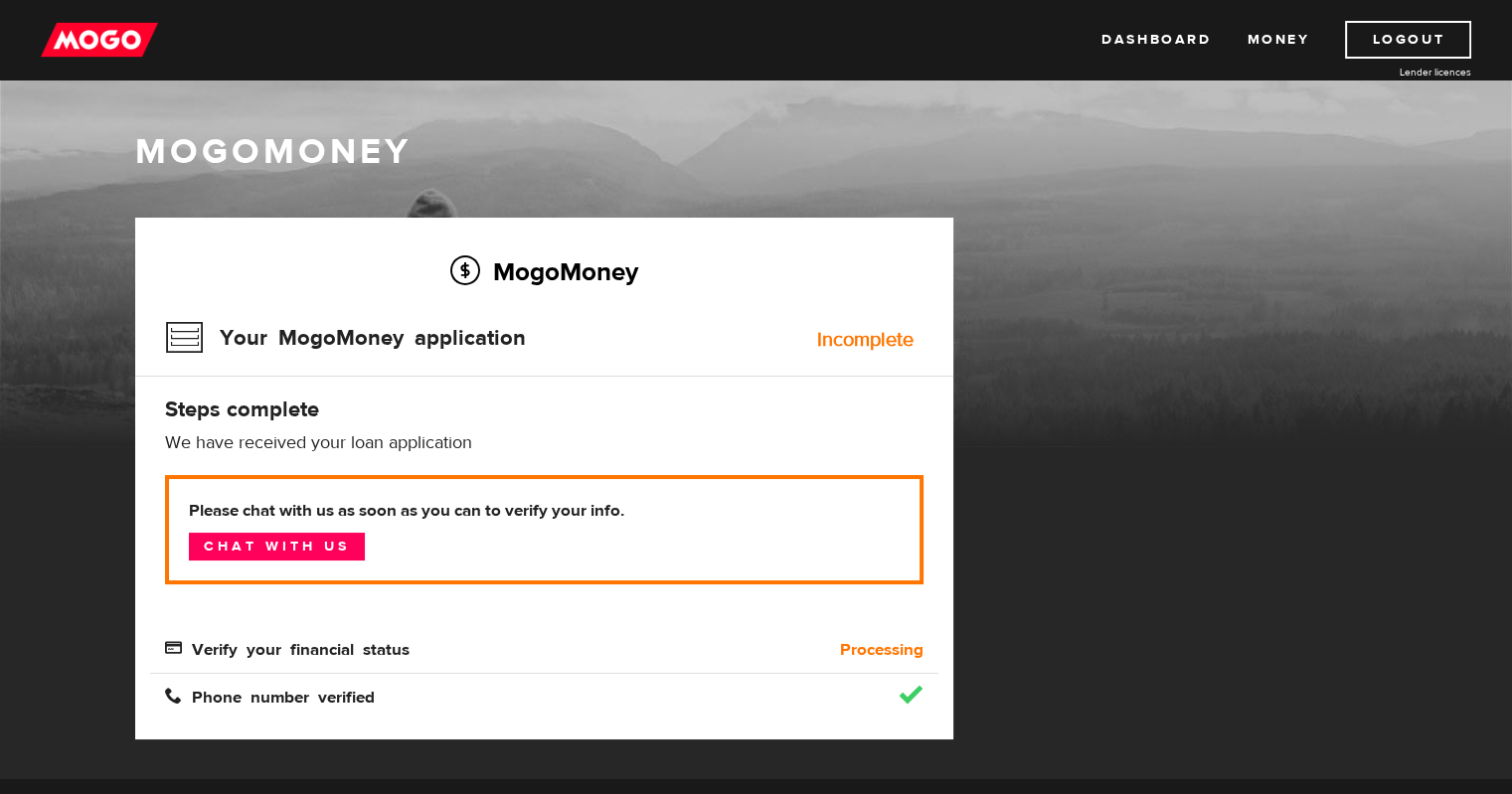 click on "Incomplete" at bounding box center [865, 340] 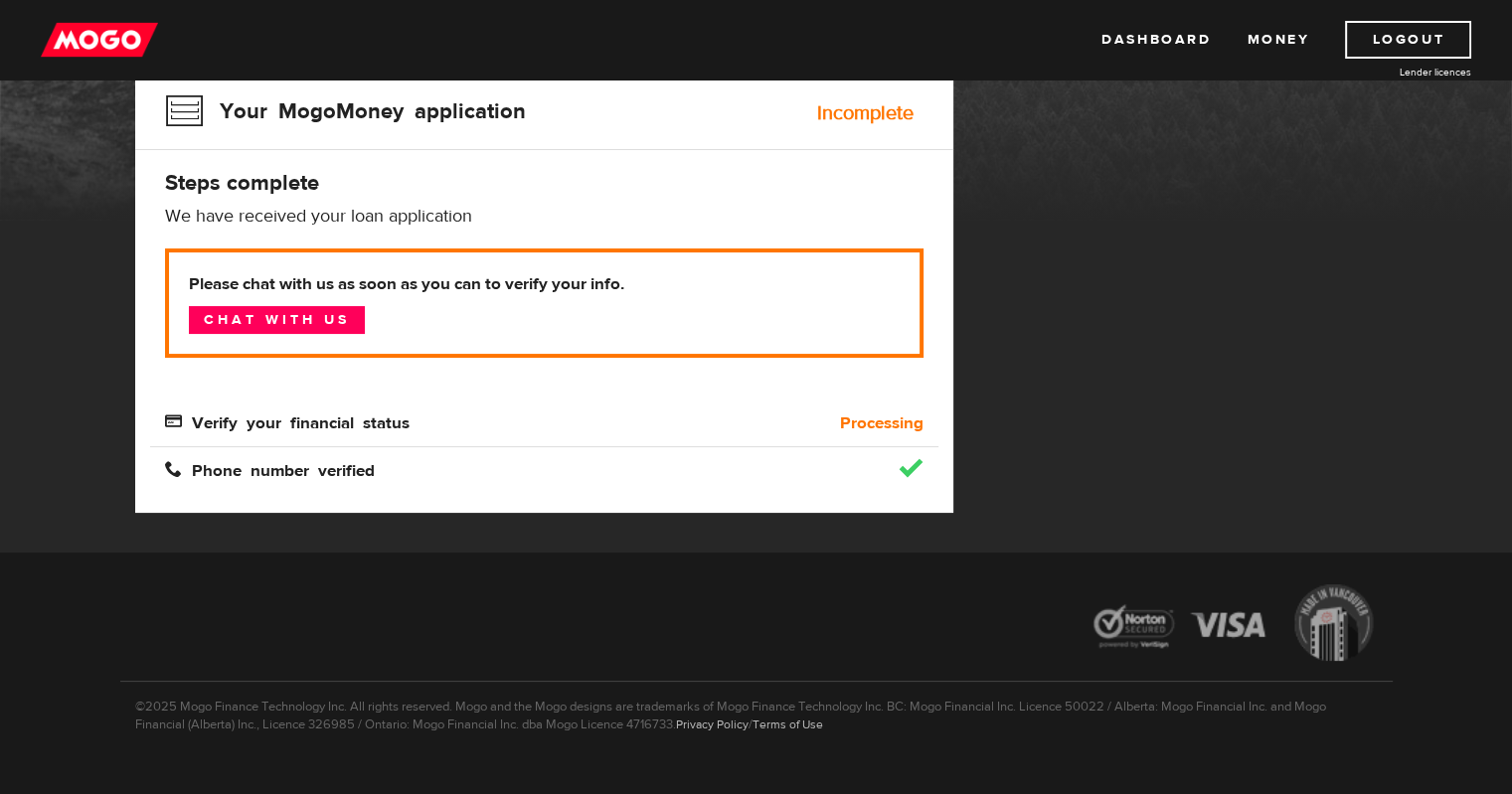 scroll, scrollTop: 223, scrollLeft: 0, axis: vertical 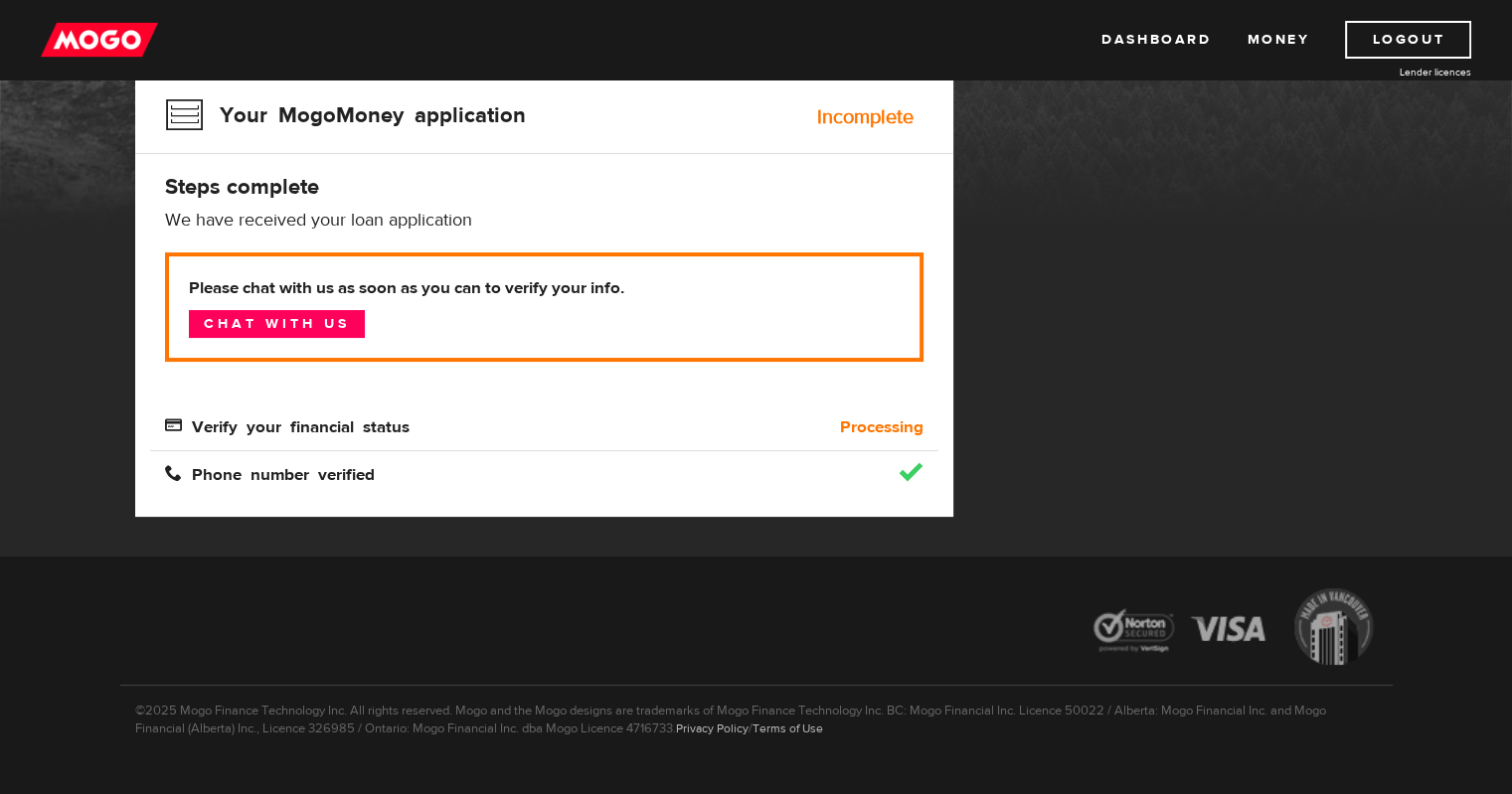 click on "Verify your financial status" at bounding box center (445, 427) 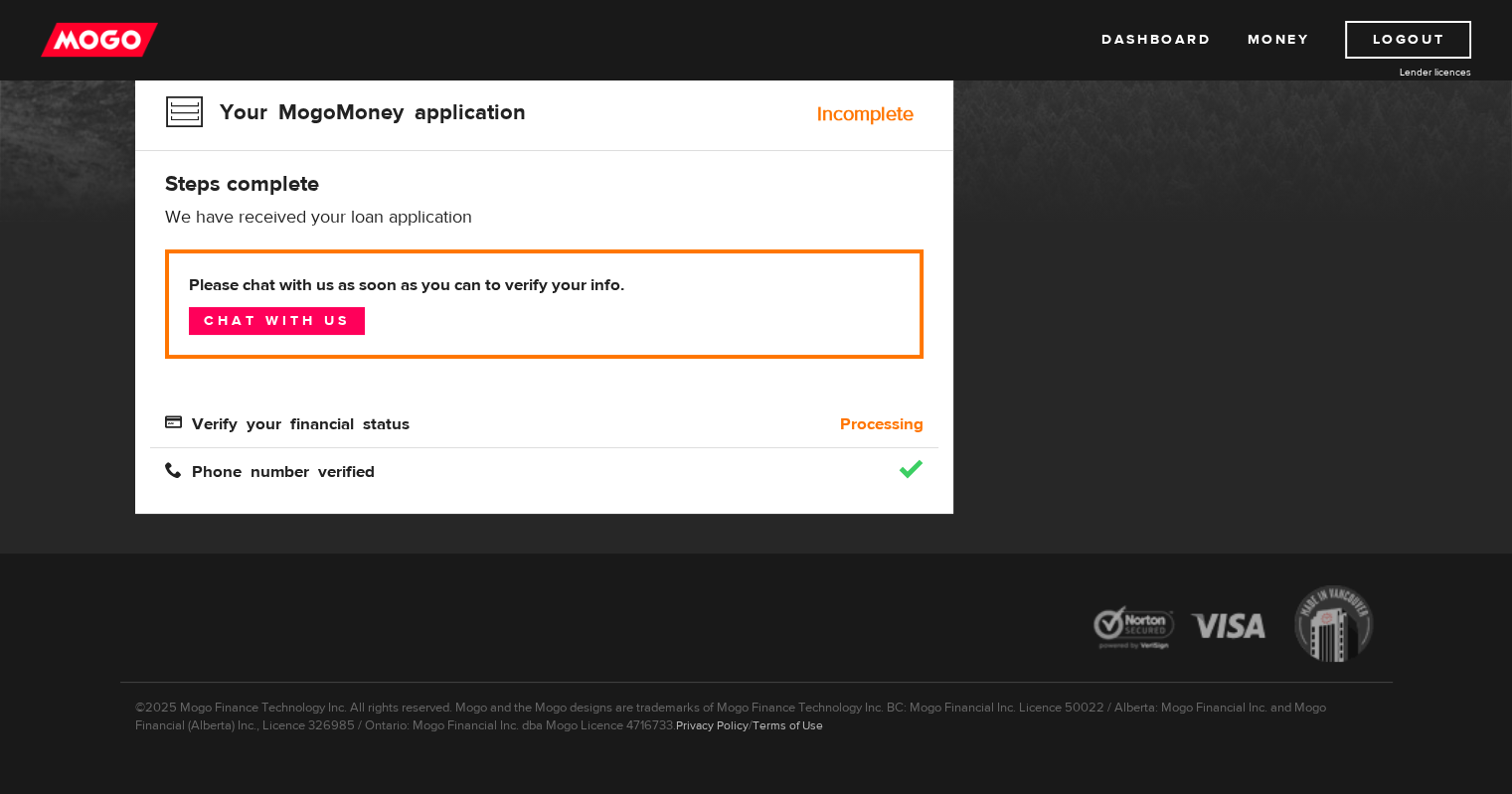 scroll, scrollTop: 223, scrollLeft: 0, axis: vertical 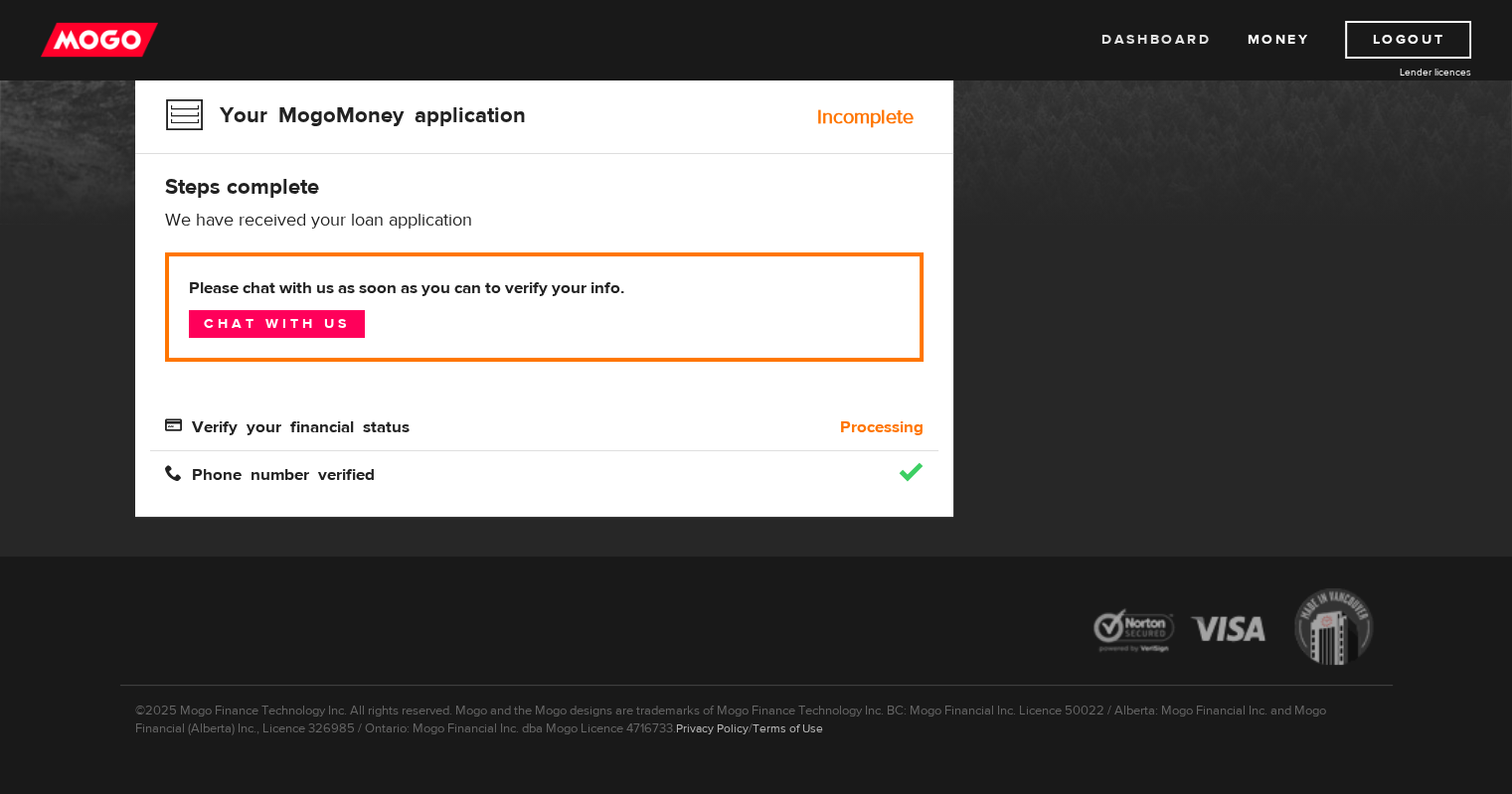 click on "Dashboard" at bounding box center (1156, 40) 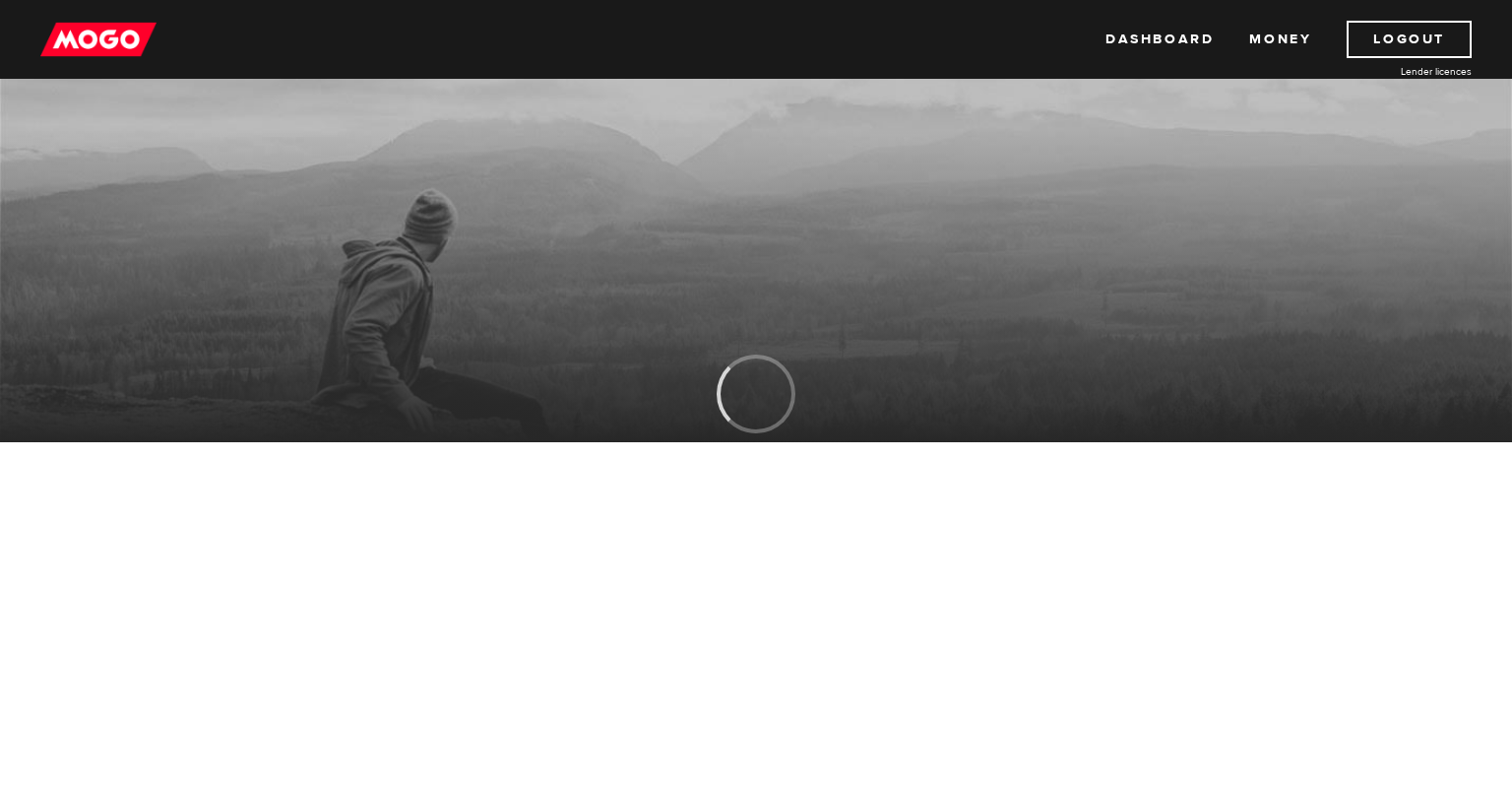 scroll, scrollTop: 0, scrollLeft: 0, axis: both 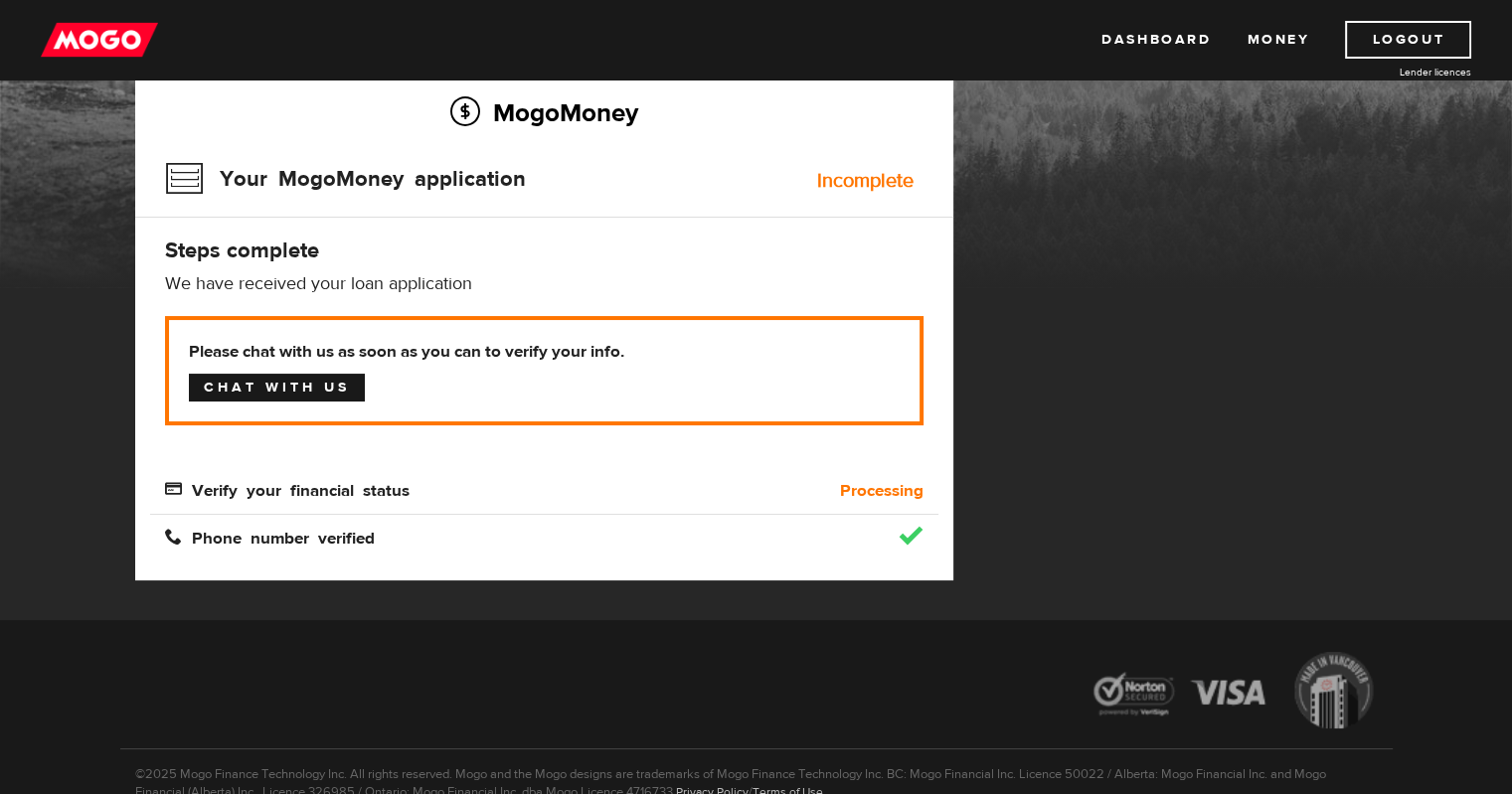 click on "Chat with us" at bounding box center [276, 388] 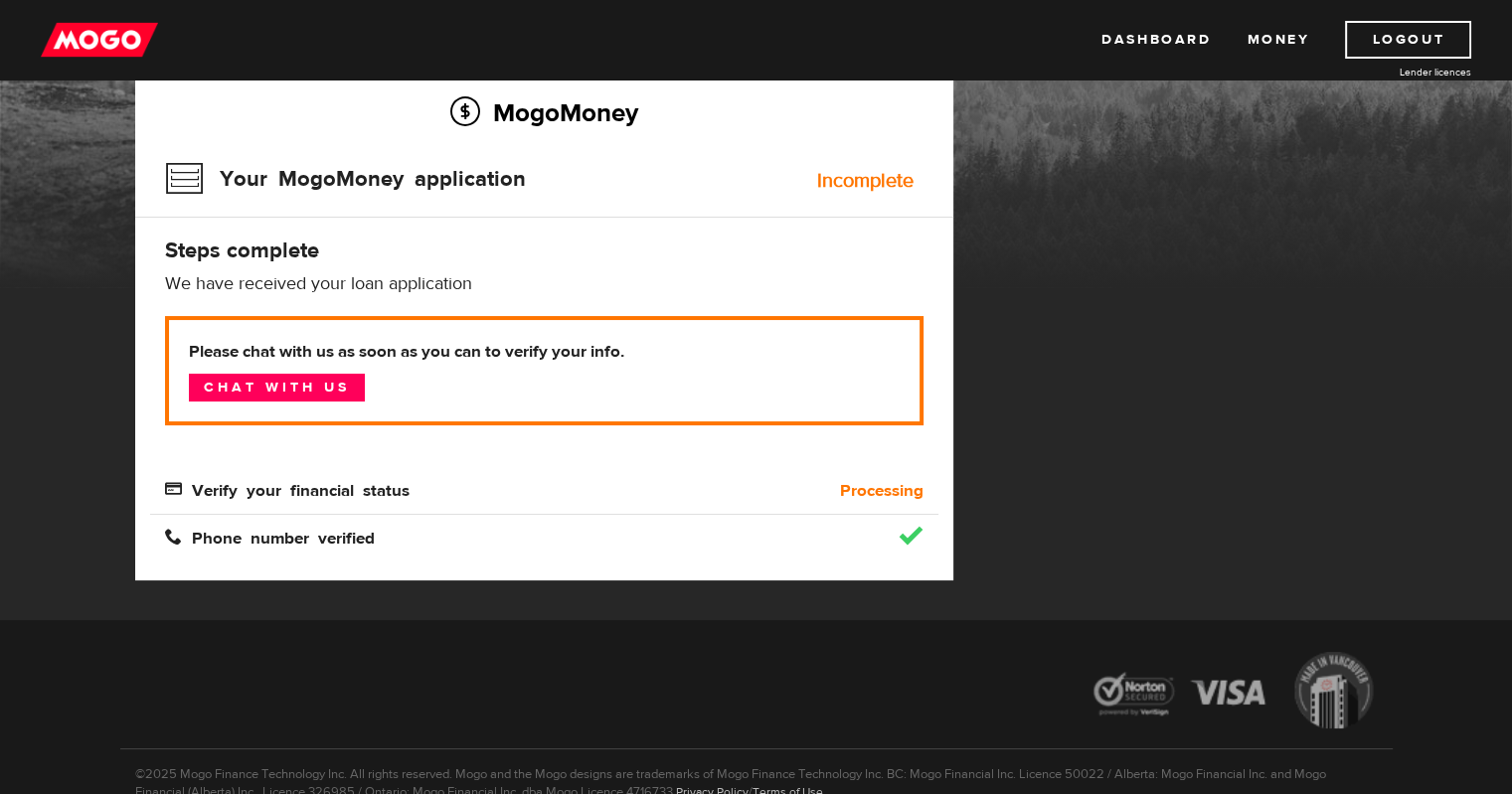 click on "Your MogoMoney application Incomplete" at bounding box center (544, 185) 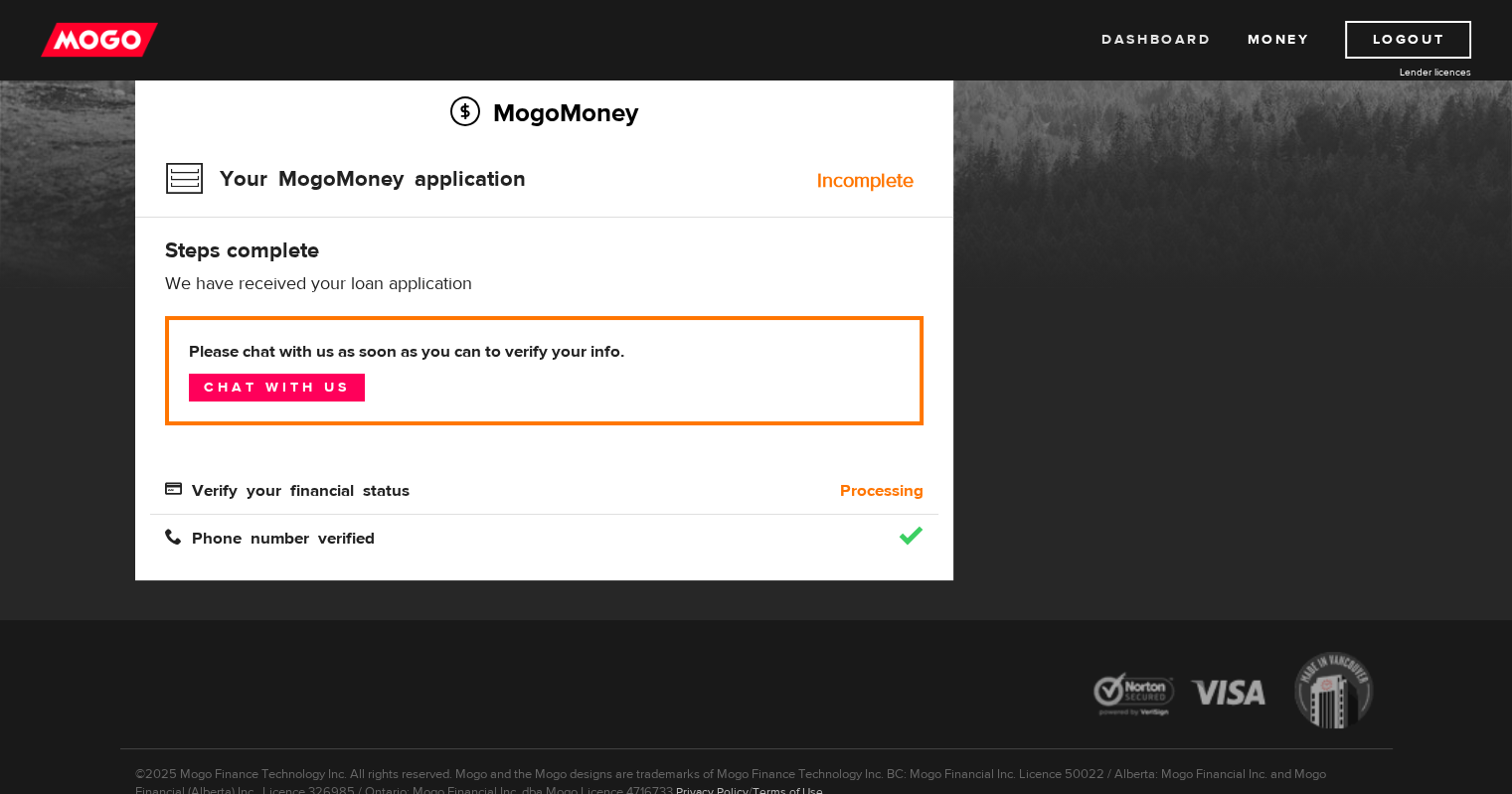 click on "Dashboard" at bounding box center [1156, 40] 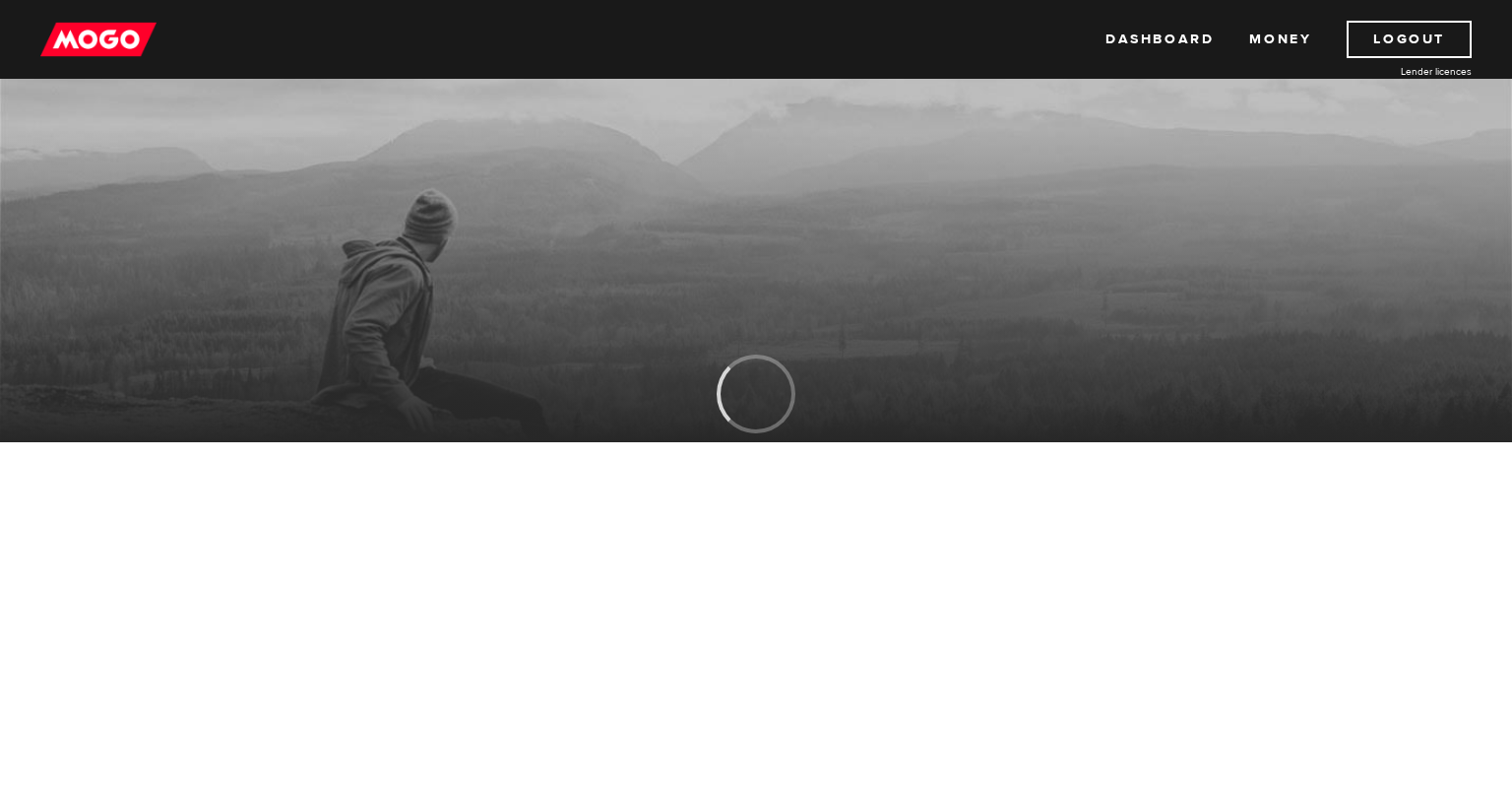 scroll, scrollTop: 0, scrollLeft: 0, axis: both 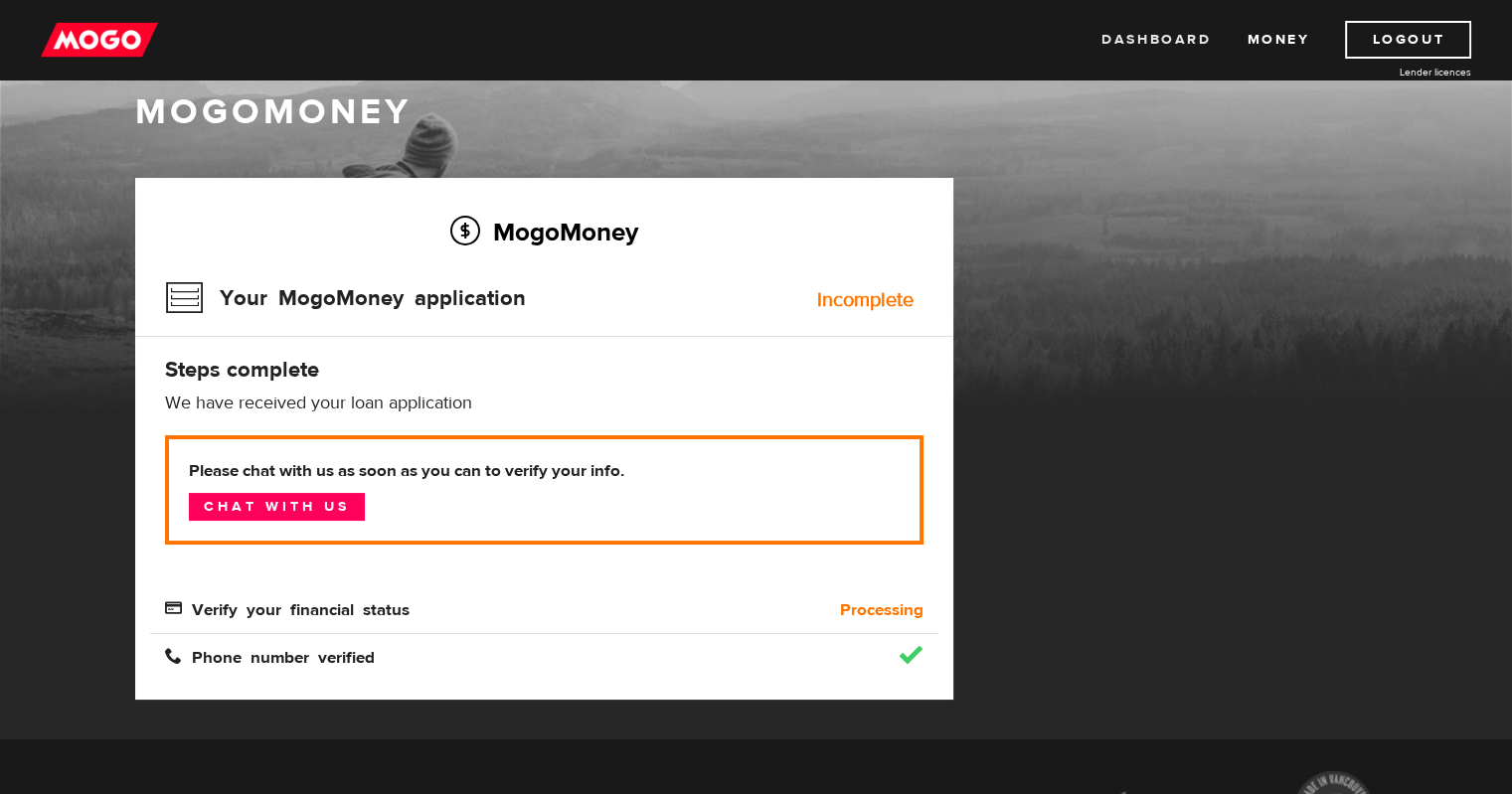 click on "Dashboard" at bounding box center (1156, 40) 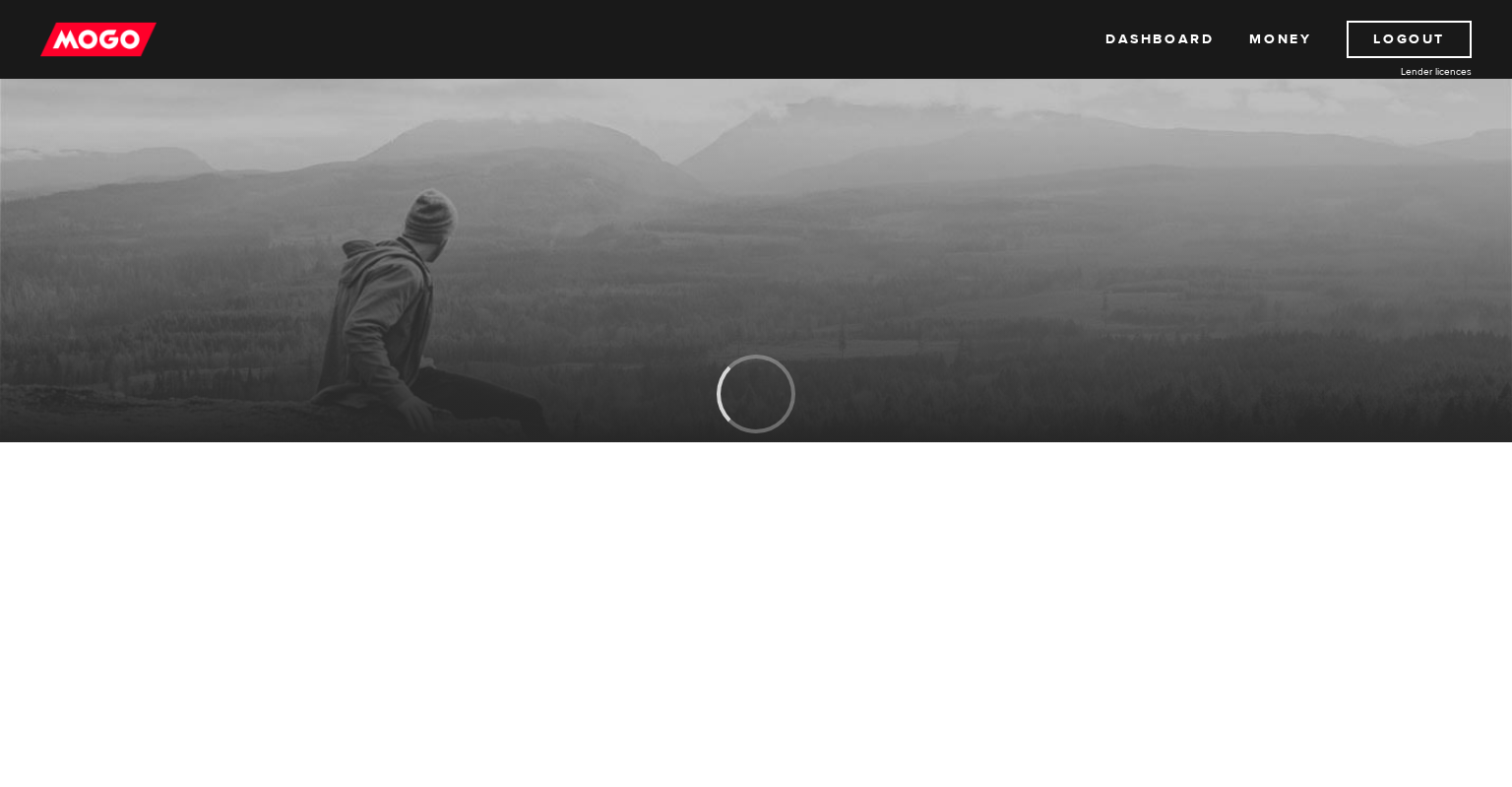 scroll, scrollTop: 0, scrollLeft: 0, axis: both 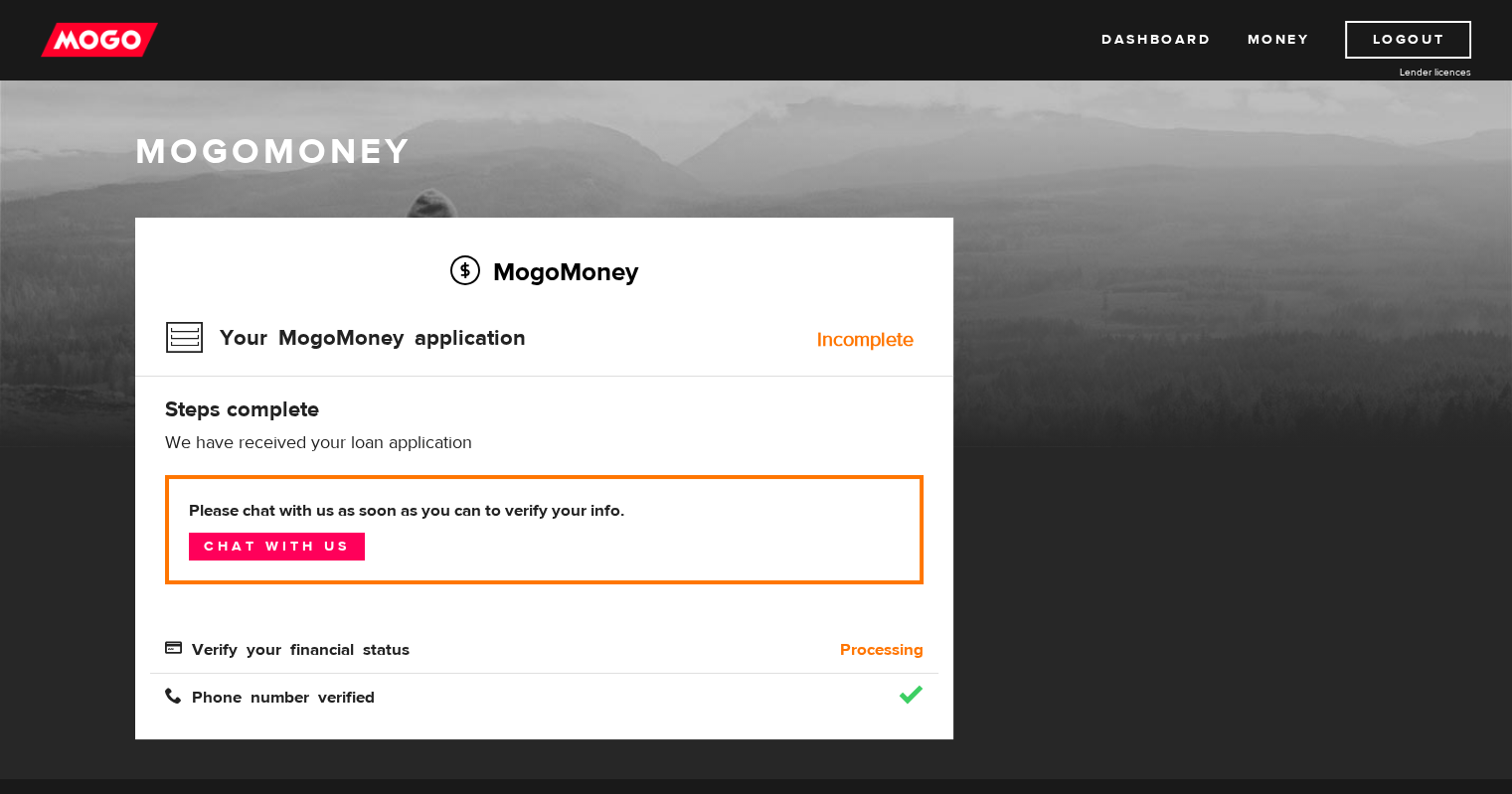 click on "MogoMoney Your MogoMoney application Expired Your MogoMoney credit decision has expired. Looks like you waited too long. Don't worry though, we'll let you know when you get a new offer. MogoMoney Your MogoMoney application Pre-approved You're pre-approved! To get the MogoMoney you've been pre-approved for, continue below! Continue application MogoMoney Your MogoMoney application Incomplete Steps complete We have received your loan application We could not verify your financial status Please chat with us as soon as you can to verify your info.           Chat with us Verify your financial status Processing Verify your financial status Verify Financial status verified Verify your phone number Verify Phone number verified MogoMoney Your MogoMoney application Not approved Sorry we can't lend to you at this time  Learn more MogoMoney Your MogoMoney application Congrats, your application is complete! Please chat with us as soon as you can to finalize your loan details. Chat with us MogoMoney Agreements MogoMoney" at bounding box center (756, 498) 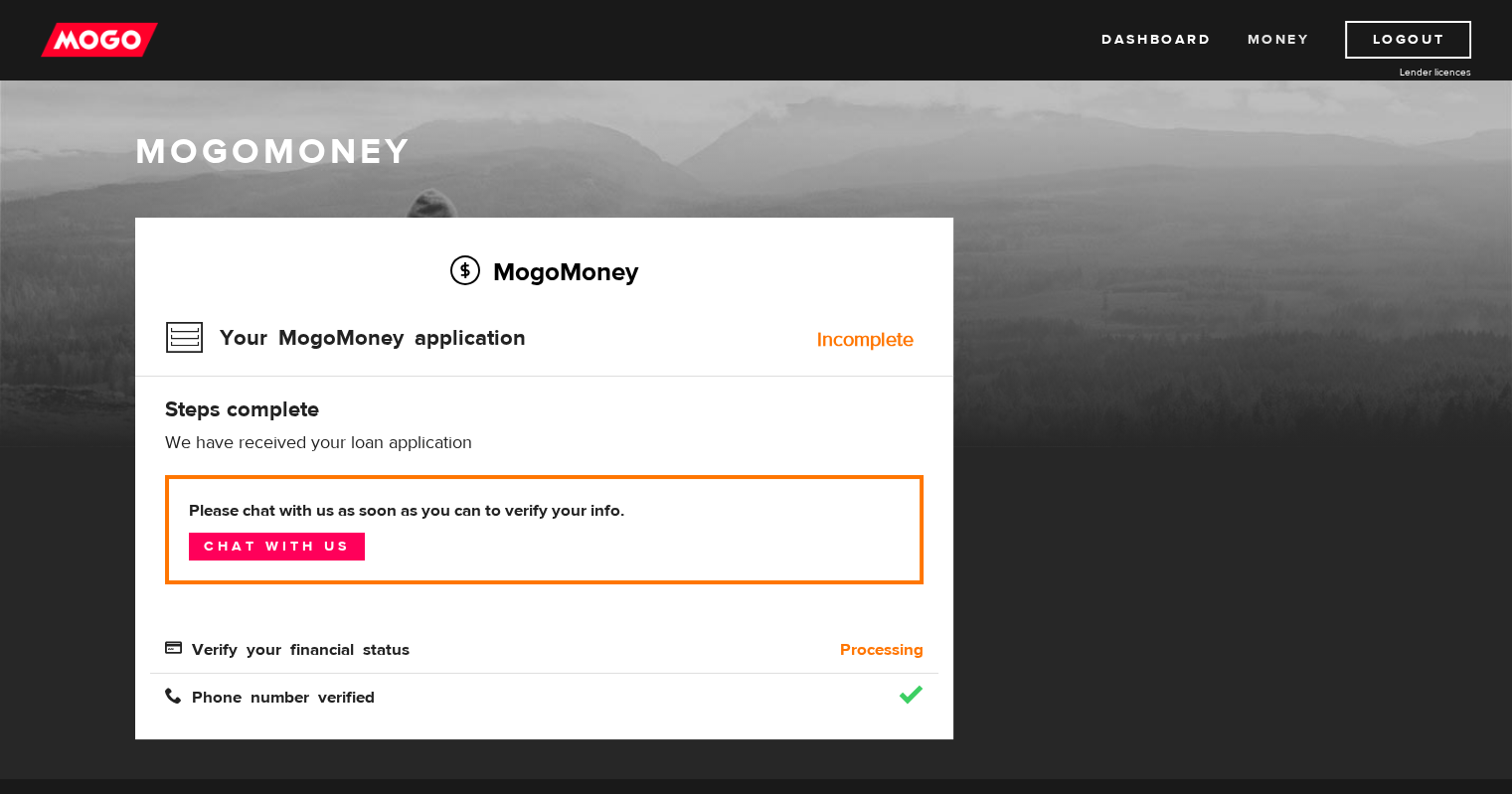 click on "Money" at bounding box center (1277, 40) 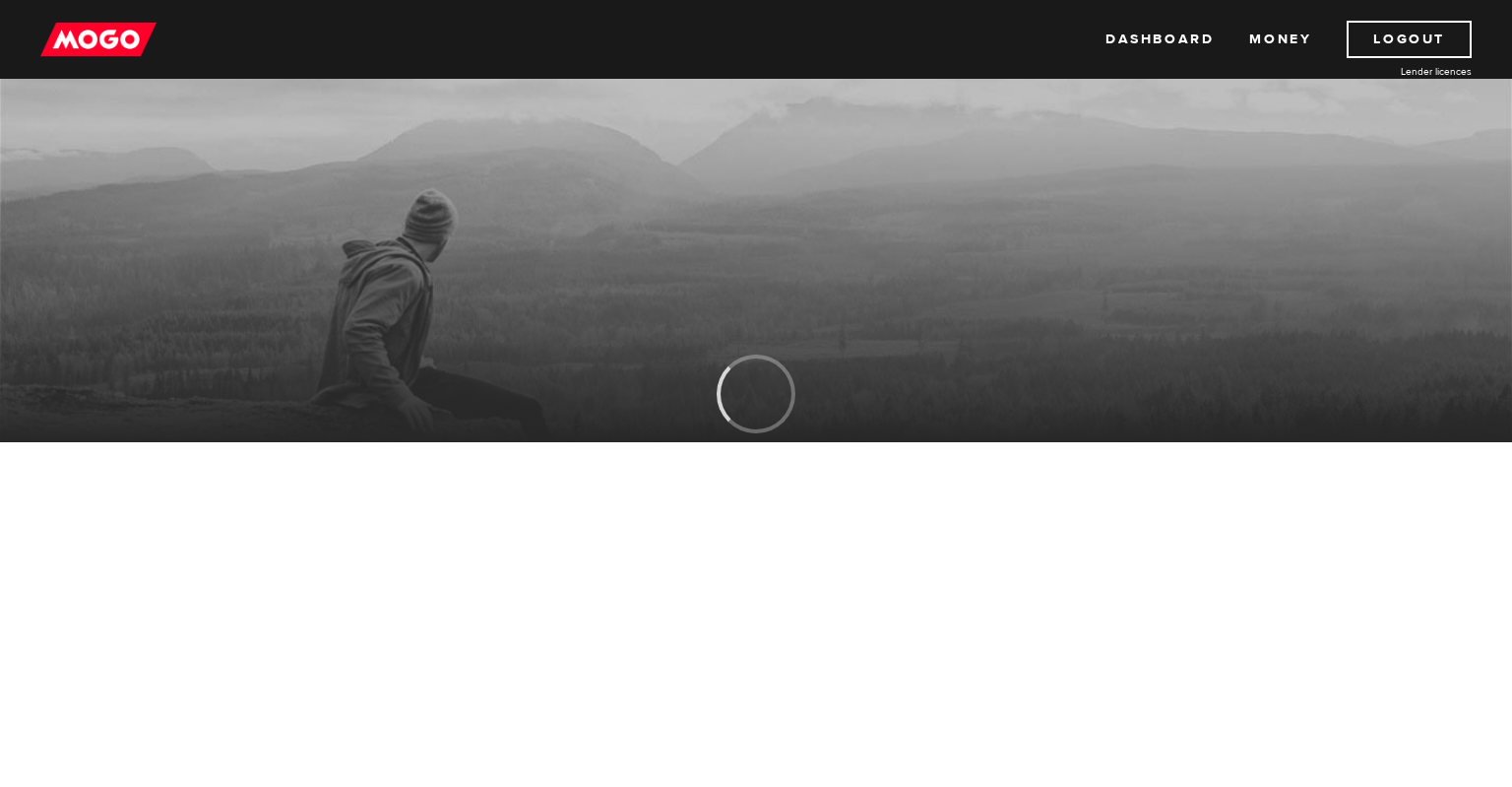 scroll, scrollTop: 0, scrollLeft: 0, axis: both 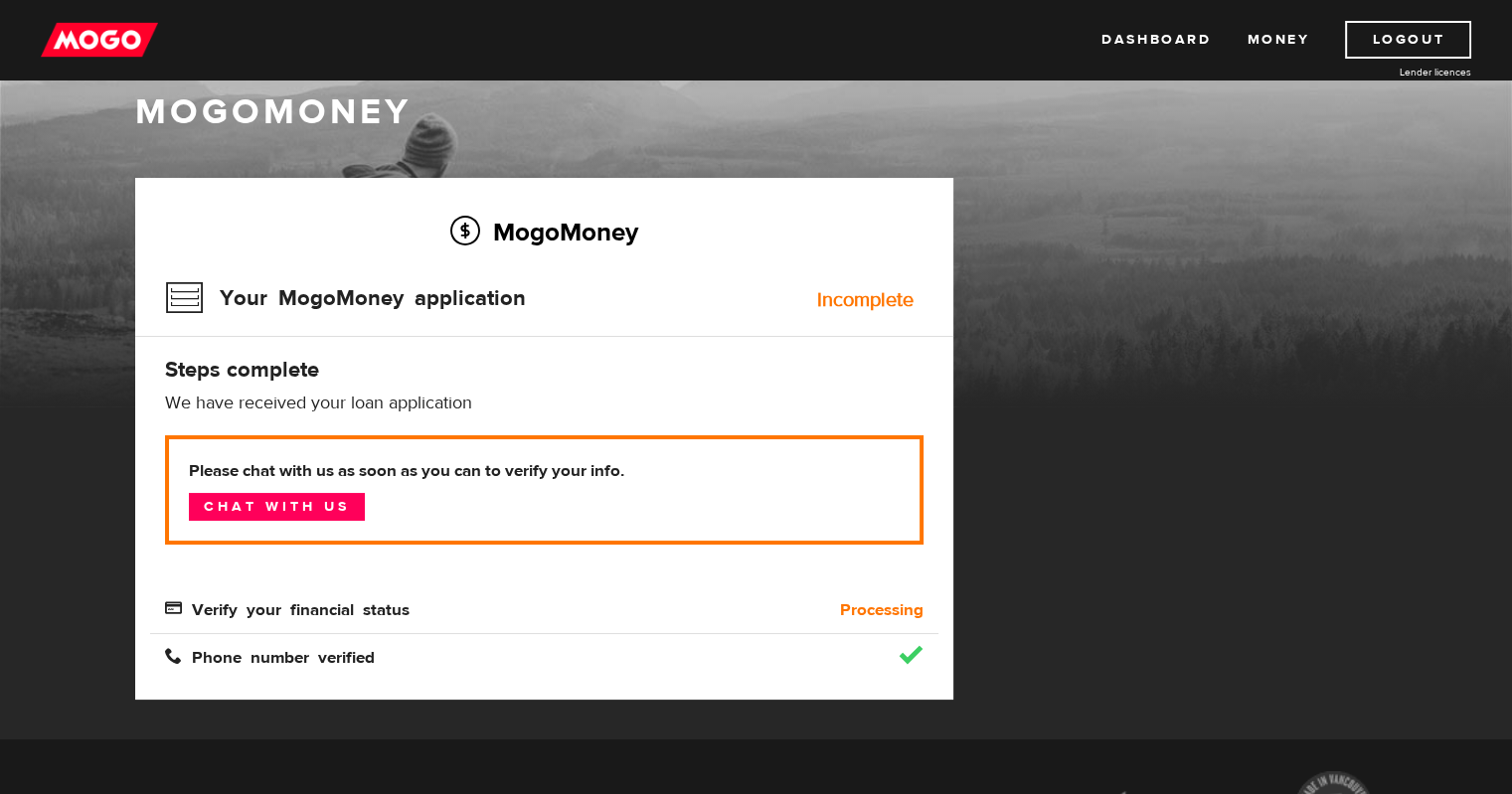 click on "Incomplete" at bounding box center [865, 300] 